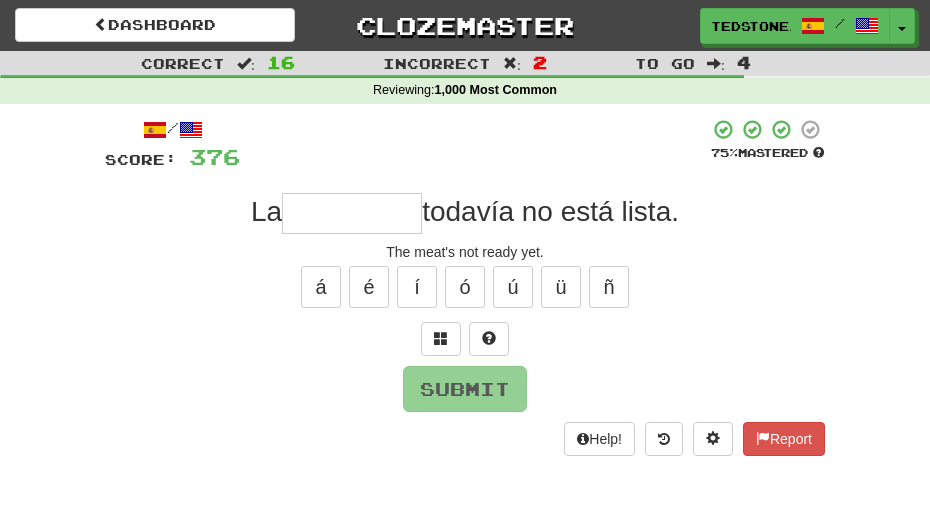 scroll, scrollTop: 0, scrollLeft: 0, axis: both 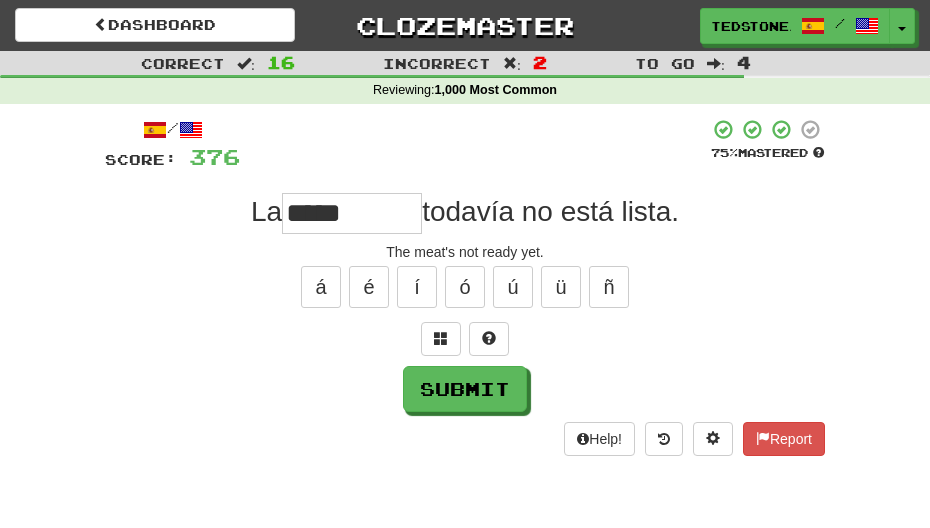 type on "*****" 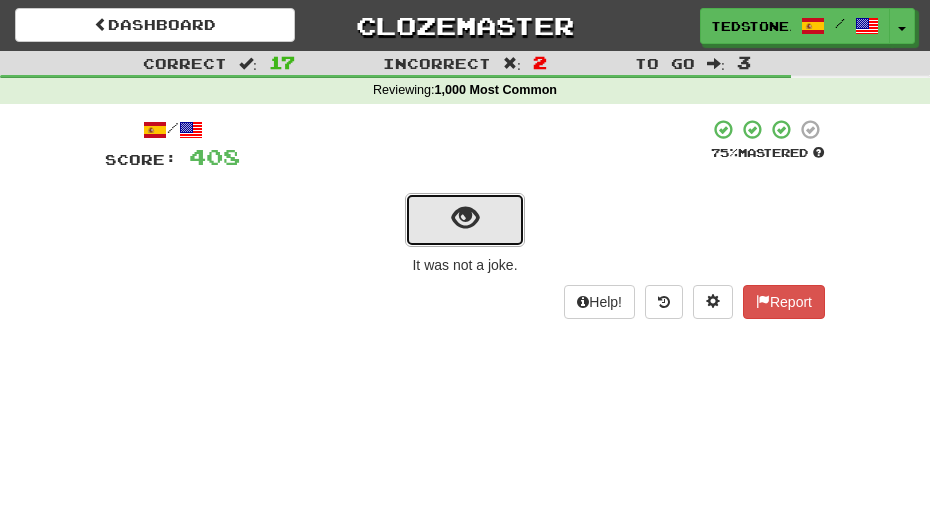 click at bounding box center (465, 218) 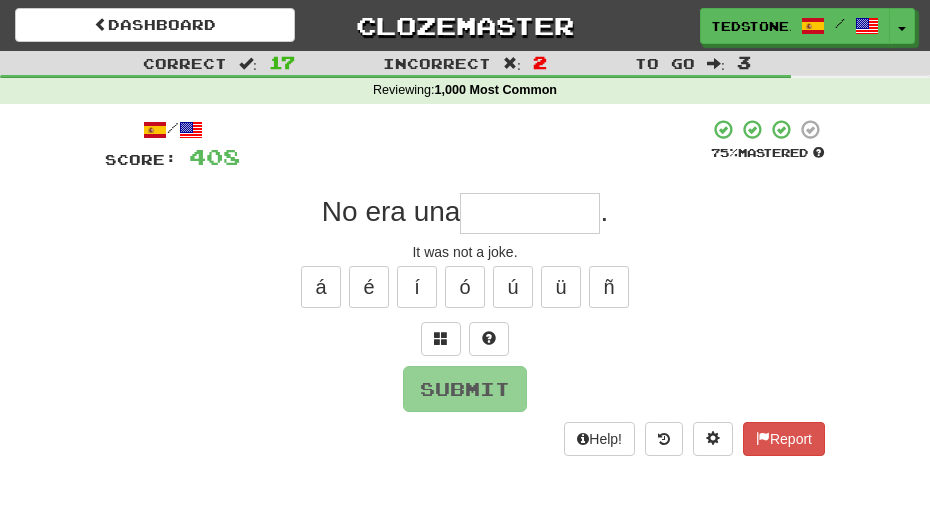 click at bounding box center (530, 213) 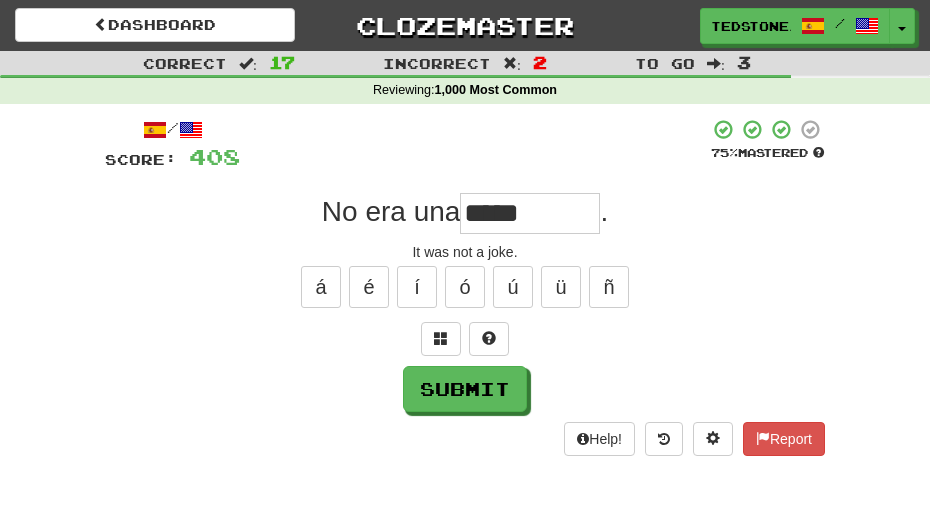 type on "*****" 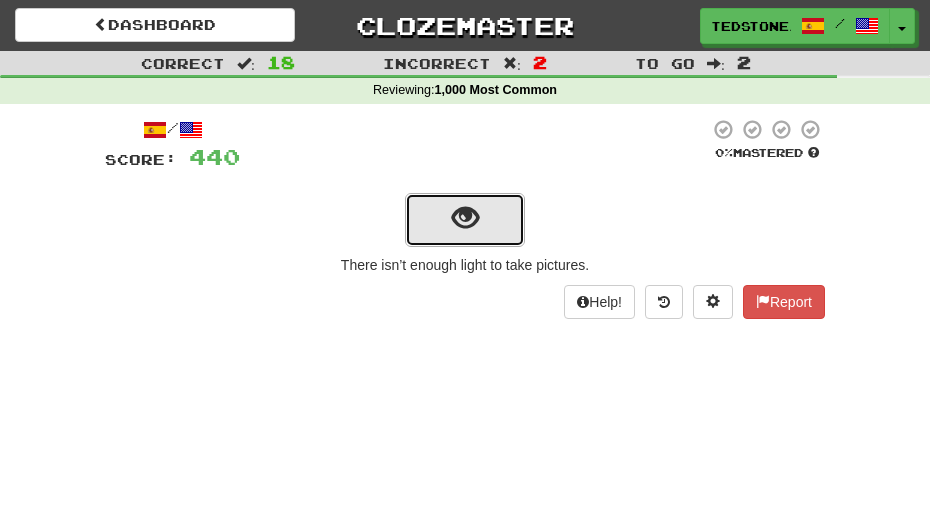 click at bounding box center [465, 218] 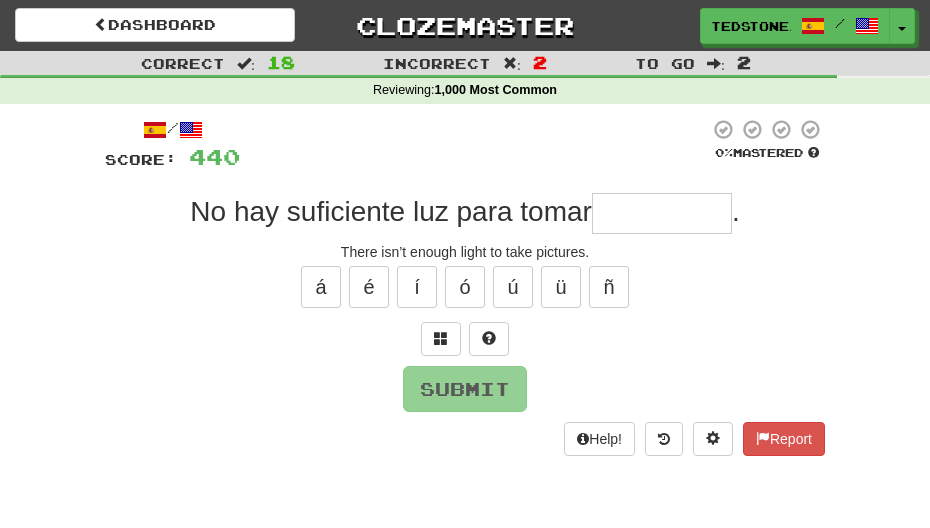 click at bounding box center (662, 213) 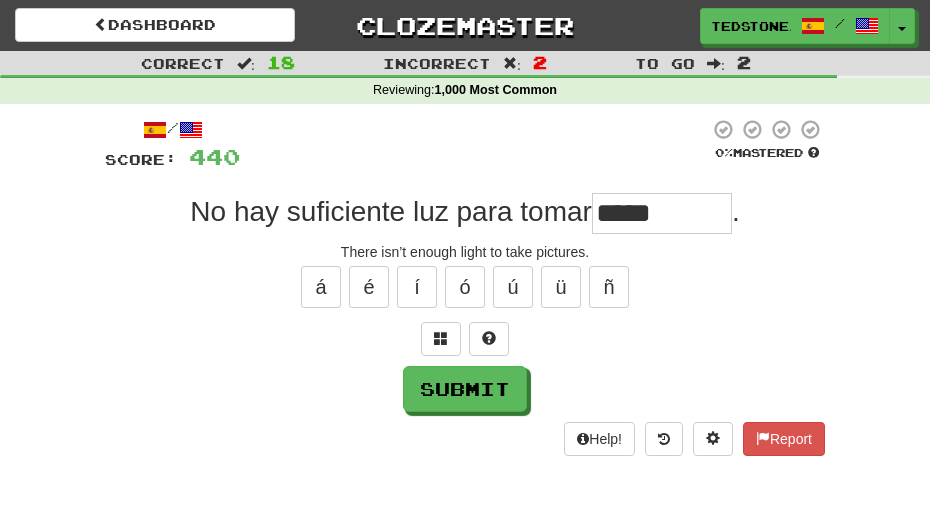 type on "*****" 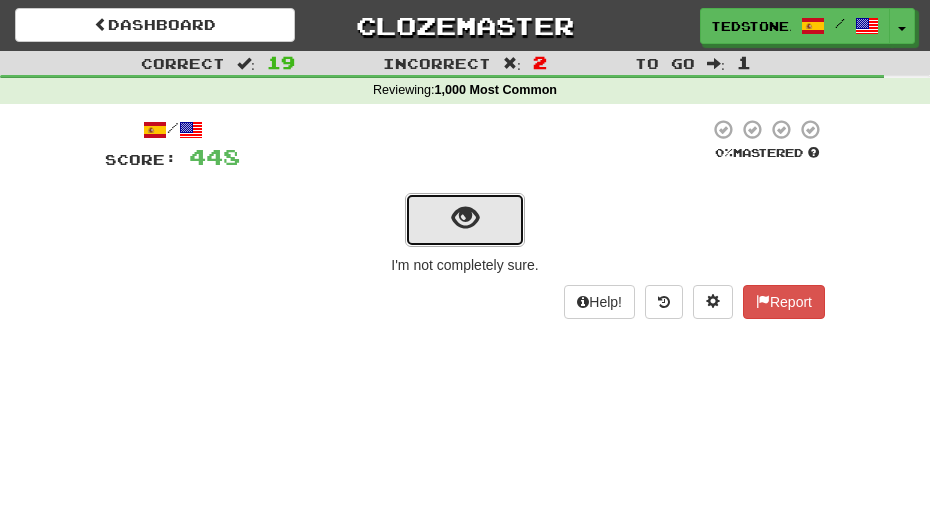 click at bounding box center (465, 218) 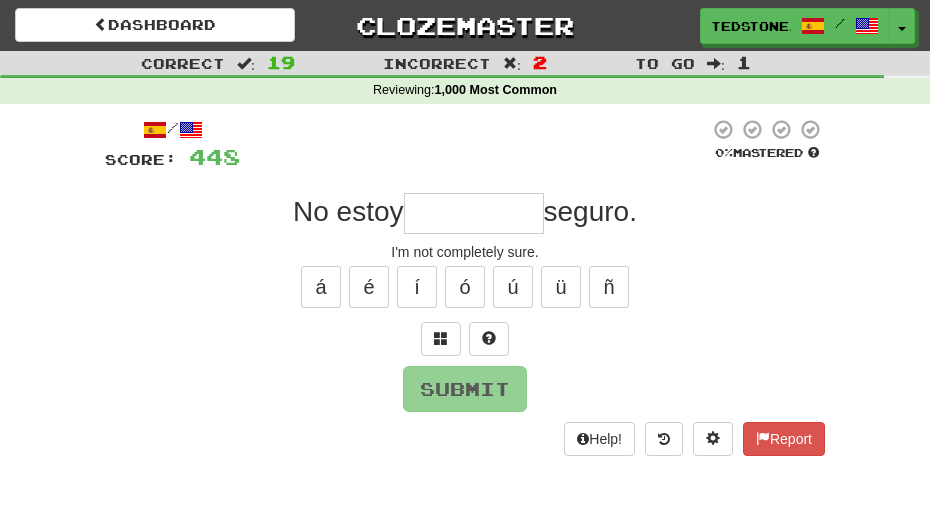 click at bounding box center (474, 213) 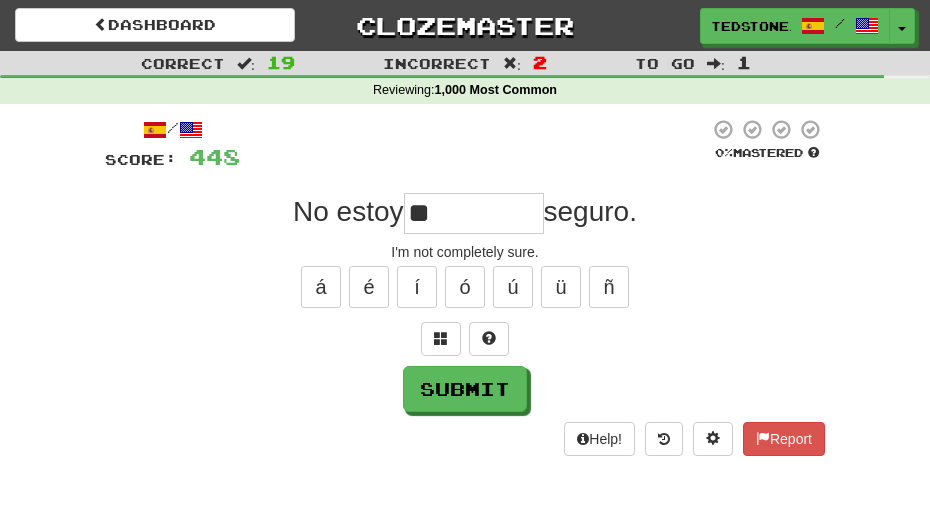 type on "*" 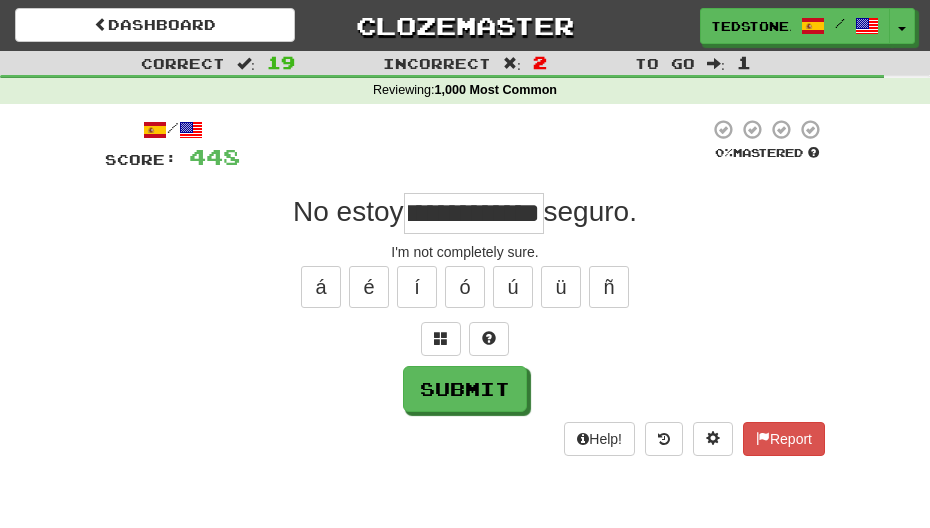 scroll, scrollTop: 0, scrollLeft: 63, axis: horizontal 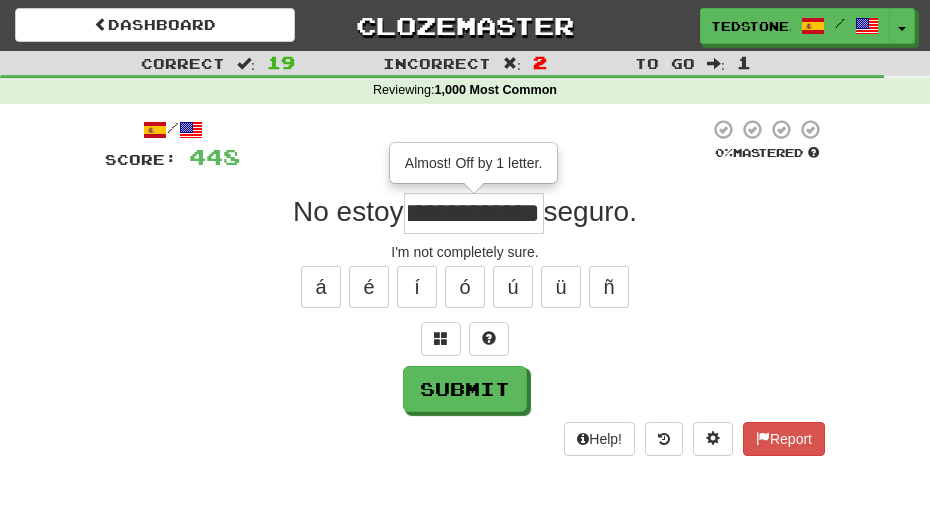 drag, startPoint x: 504, startPoint y: 215, endPoint x: 483, endPoint y: 212, distance: 21.213203 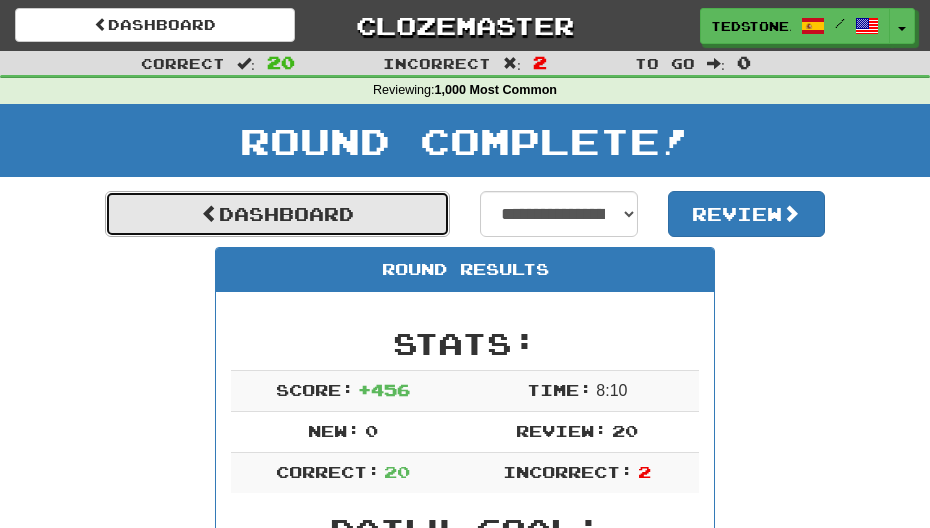 click on "Dashboard" at bounding box center (277, 214) 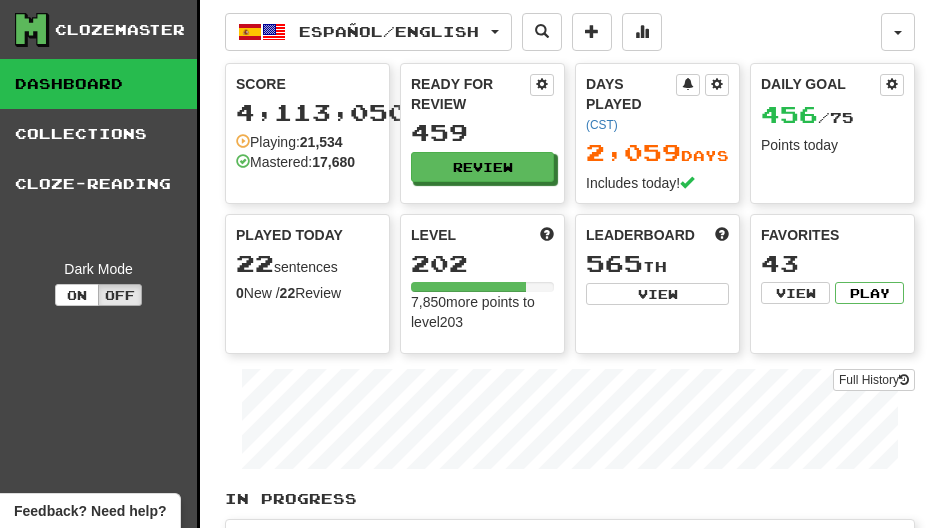 scroll, scrollTop: 0, scrollLeft: 0, axis: both 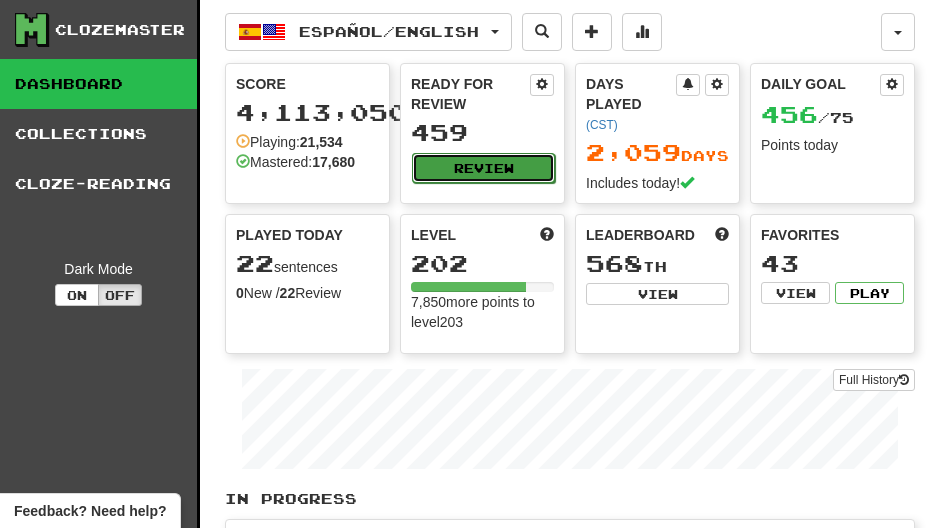 click on "Review" at bounding box center (483, 168) 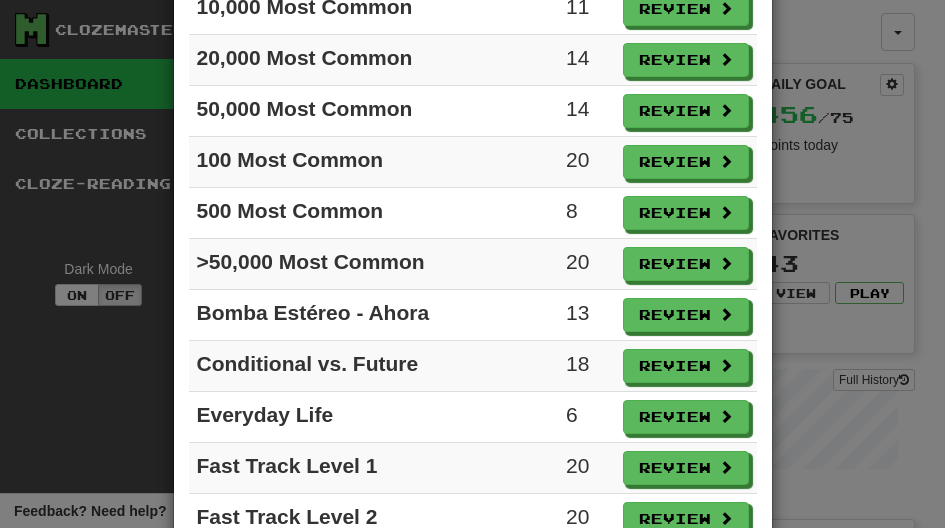 scroll, scrollTop: 364, scrollLeft: 0, axis: vertical 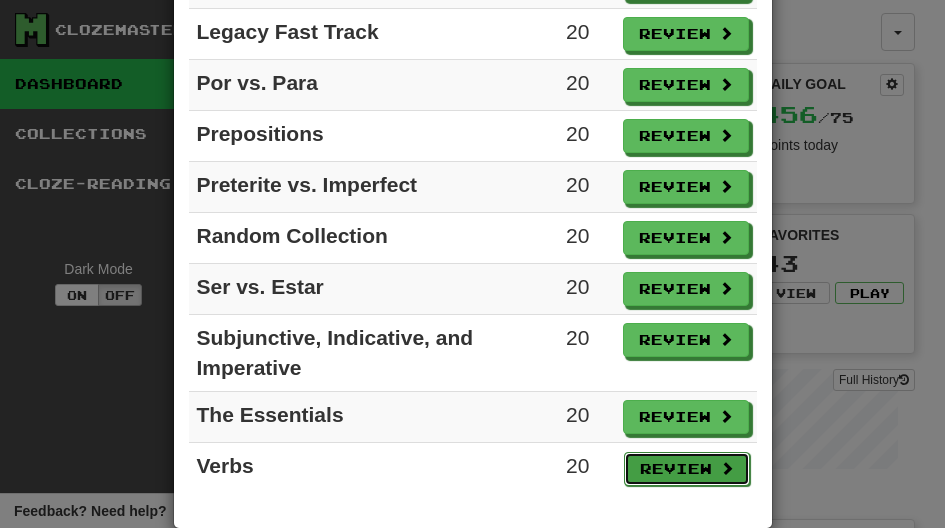 click on "Review" at bounding box center [687, 469] 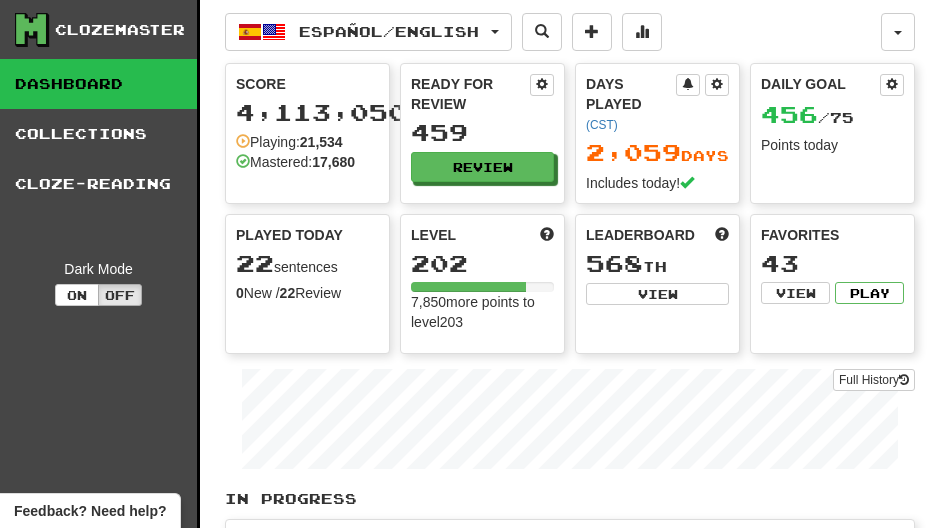 select on "**" 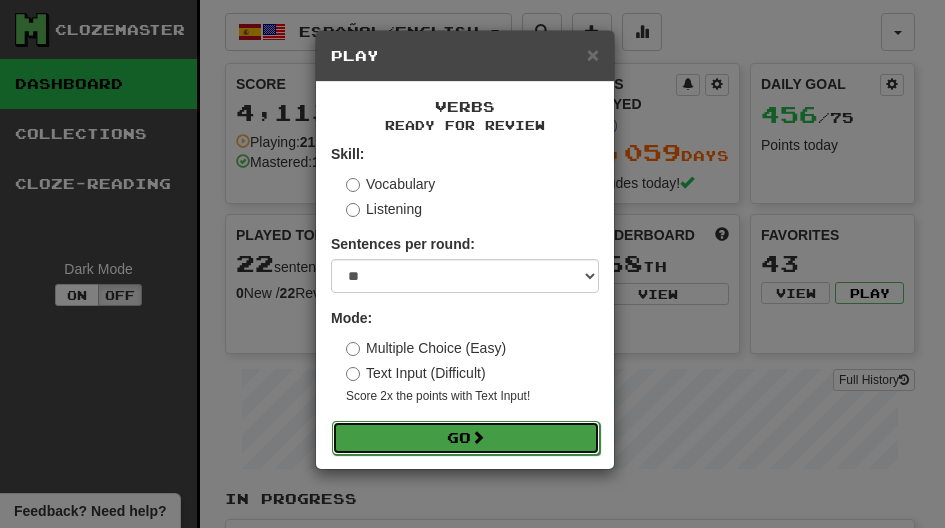 click on "Go" at bounding box center [466, 438] 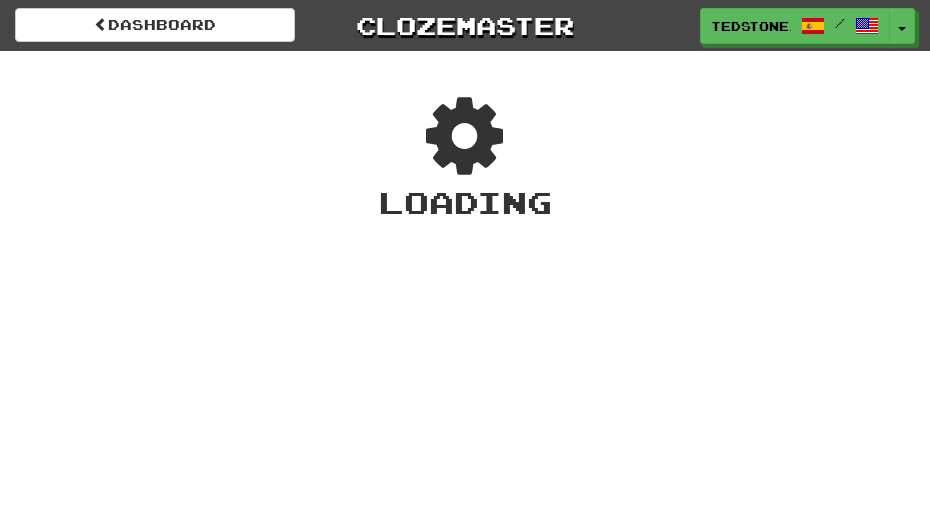 scroll, scrollTop: 0, scrollLeft: 0, axis: both 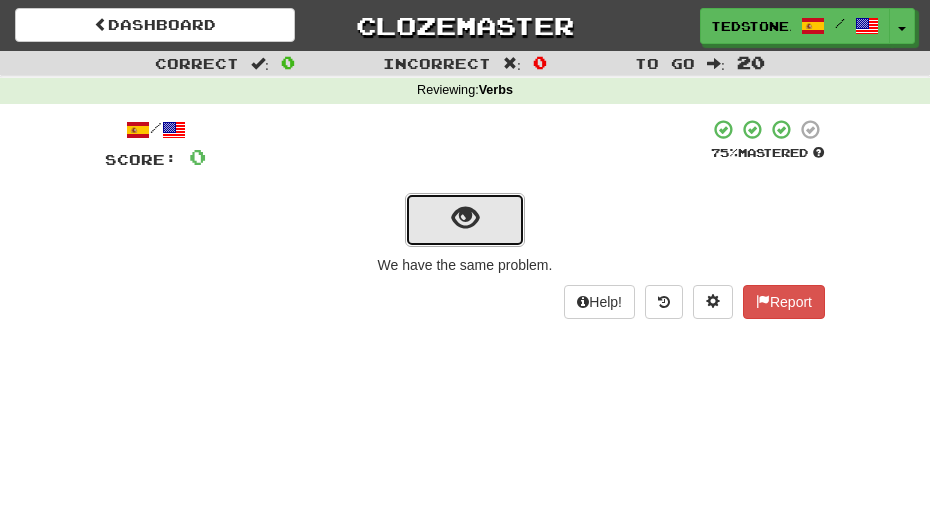 click at bounding box center (465, 218) 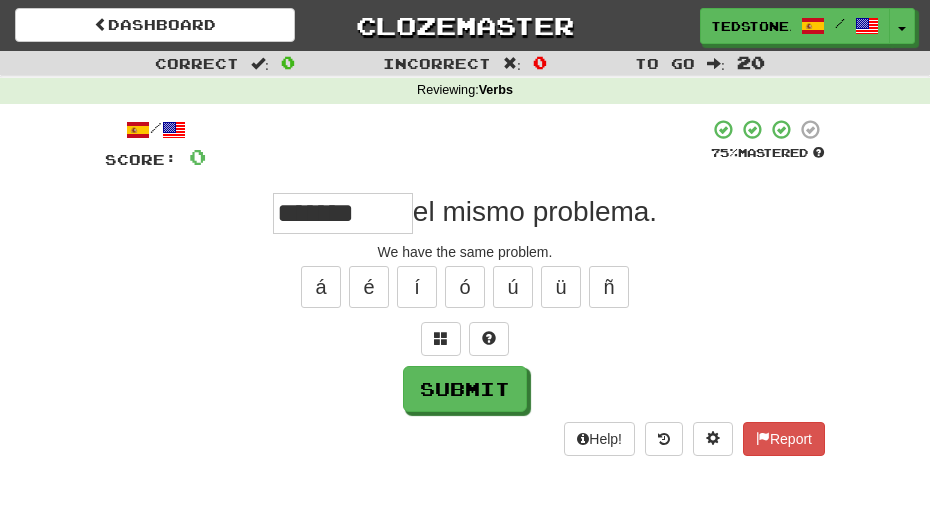 type on "*******" 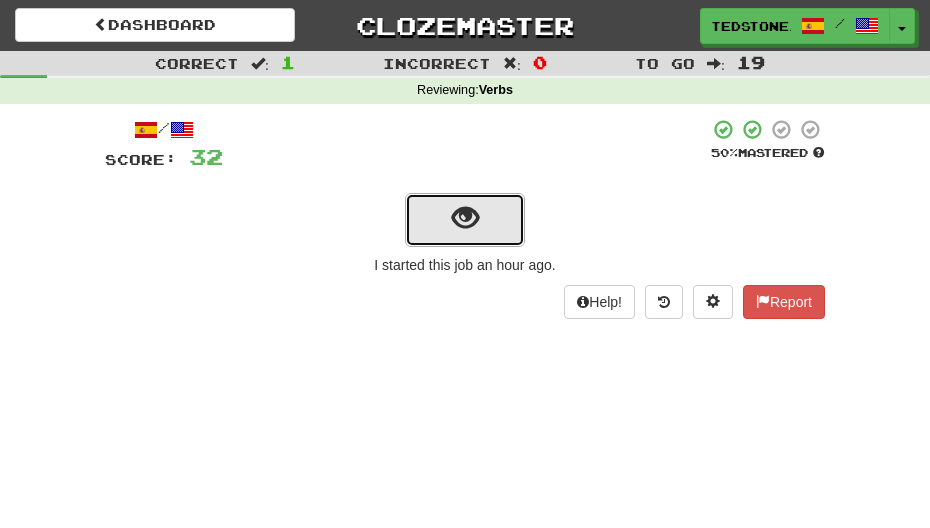 click at bounding box center [465, 218] 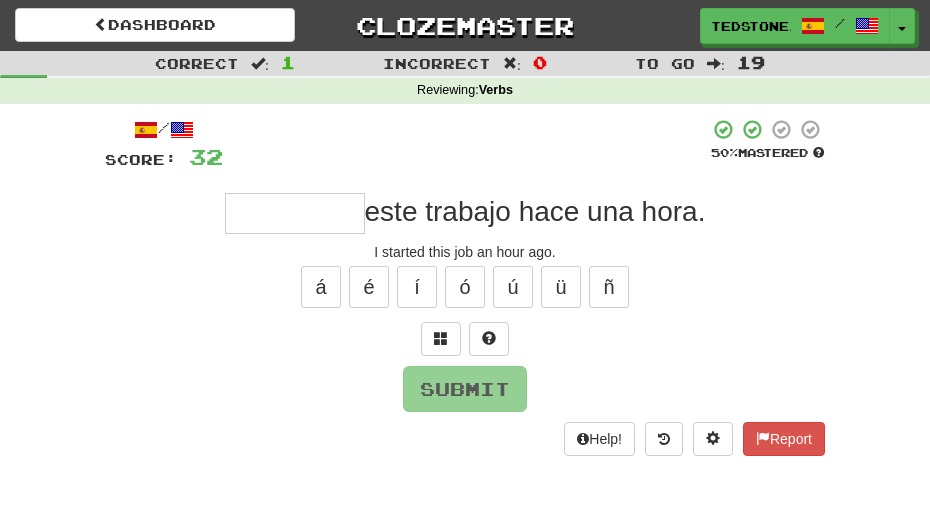click at bounding box center (295, 213) 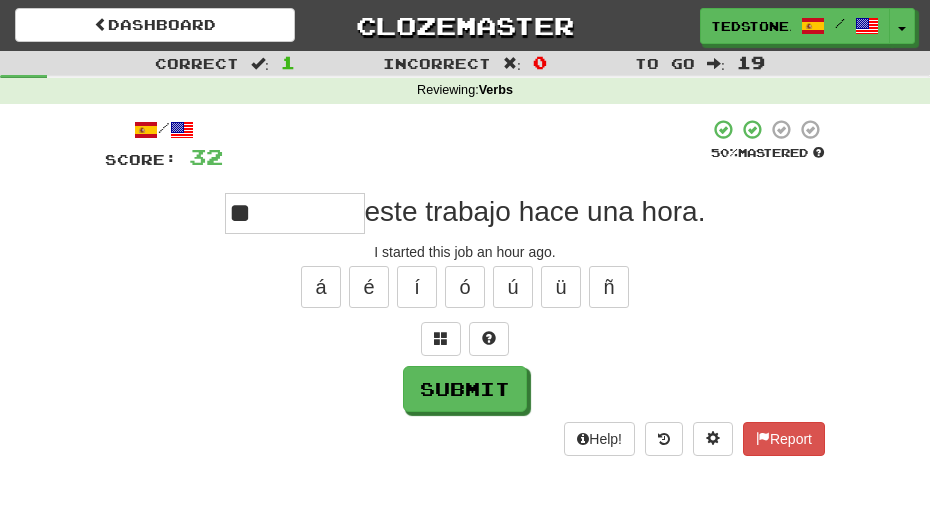 type on "*" 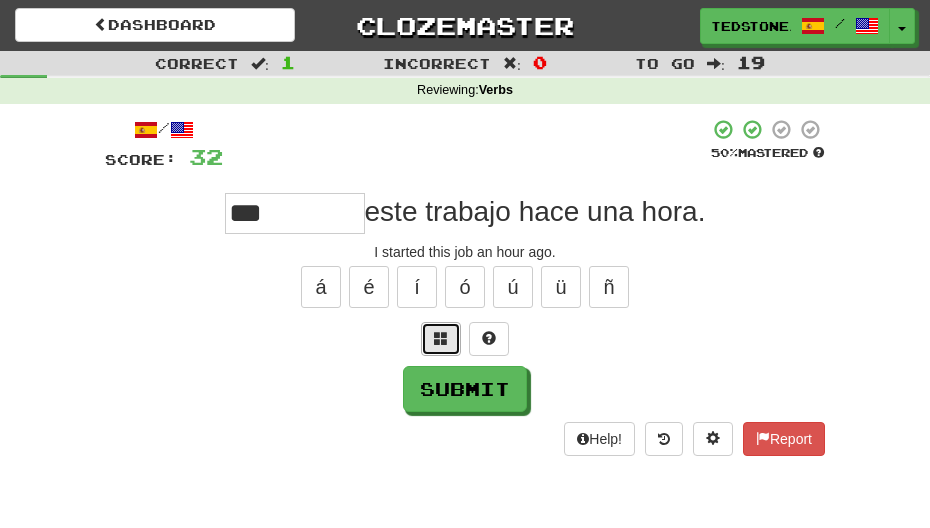click at bounding box center [441, 338] 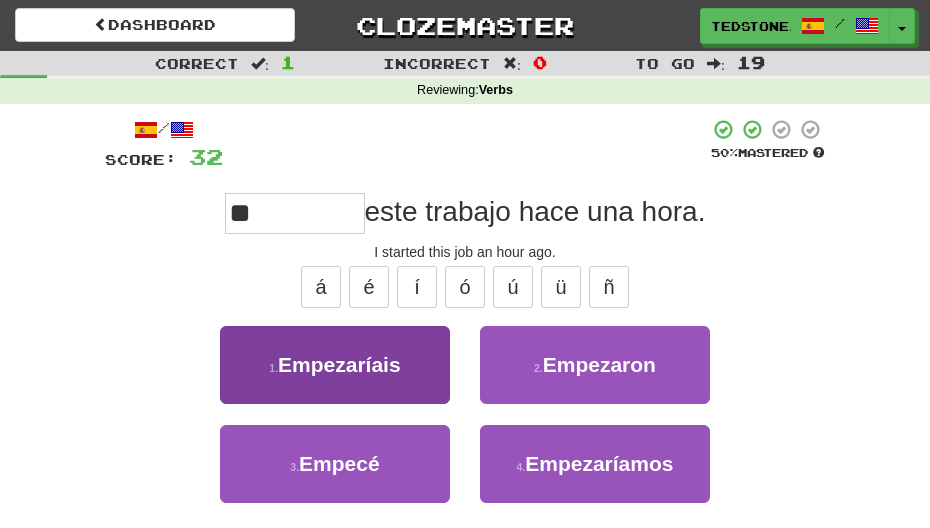 type on "*" 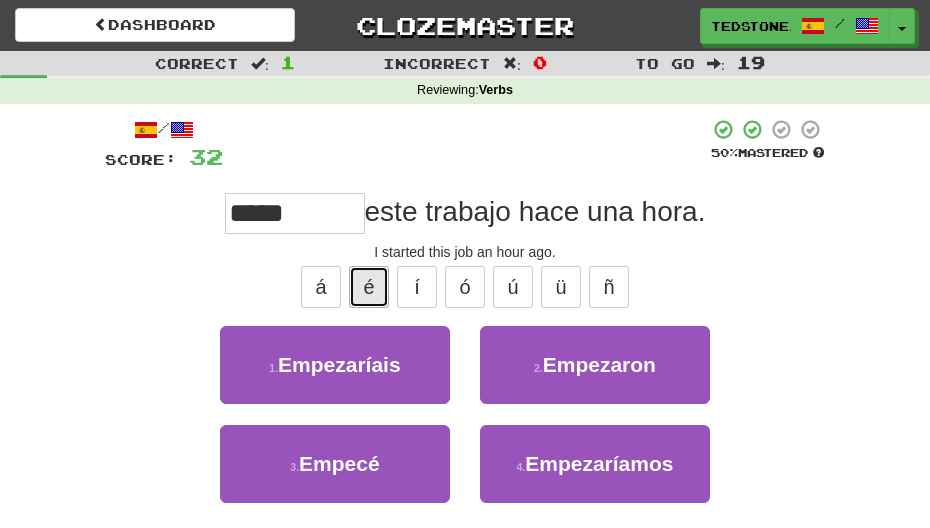 click on "é" at bounding box center [369, 287] 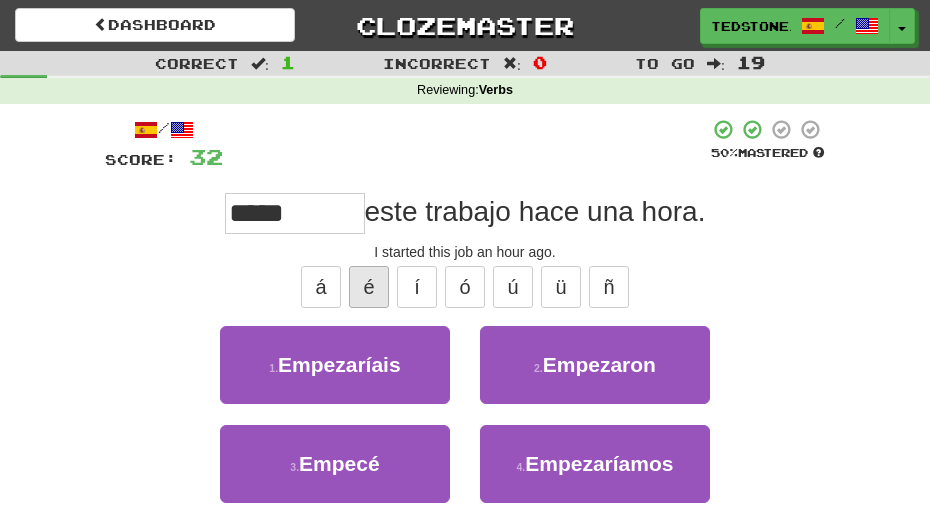 type on "******" 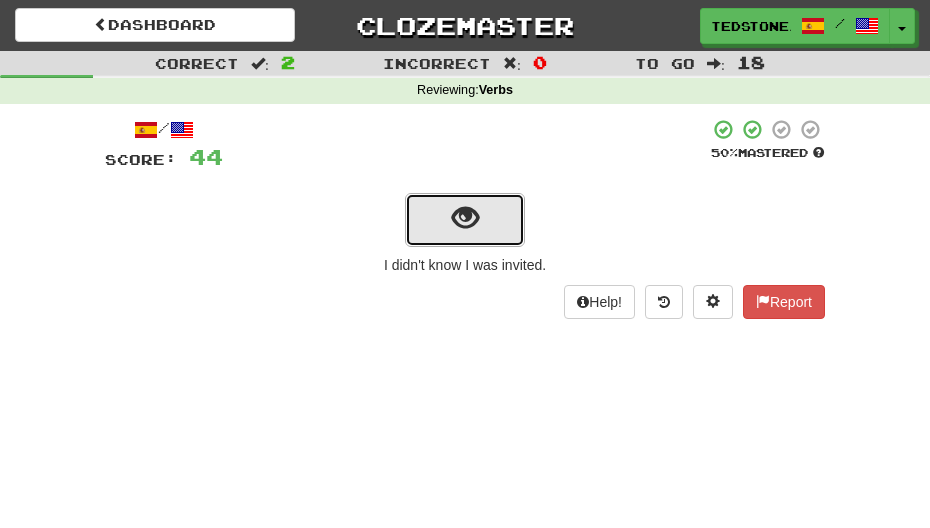 click at bounding box center [465, 218] 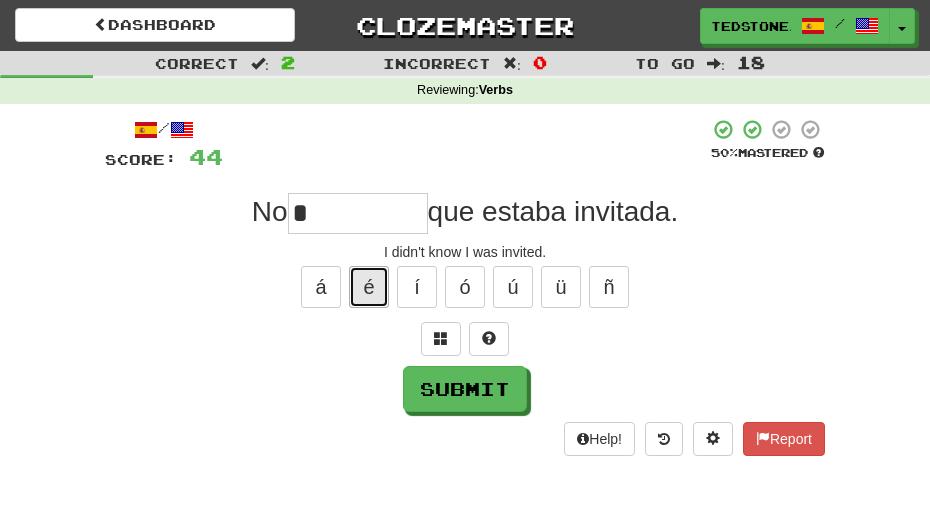 click on "é" at bounding box center (369, 287) 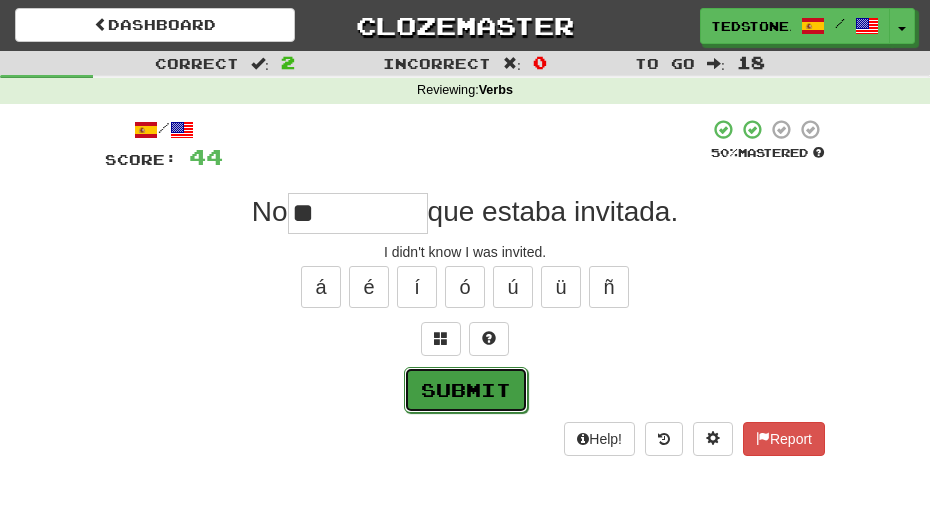 click on "Submit" at bounding box center (466, 390) 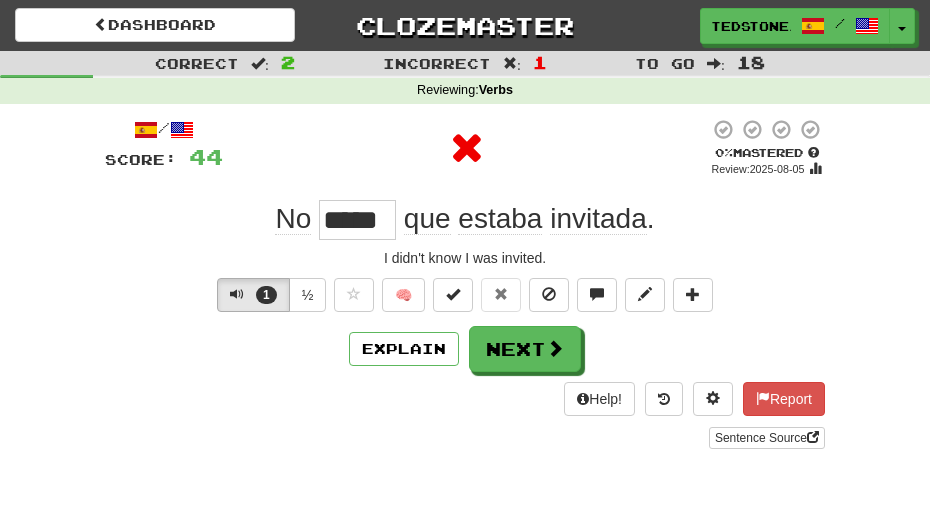 drag, startPoint x: 387, startPoint y: 221, endPoint x: 315, endPoint y: 227, distance: 72.249565 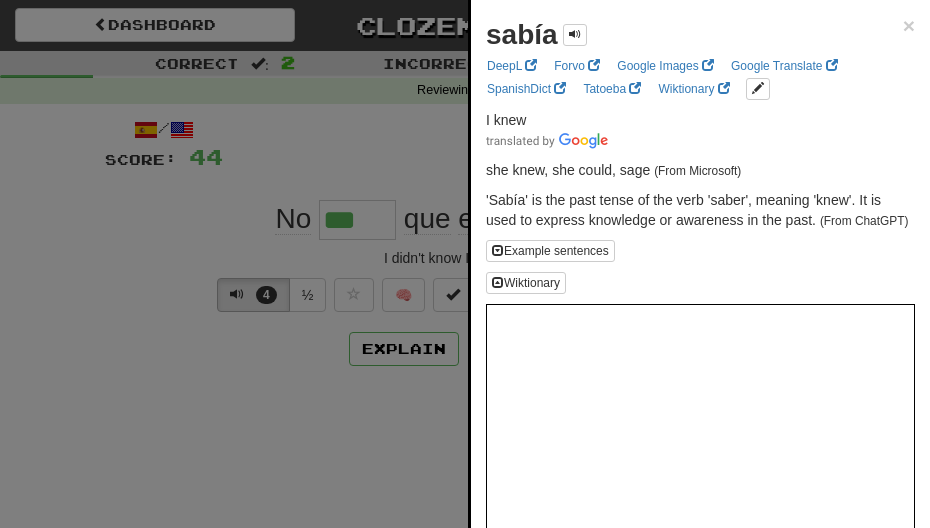 click at bounding box center (465, 264) 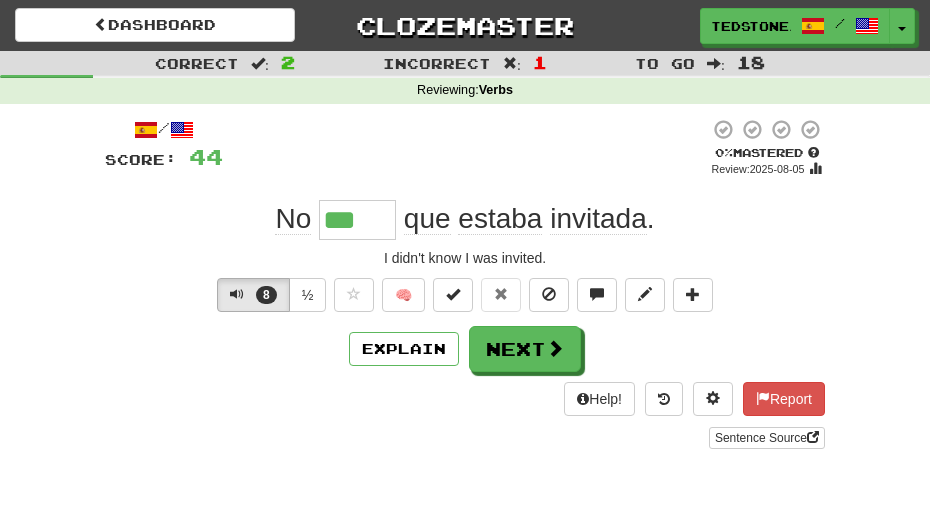 click on "***" at bounding box center [357, 220] 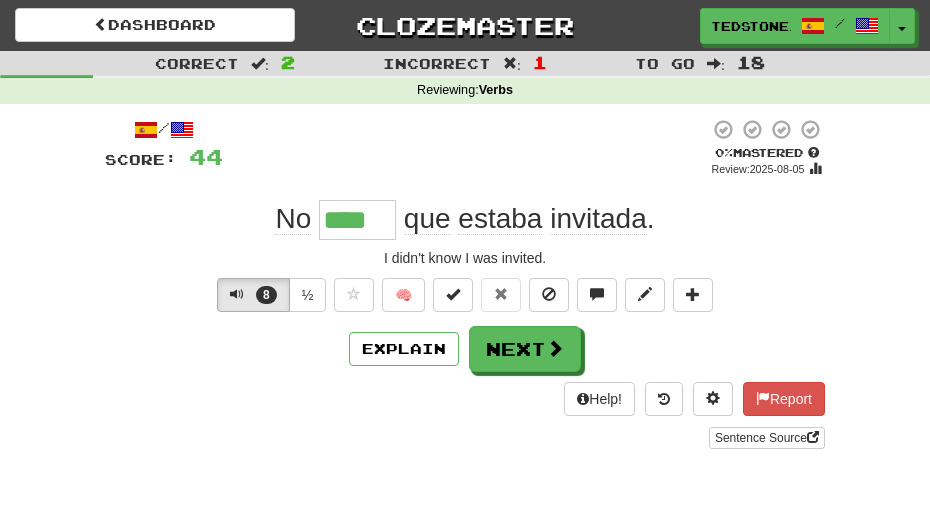 click on "****" at bounding box center (357, 220) 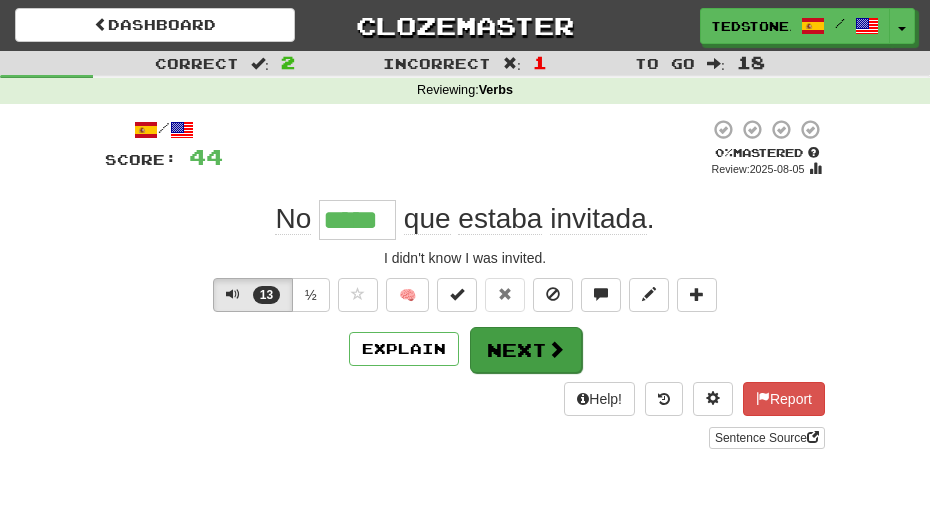 type on "*****" 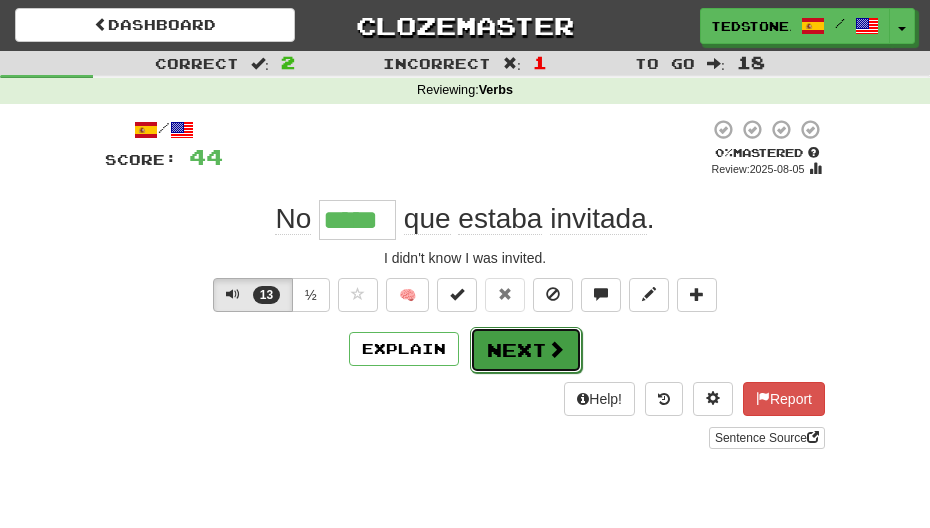 click on "Next" at bounding box center [526, 350] 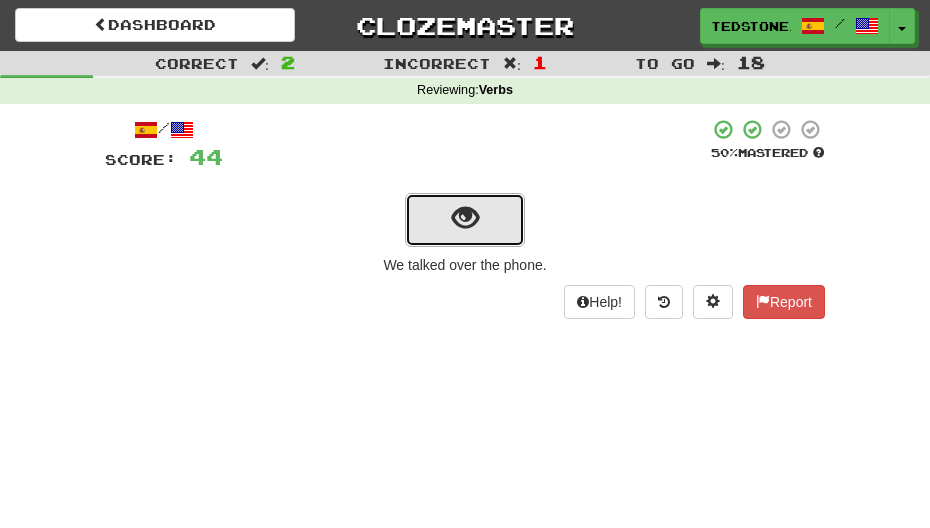 click at bounding box center (465, 218) 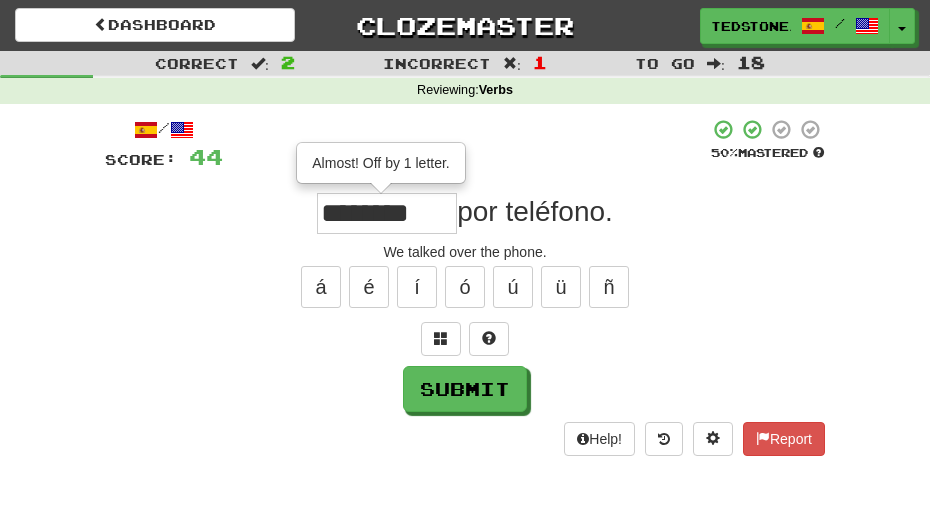 click on "********" at bounding box center (387, 213) 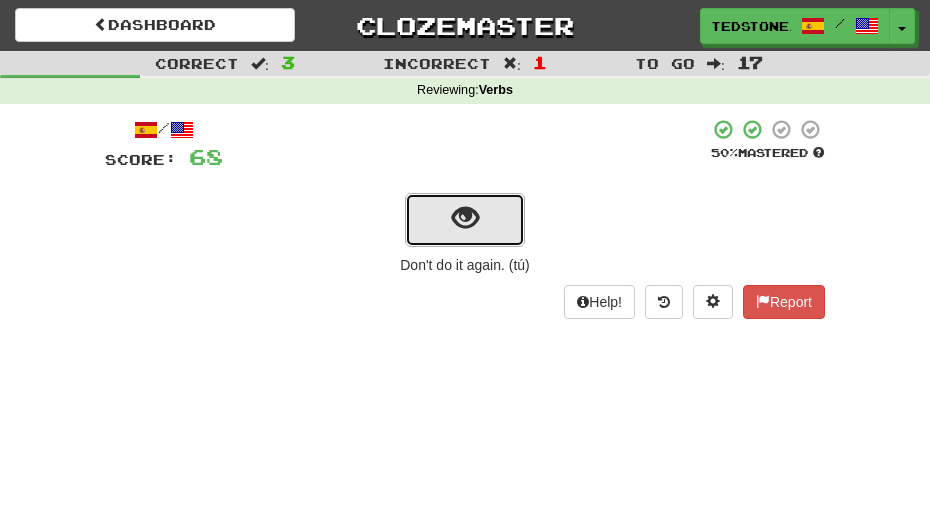 click at bounding box center (465, 218) 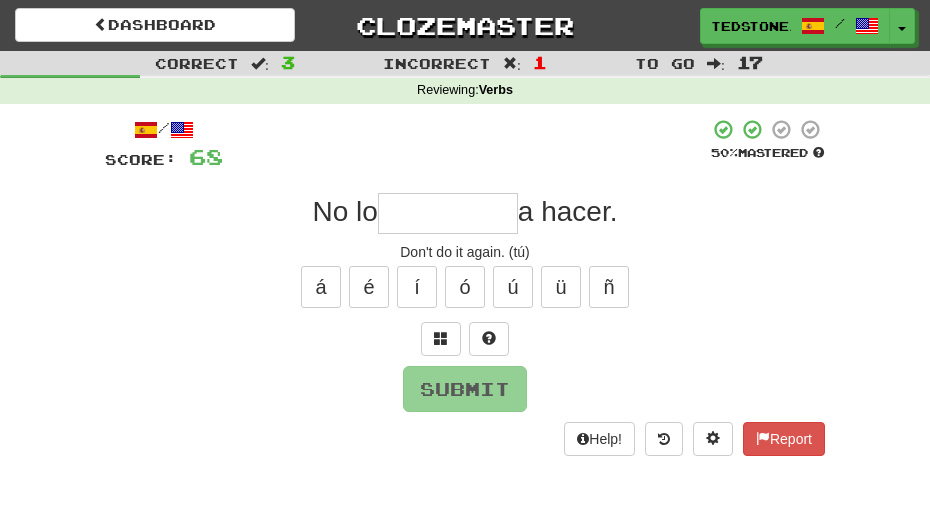 type on "*" 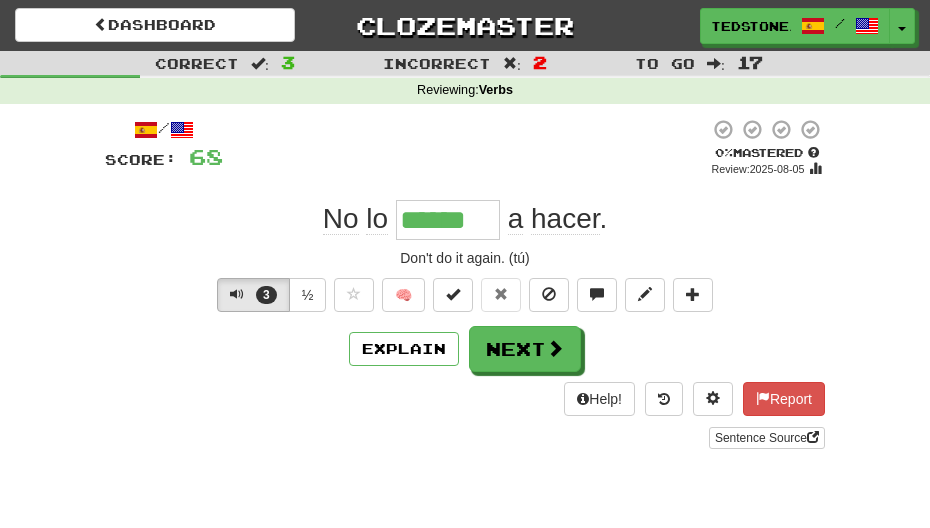 type on "*******" 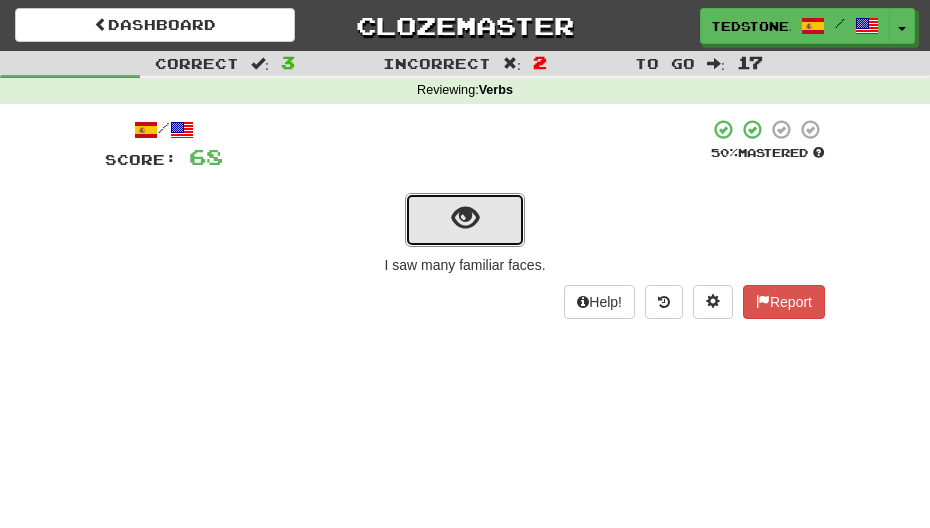 click at bounding box center [465, 218] 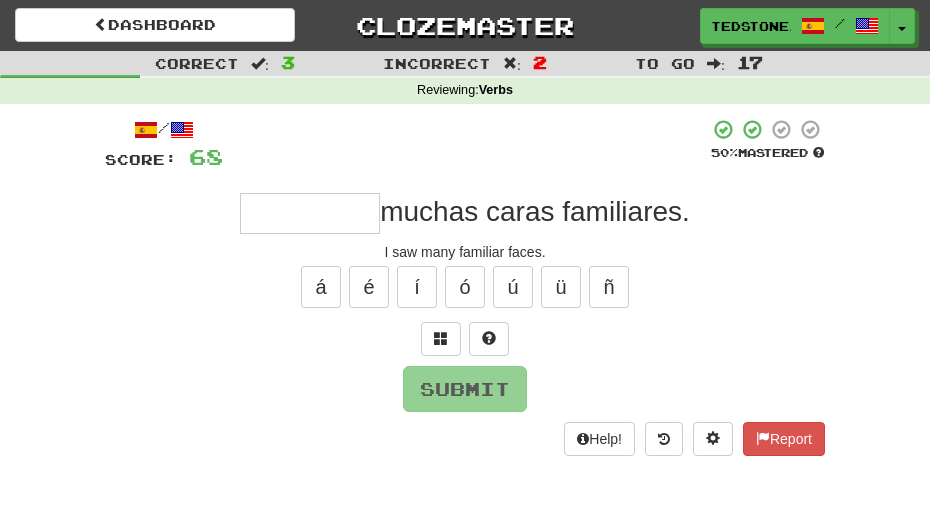 click at bounding box center (310, 213) 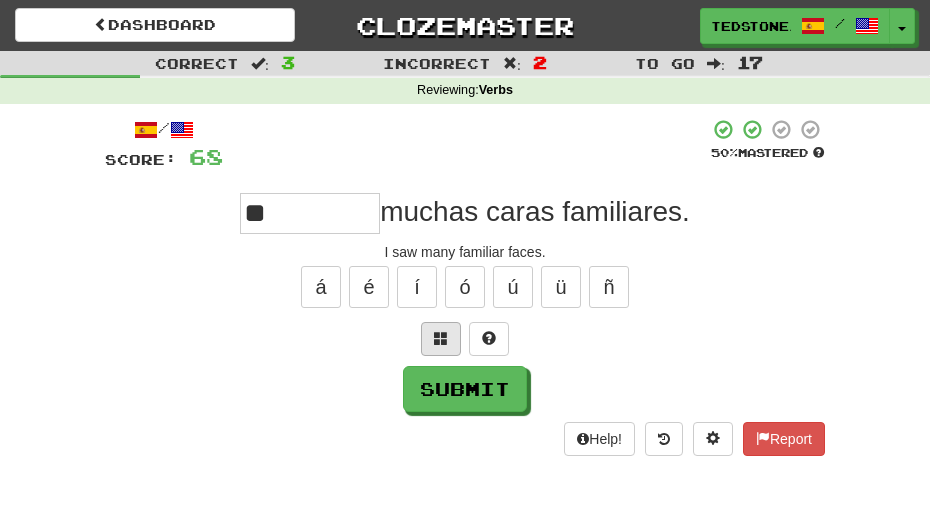 type on "**" 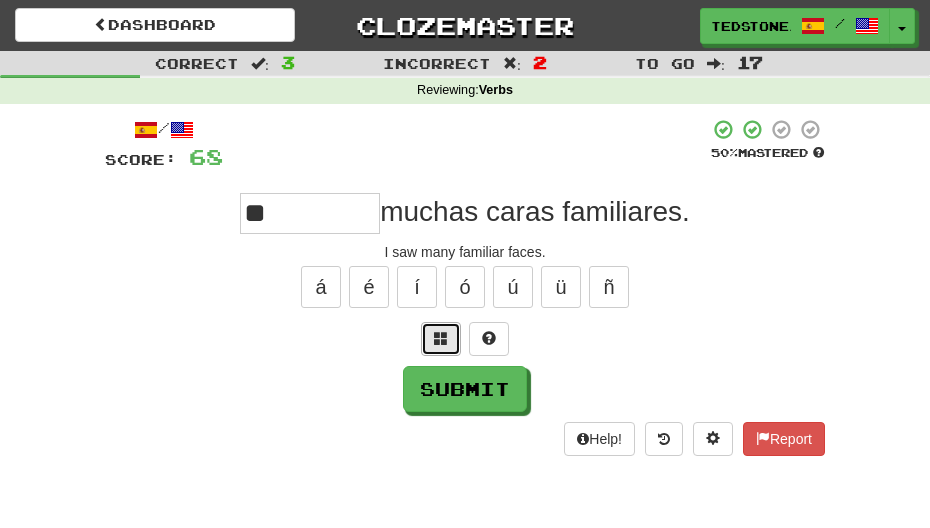 click at bounding box center [441, 338] 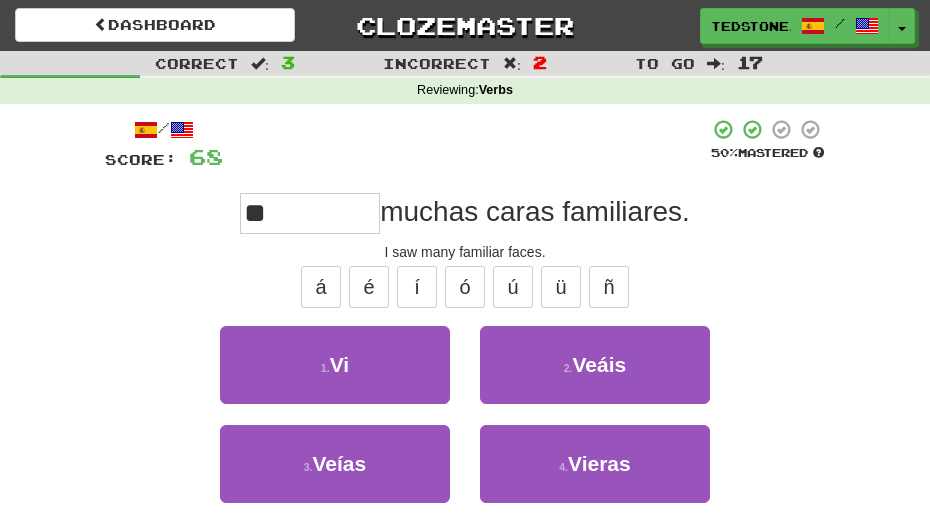 click on "I saw many familiar faces." at bounding box center [465, 252] 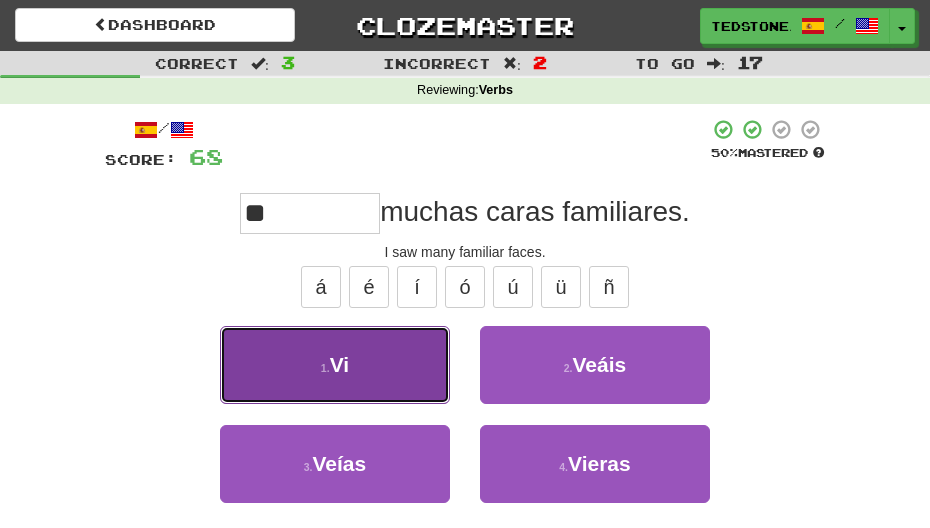 click on "1 .  Vi" at bounding box center [335, 365] 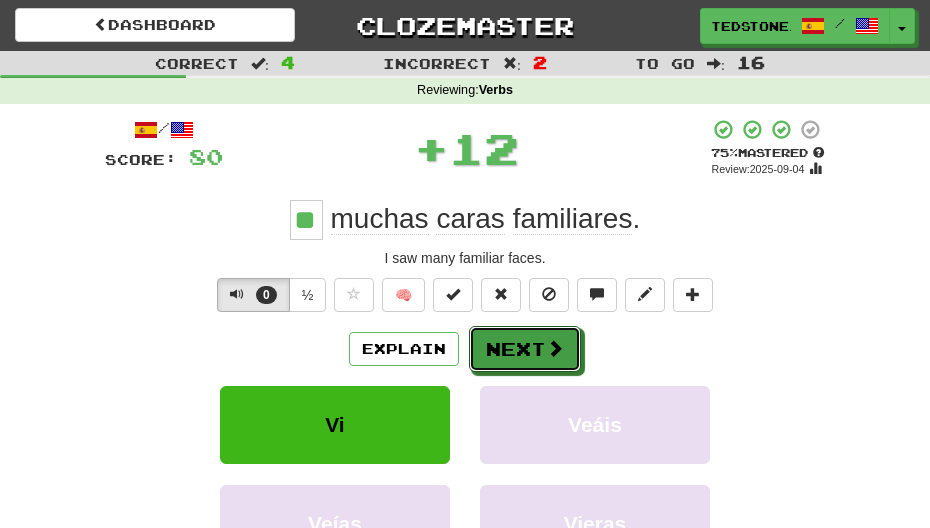 click on "Next" at bounding box center (525, 349) 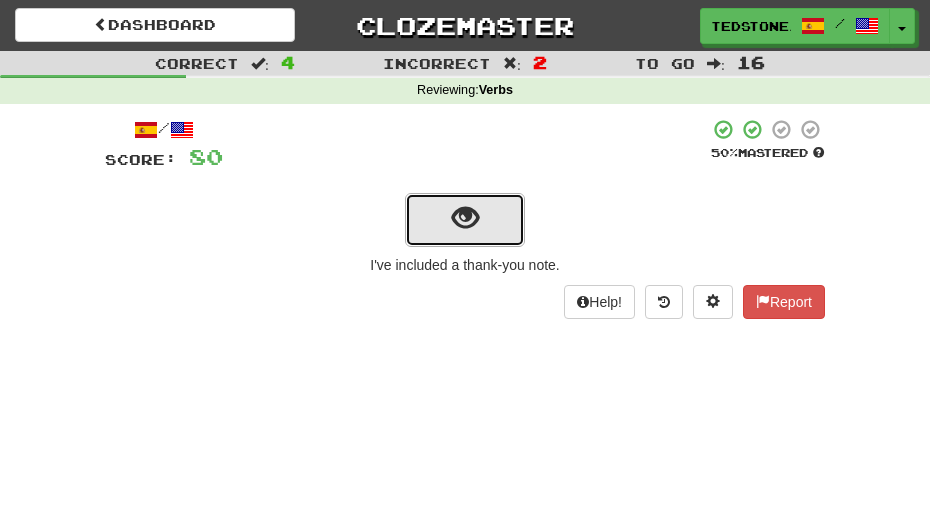 click at bounding box center [465, 218] 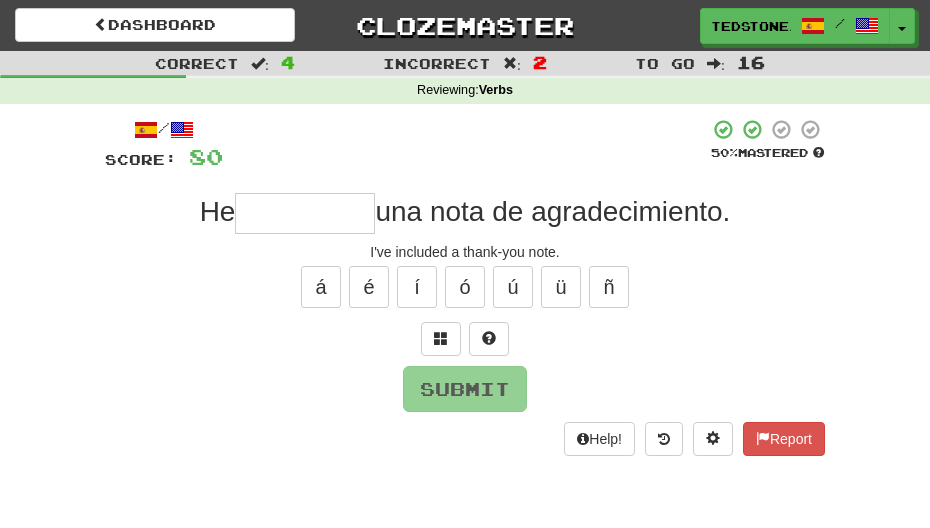 click at bounding box center [305, 213] 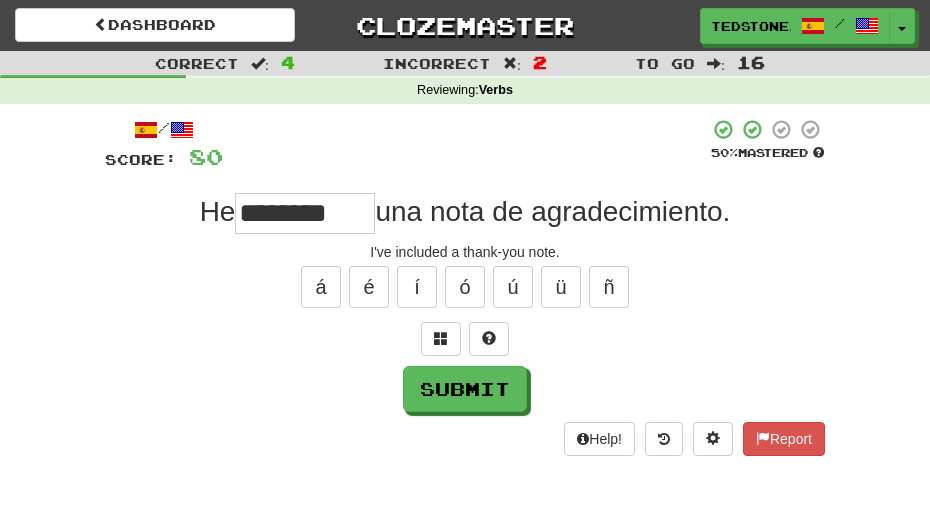 type on "********" 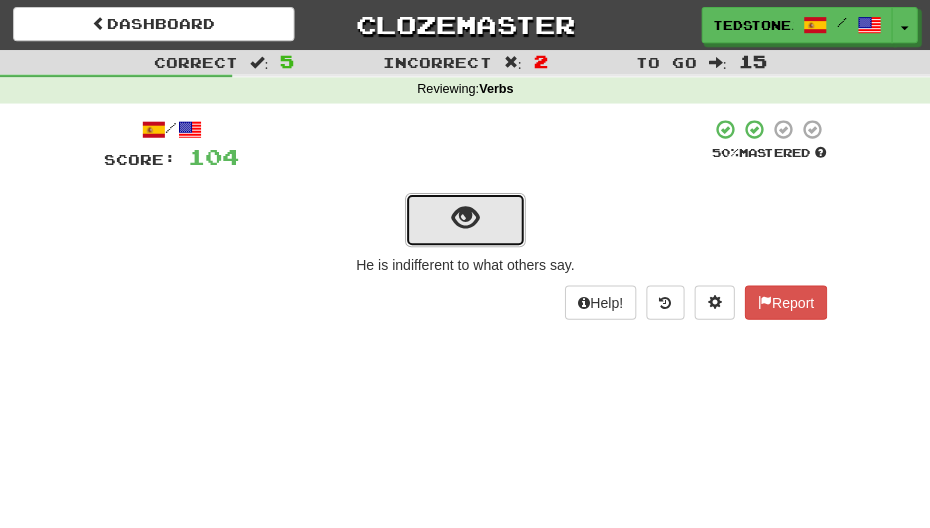 click at bounding box center (465, 218) 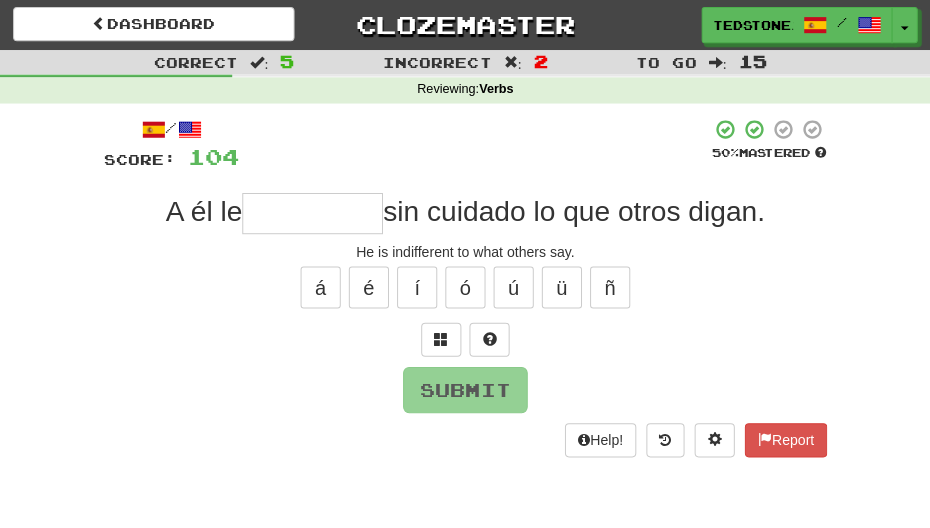 click at bounding box center (313, 213) 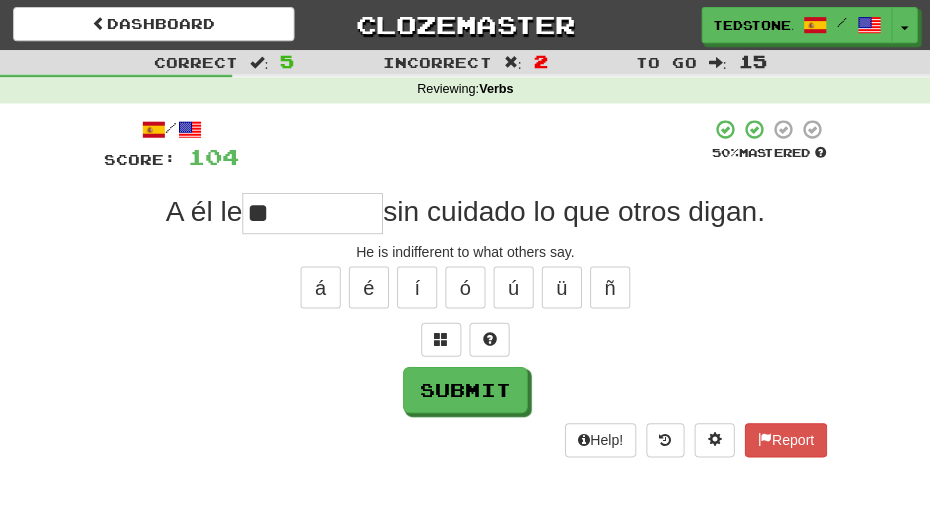 type on "*" 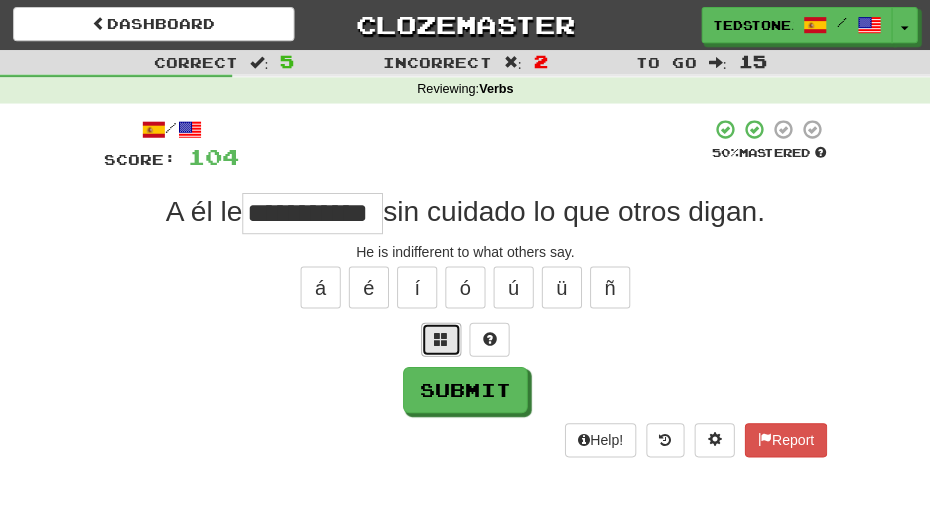 click at bounding box center (441, 338) 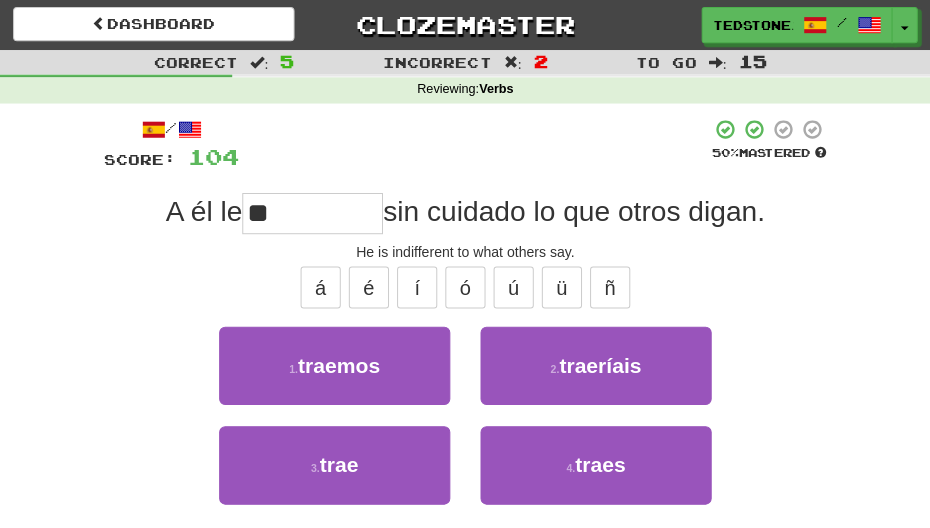 type on "*" 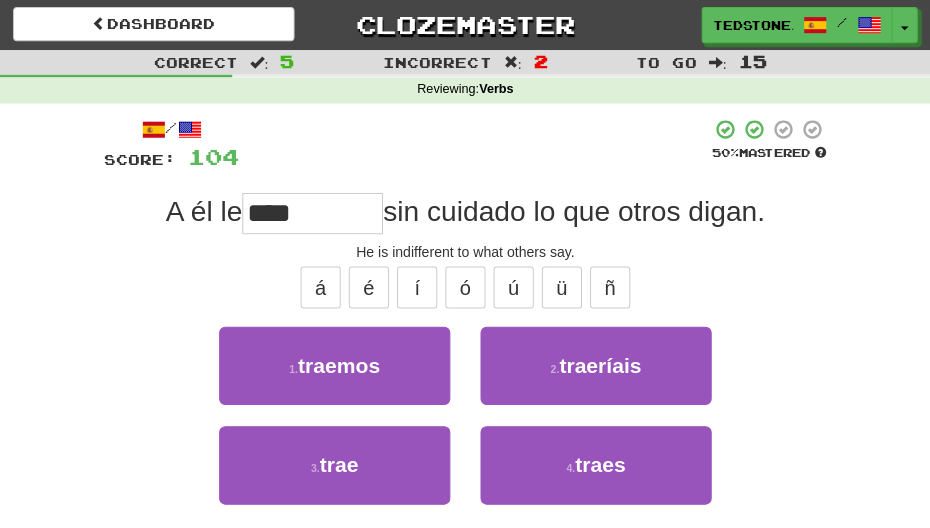 type on "****" 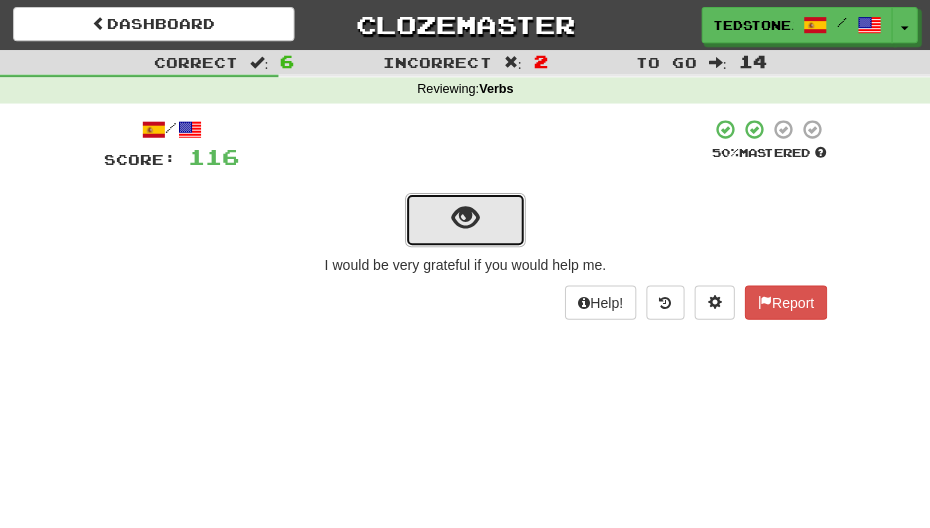 click at bounding box center [465, 218] 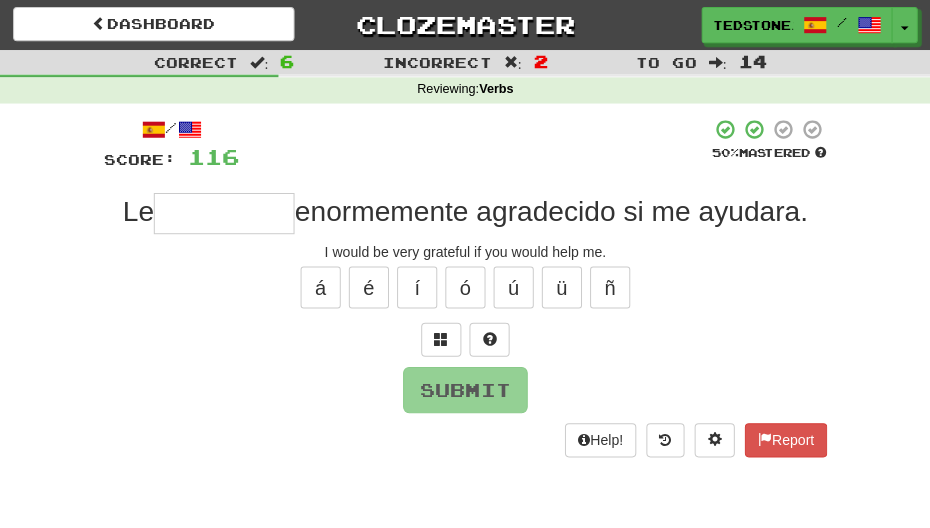 click at bounding box center [225, 213] 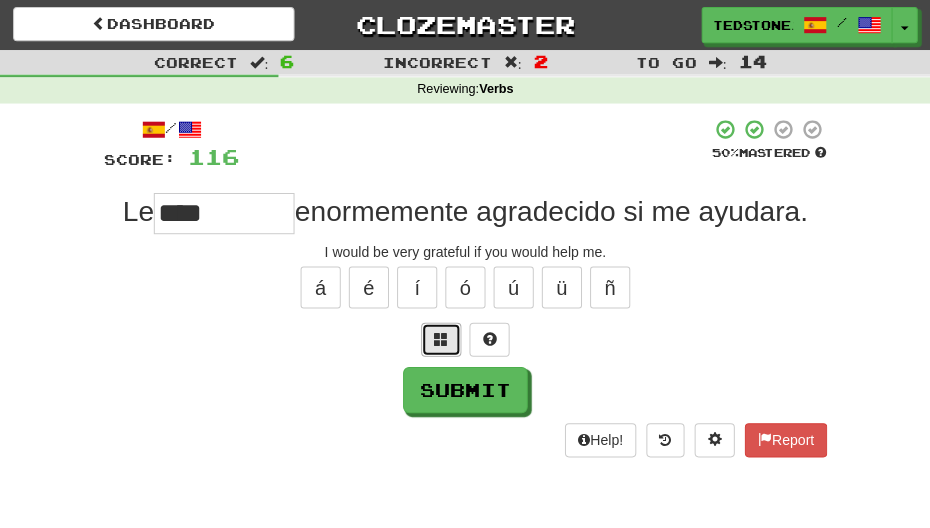 click at bounding box center (441, 338) 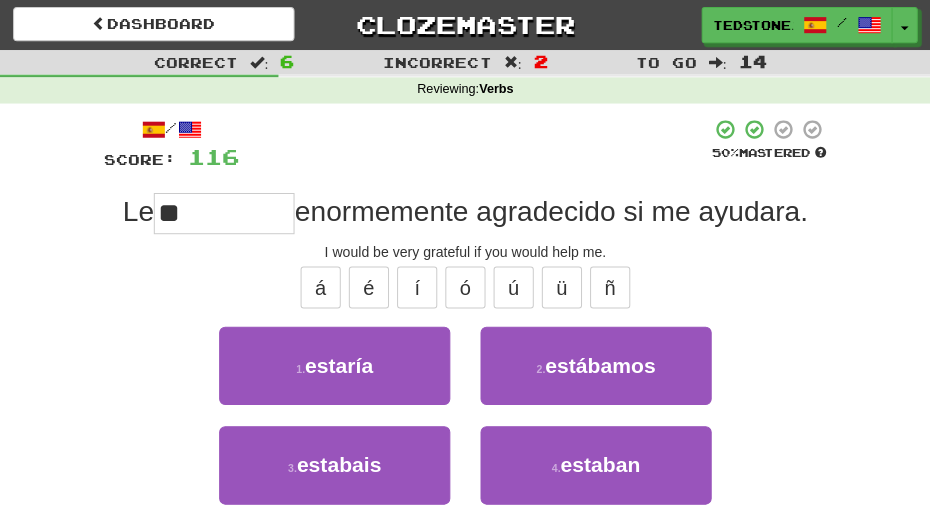 type on "*" 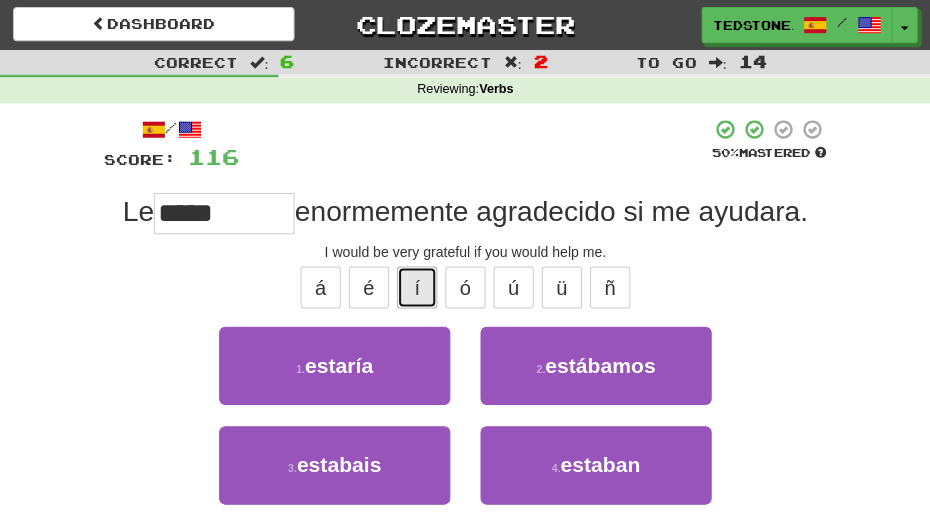 click on "í" at bounding box center (417, 287) 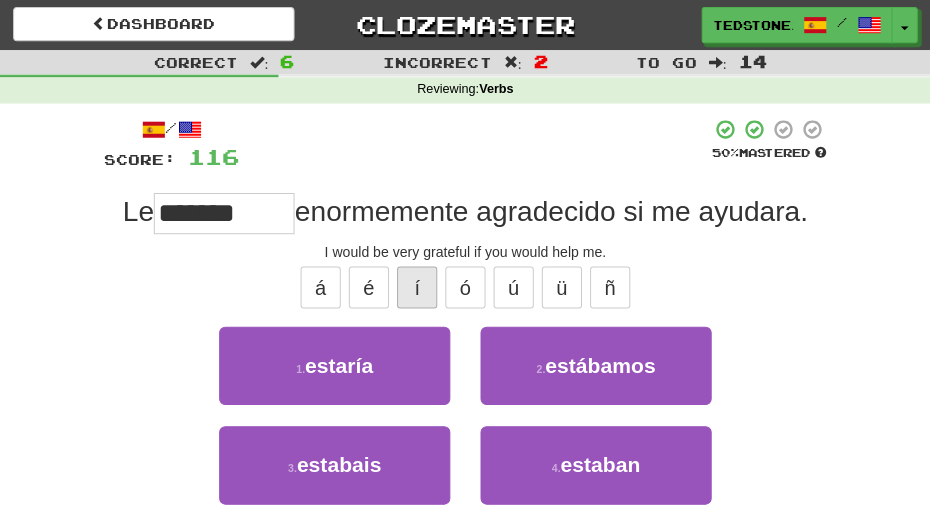 type on "*******" 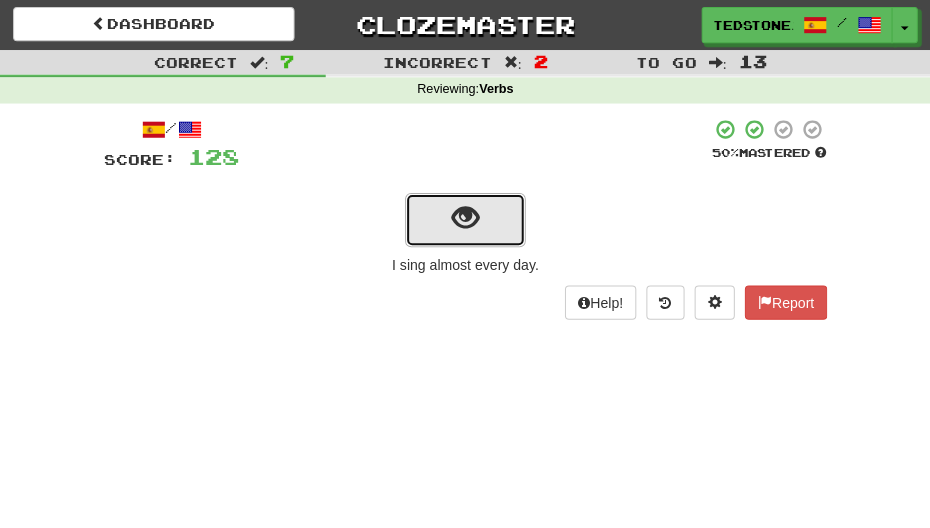 click at bounding box center [465, 220] 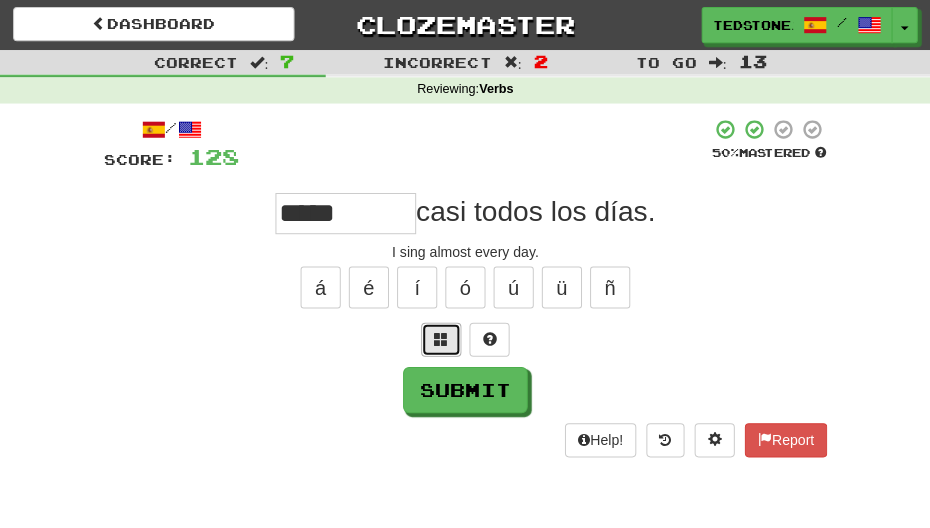 click at bounding box center [441, 339] 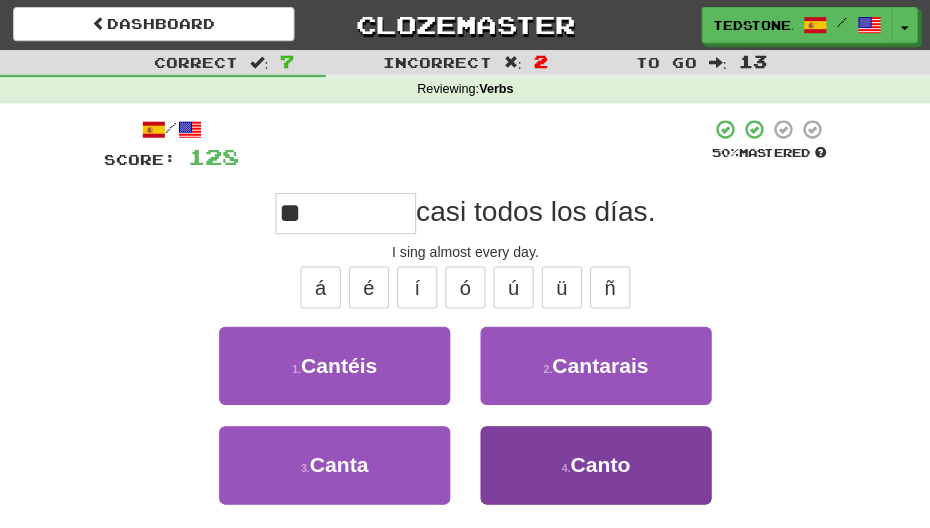 type on "*" 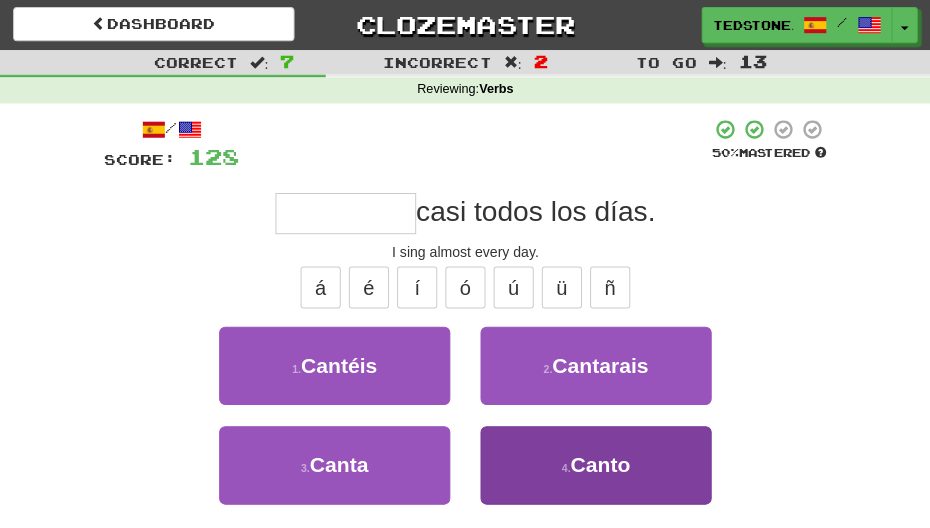 type on "*" 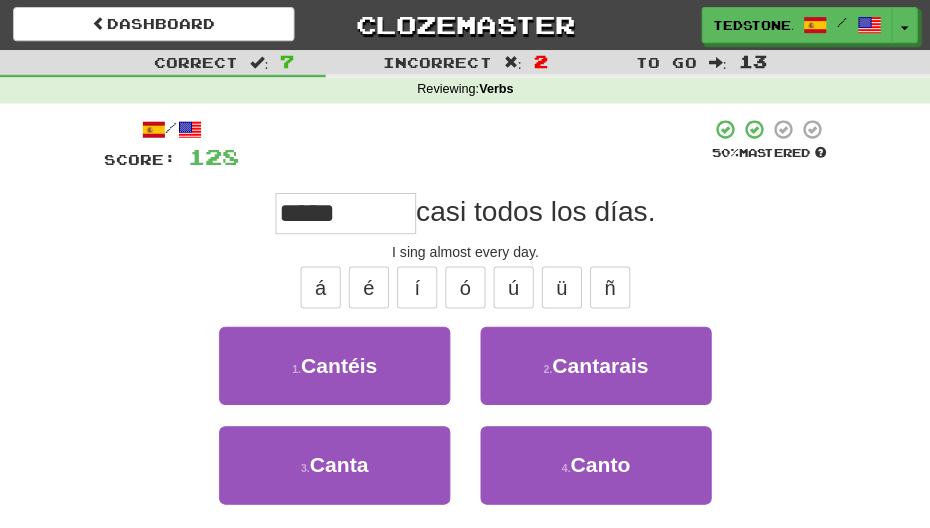 type on "*****" 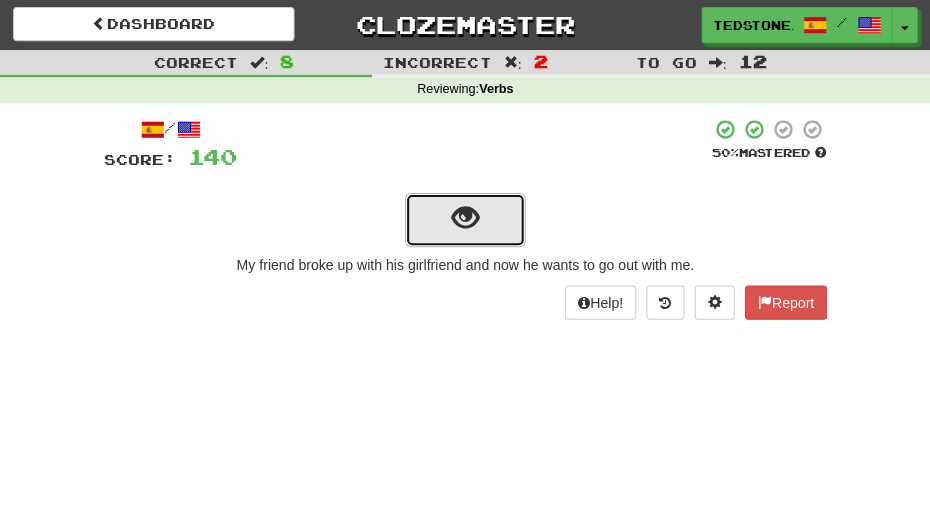 click at bounding box center (465, 220) 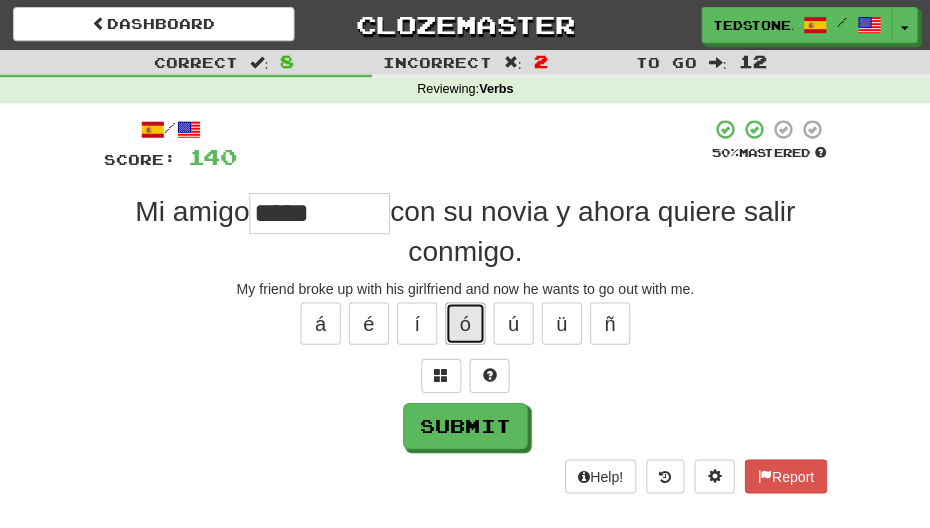 click on "ó" at bounding box center [465, 323] 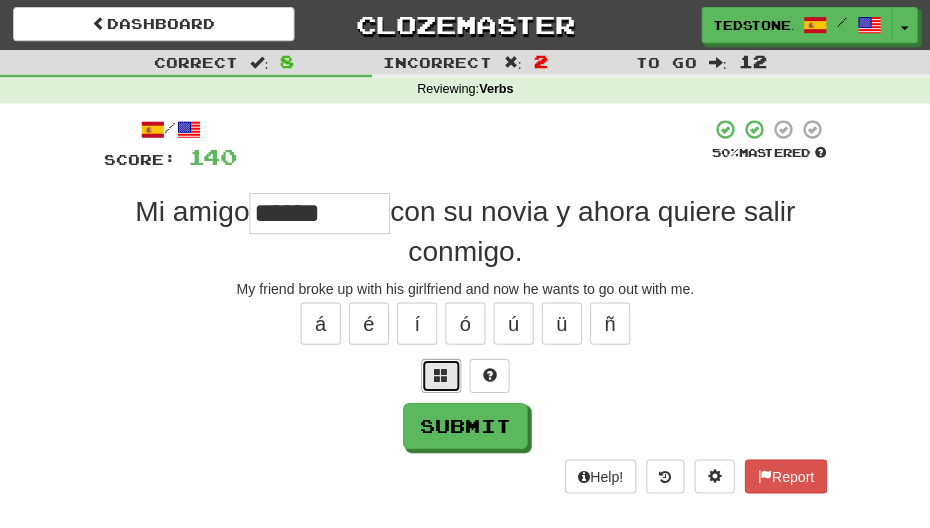 click at bounding box center [441, 374] 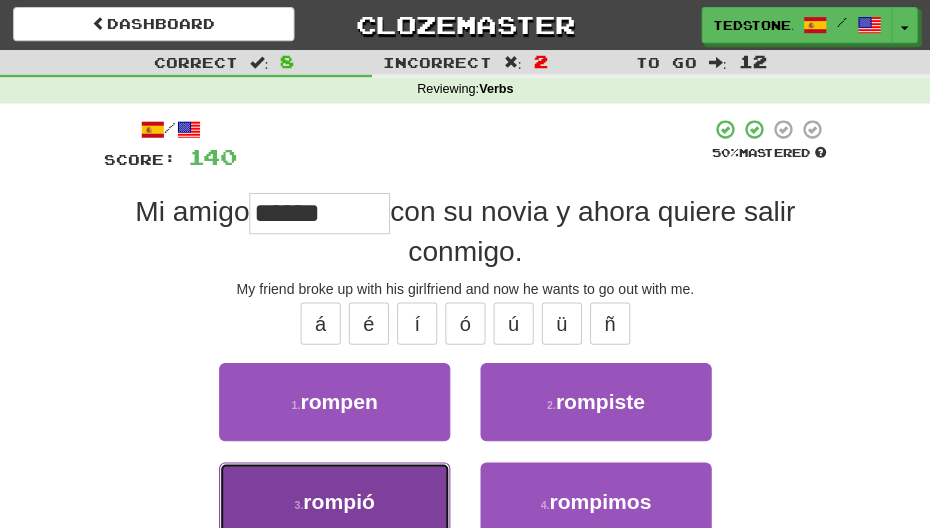 click on "3 .  rompió" at bounding box center [335, 500] 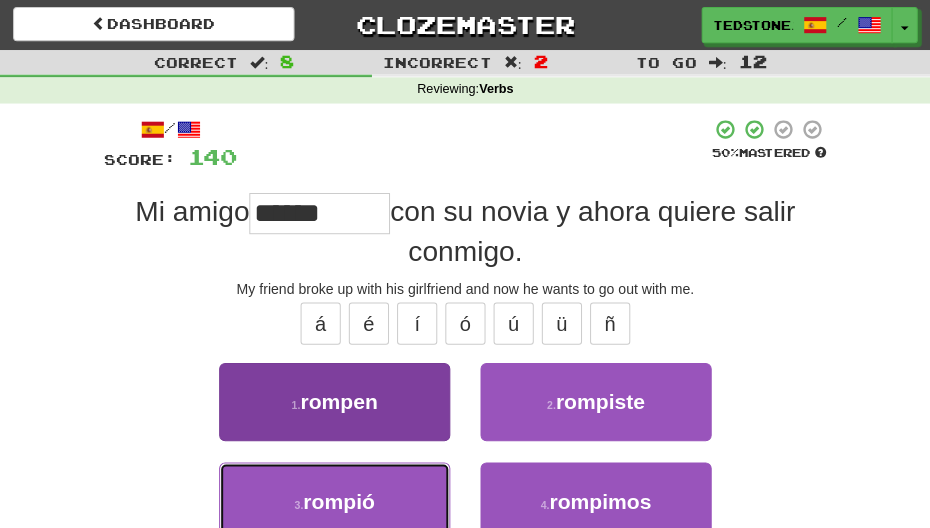 type on "******" 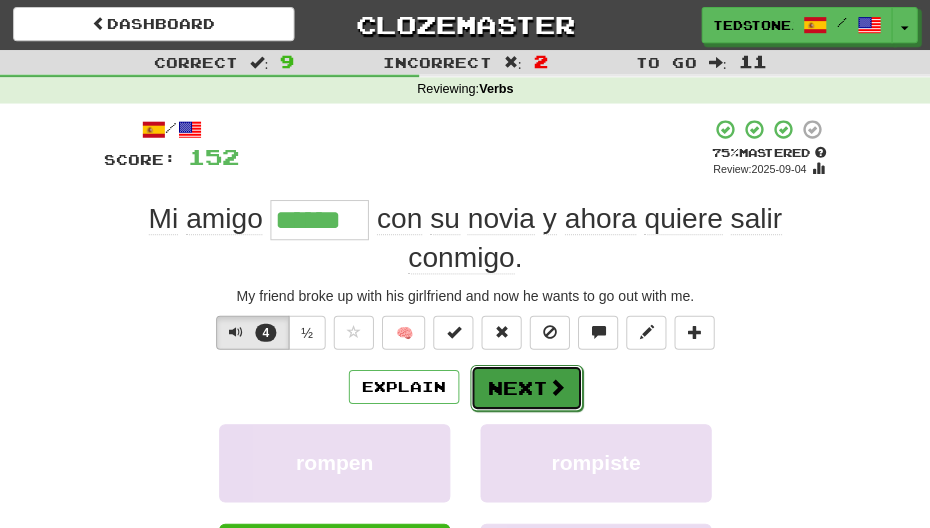 click on "Next" at bounding box center (526, 387) 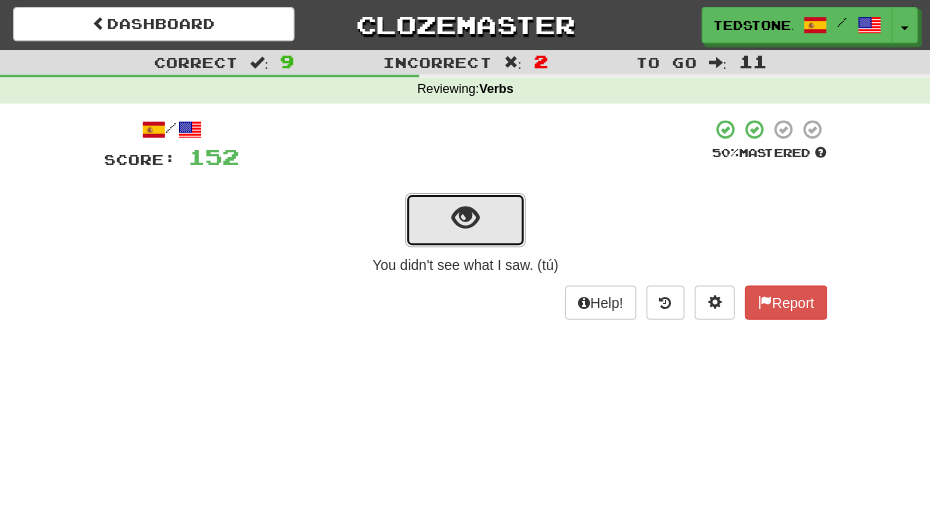 click at bounding box center (465, 218) 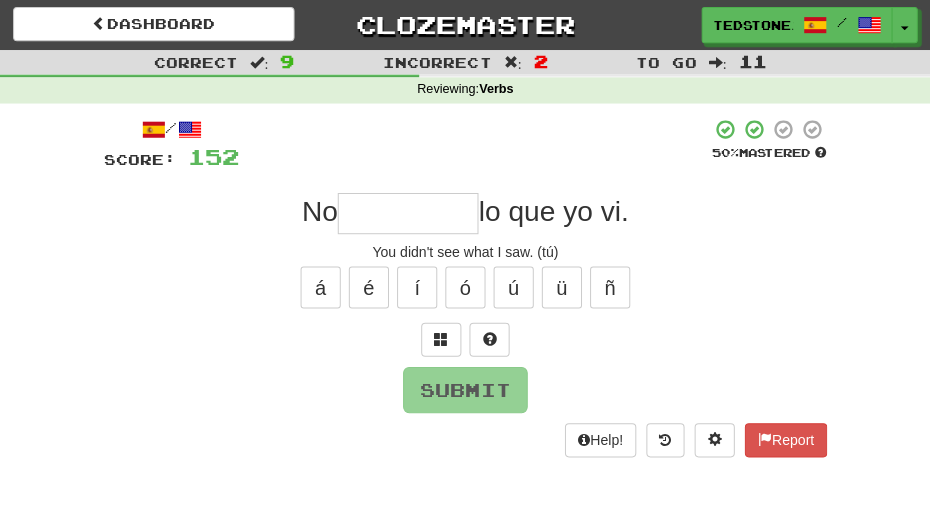 click at bounding box center (408, 213) 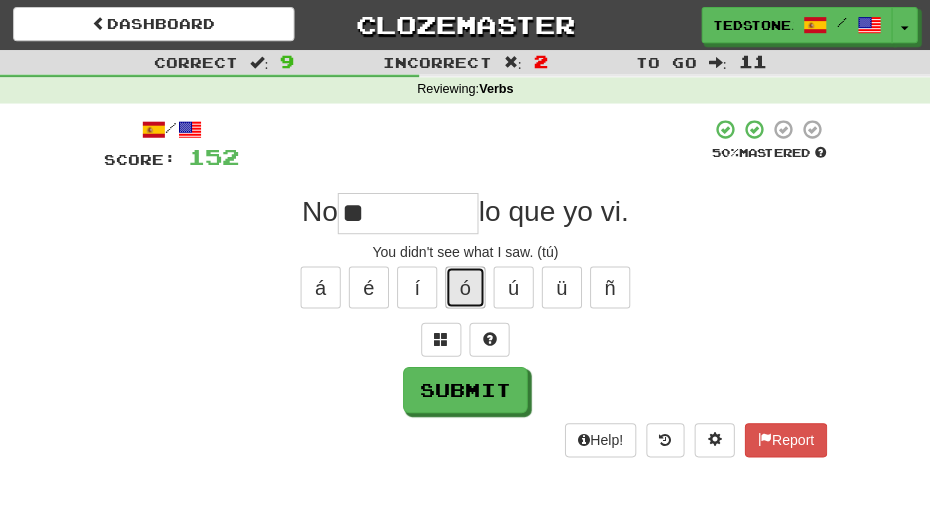 click on "ó" at bounding box center [465, 287] 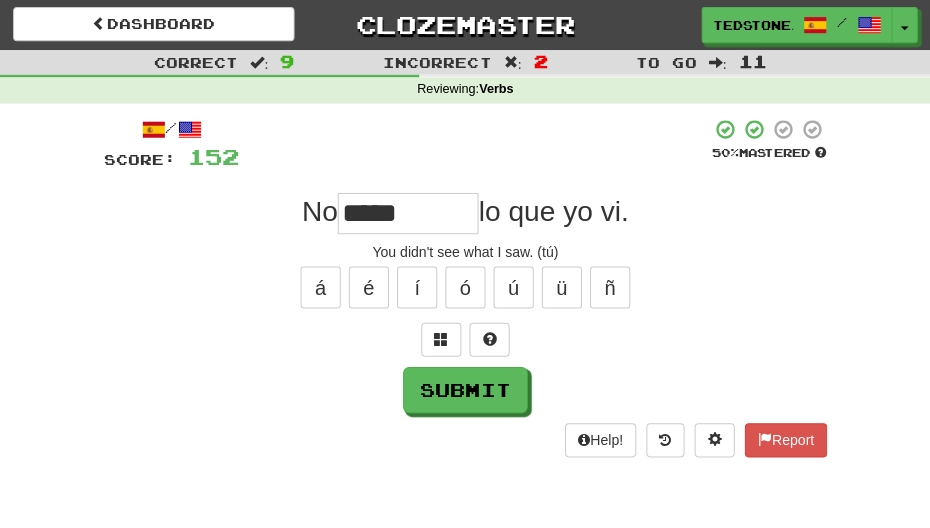type on "*****" 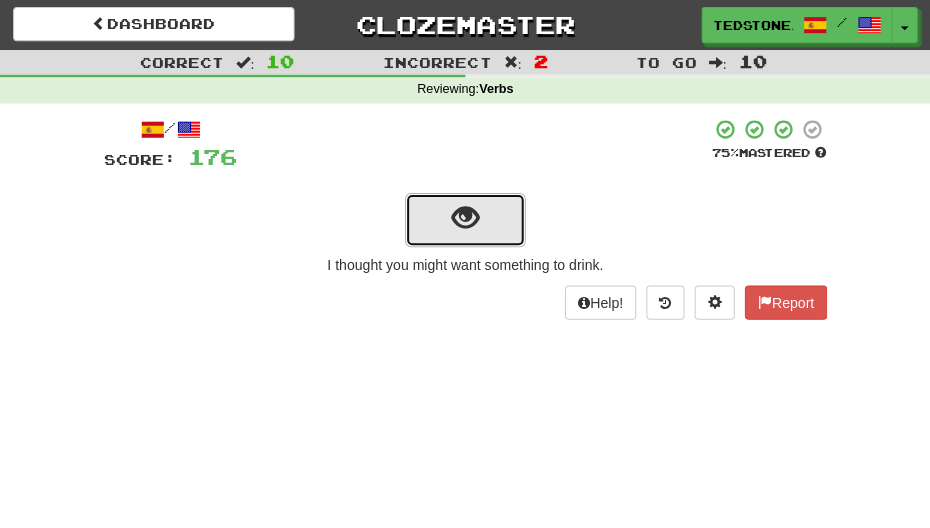 click at bounding box center (465, 218) 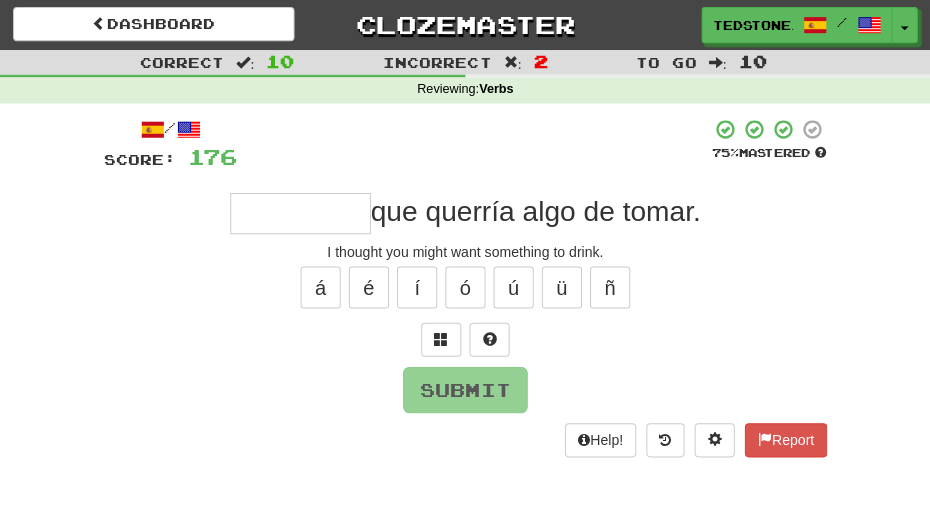 click at bounding box center (301, 213) 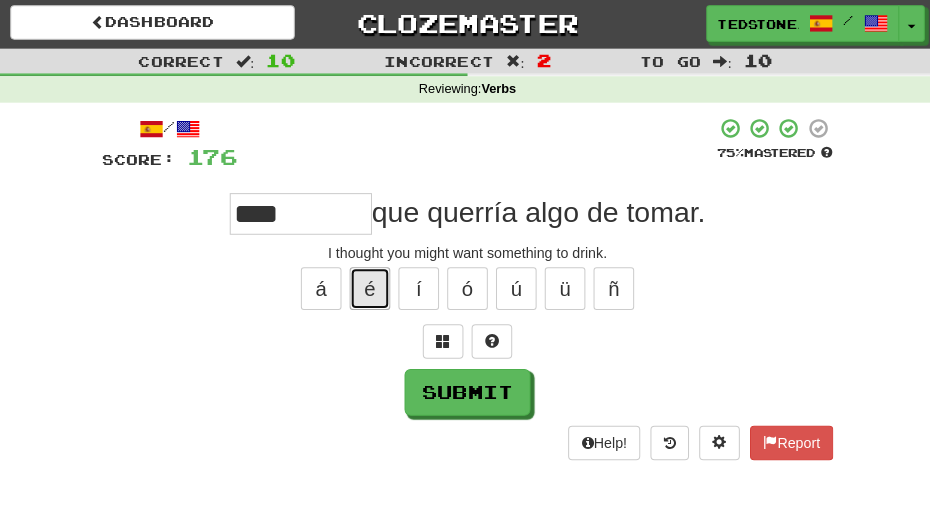 click on "é" at bounding box center [369, 287] 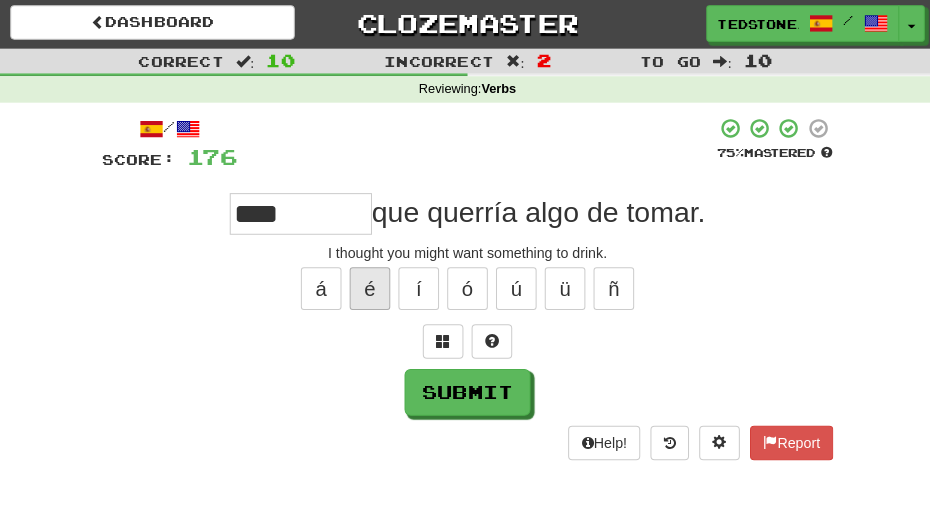 type on "*****" 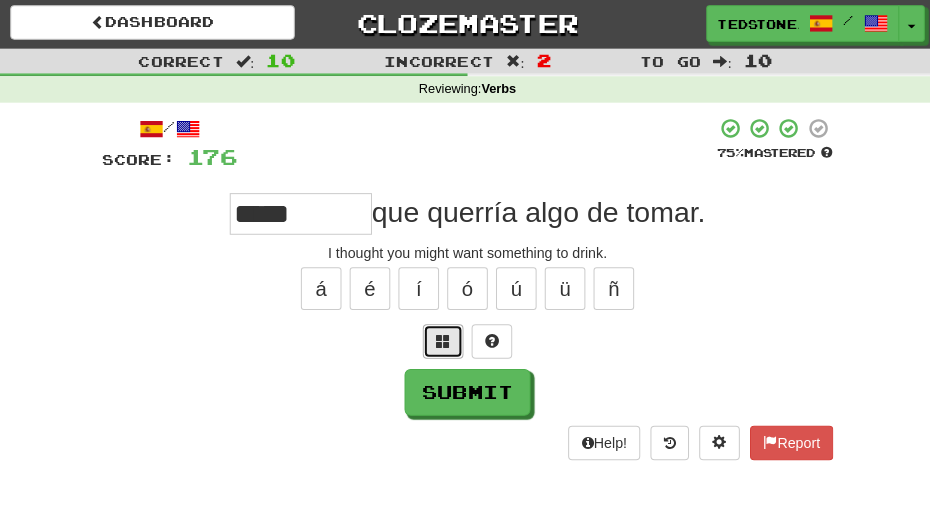 click at bounding box center [441, 338] 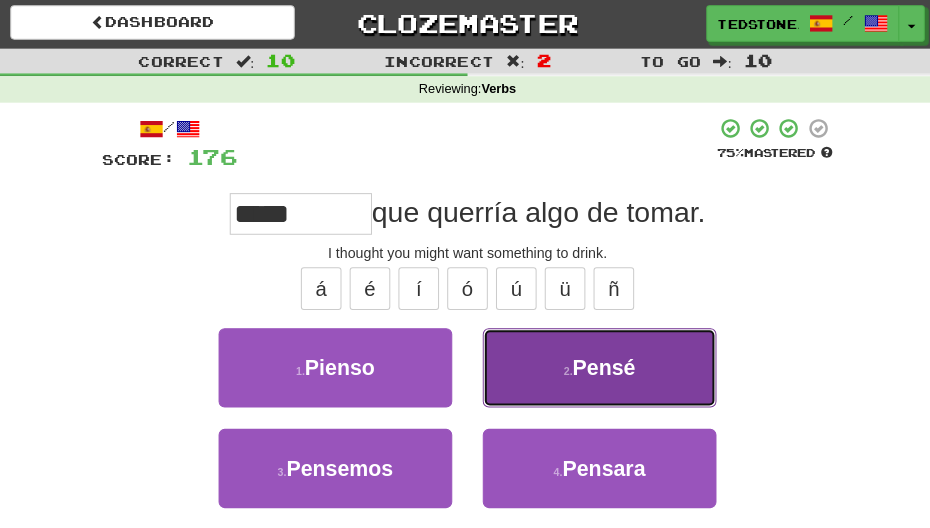 click on "2 .  Pensé" at bounding box center (595, 365) 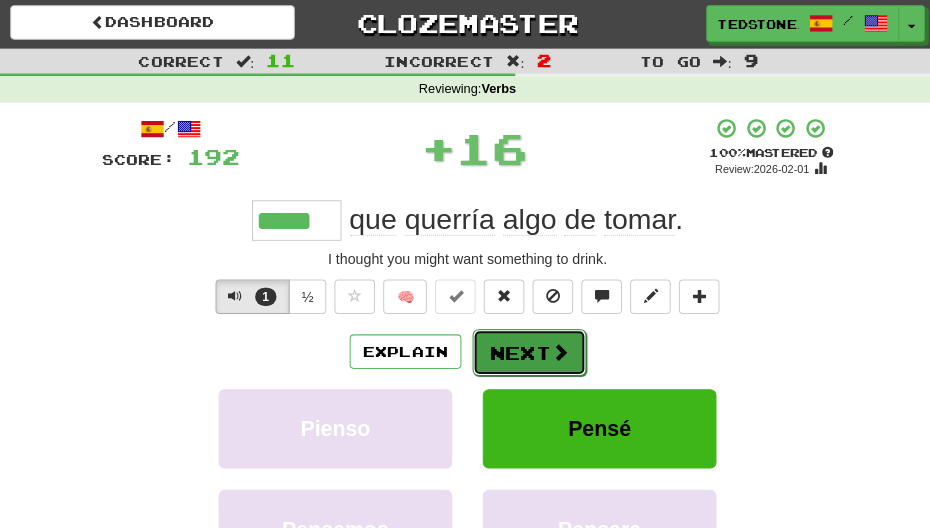 click on "Next" at bounding box center (526, 350) 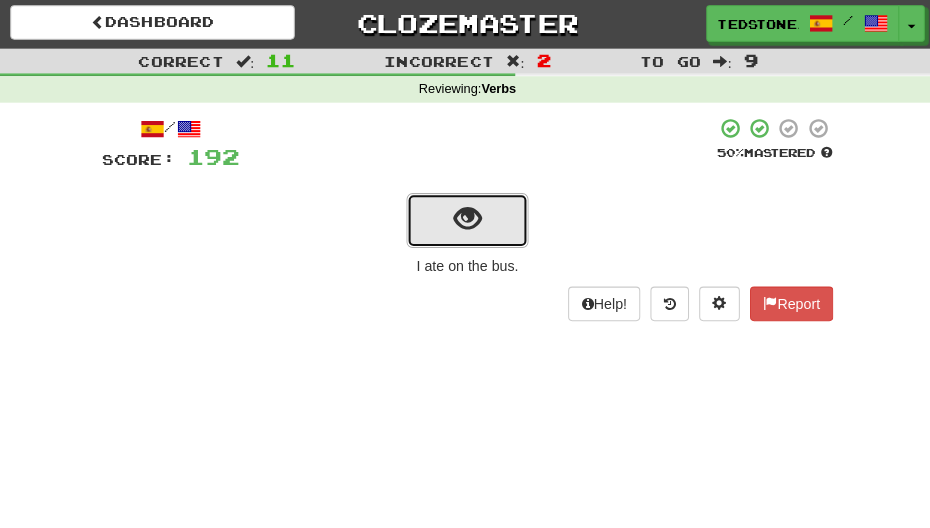 click at bounding box center (465, 218) 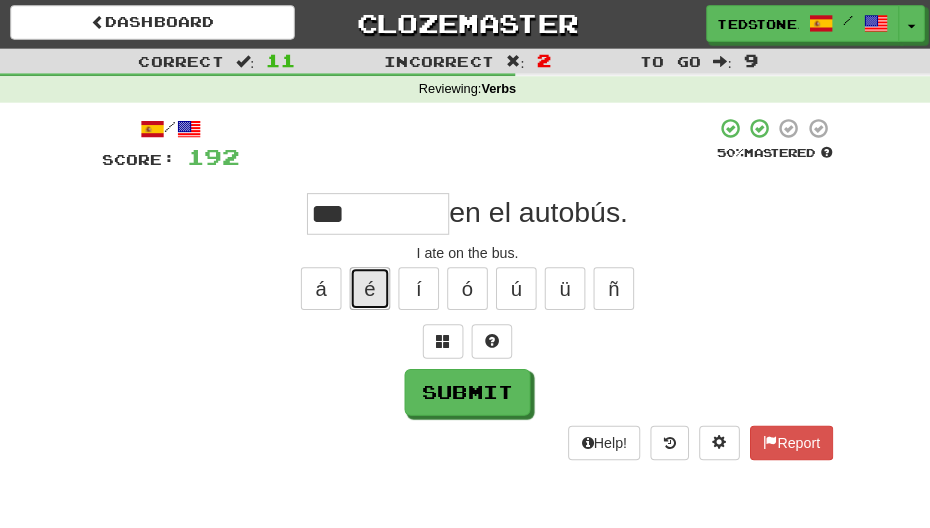 click on "é" at bounding box center [369, 287] 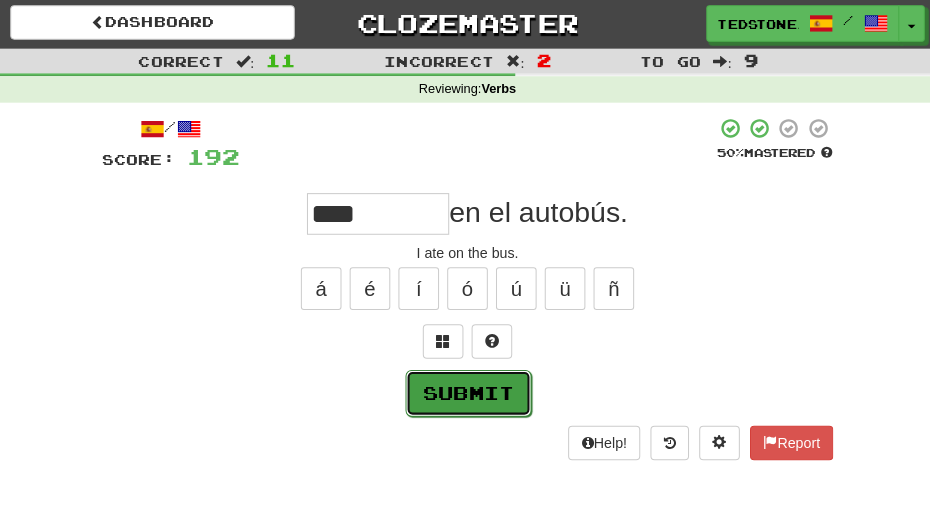 click on "Submit" at bounding box center (466, 390) 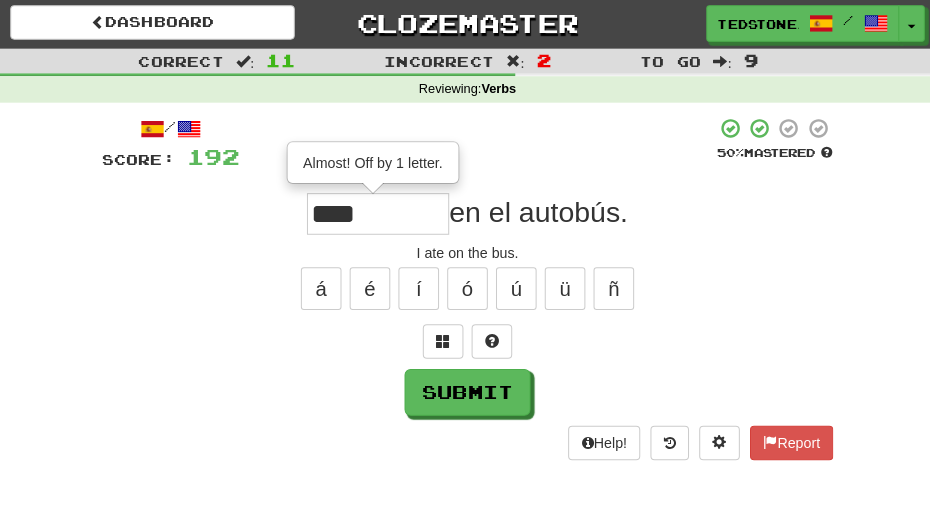 click on "****" at bounding box center [377, 213] 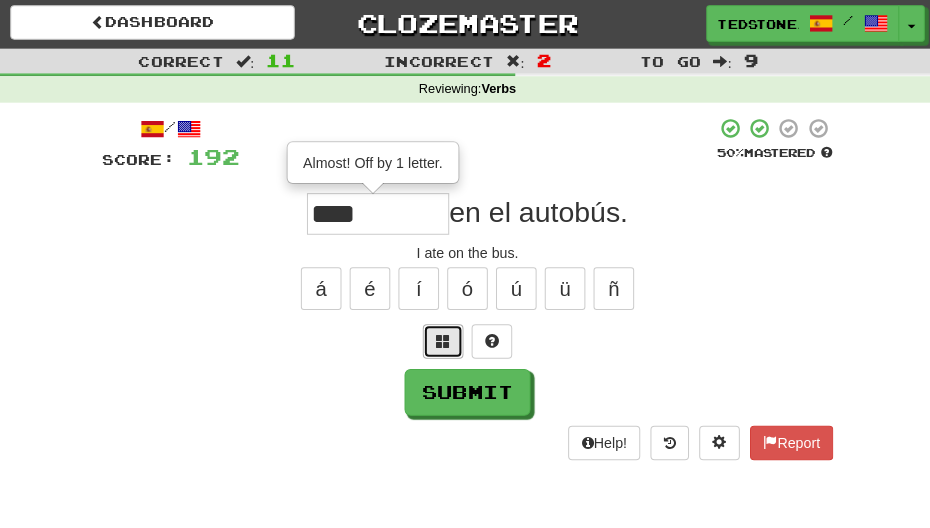 click at bounding box center [441, 339] 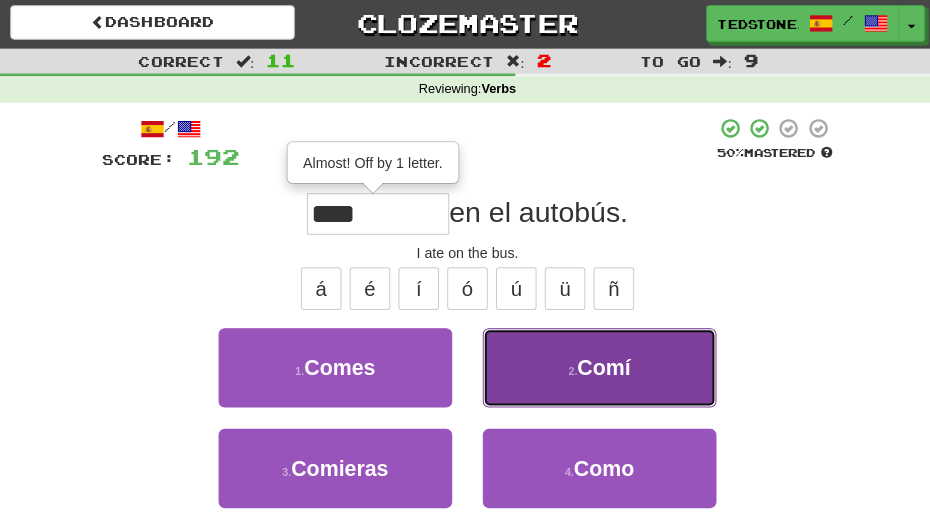 click on "Comí" at bounding box center [599, 364] 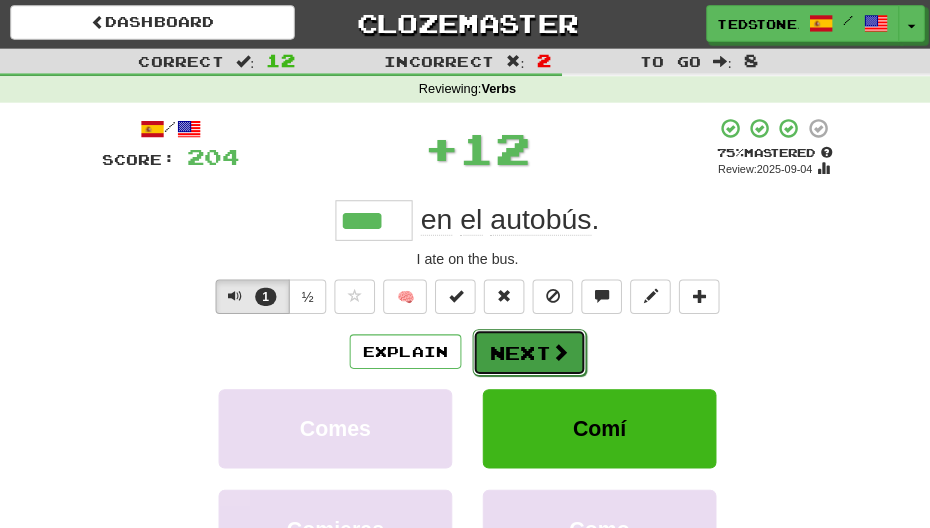 click on "Next" at bounding box center [526, 350] 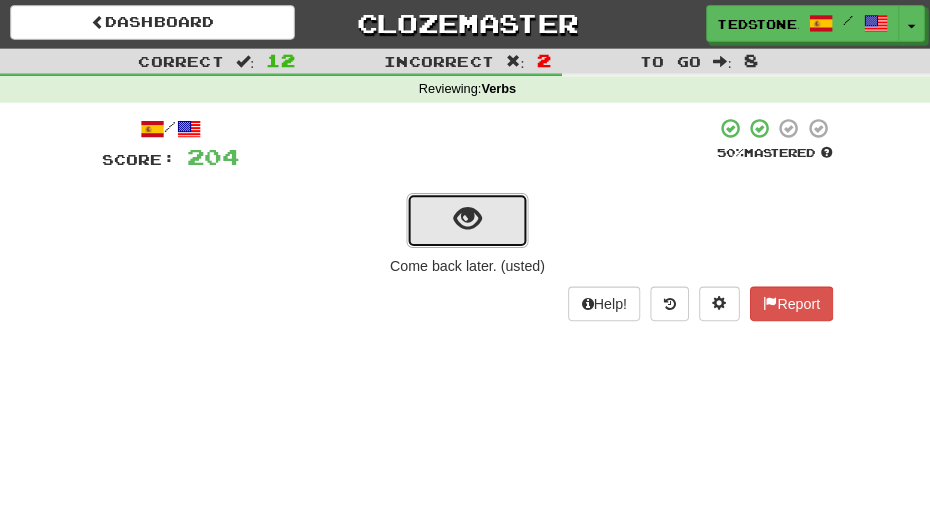 click at bounding box center [465, 218] 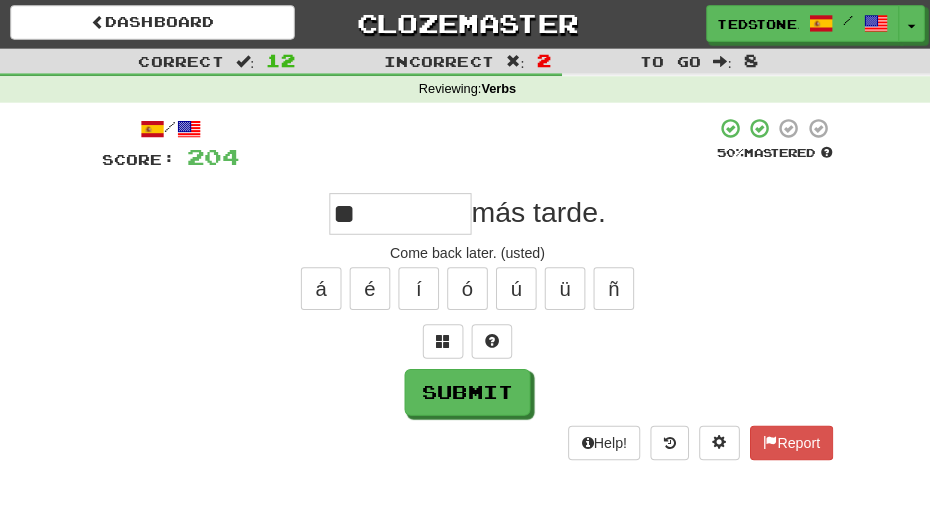 type on "*" 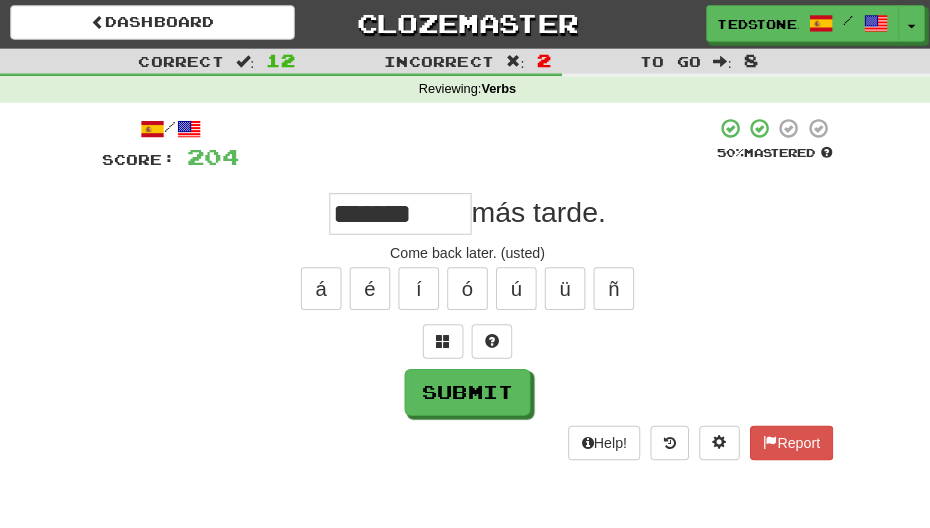 type on "******" 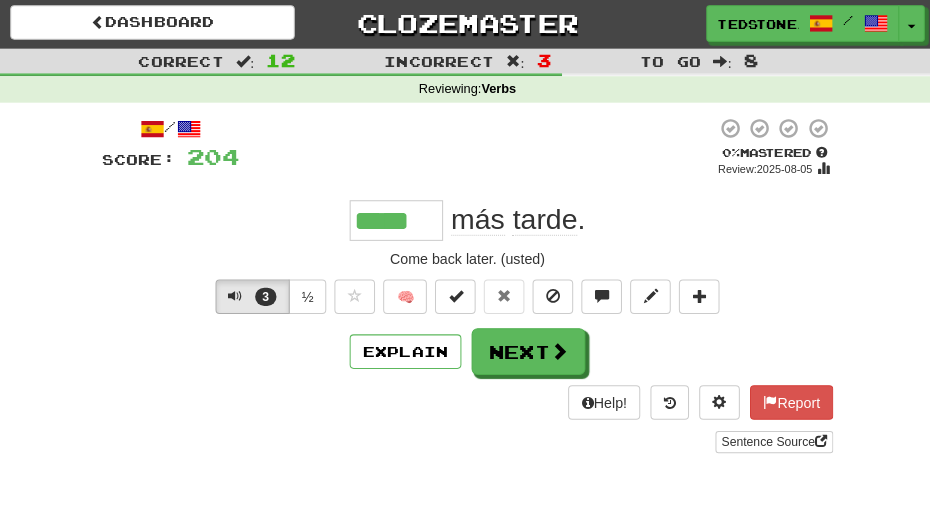 type on "******" 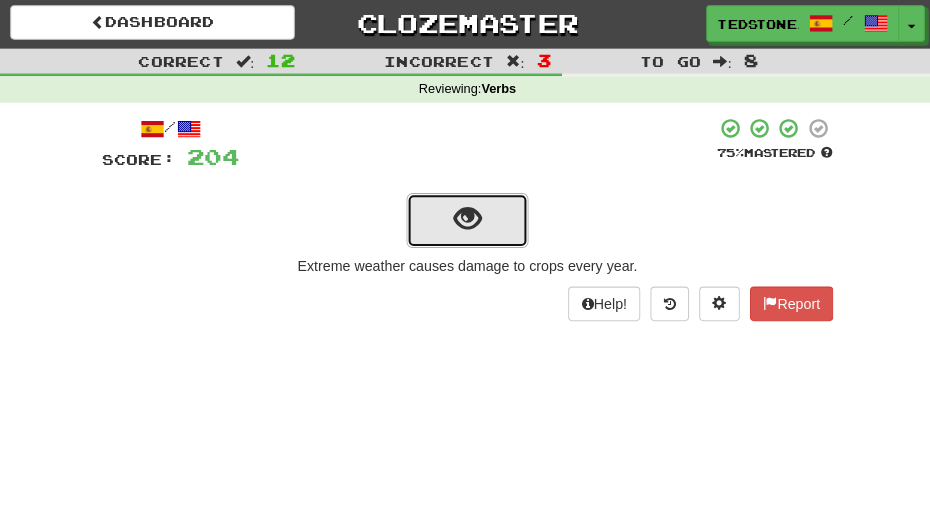 click at bounding box center (465, 218) 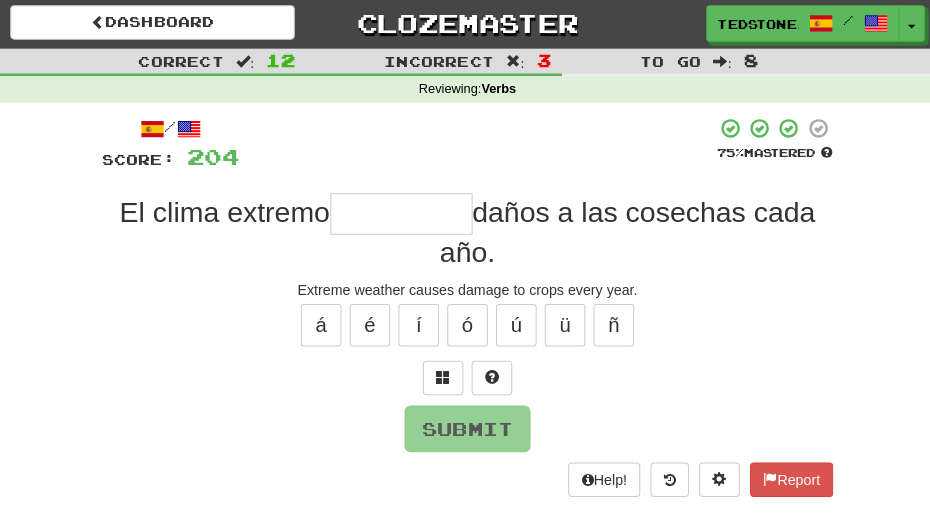 click at bounding box center [400, 213] 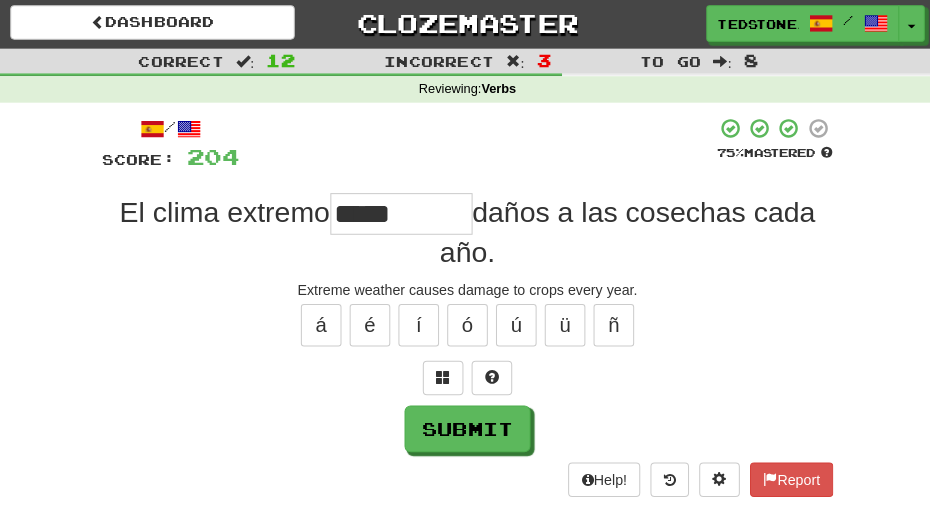 type on "*****" 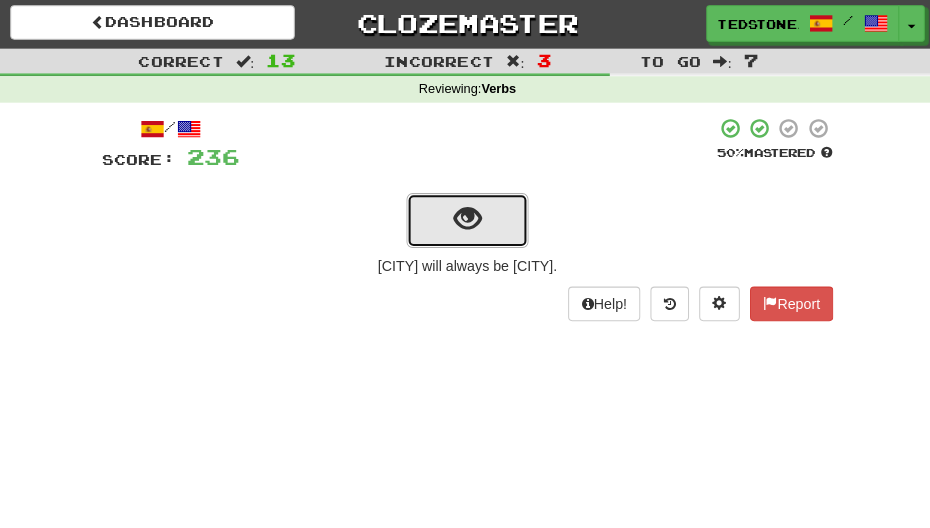 click at bounding box center (465, 218) 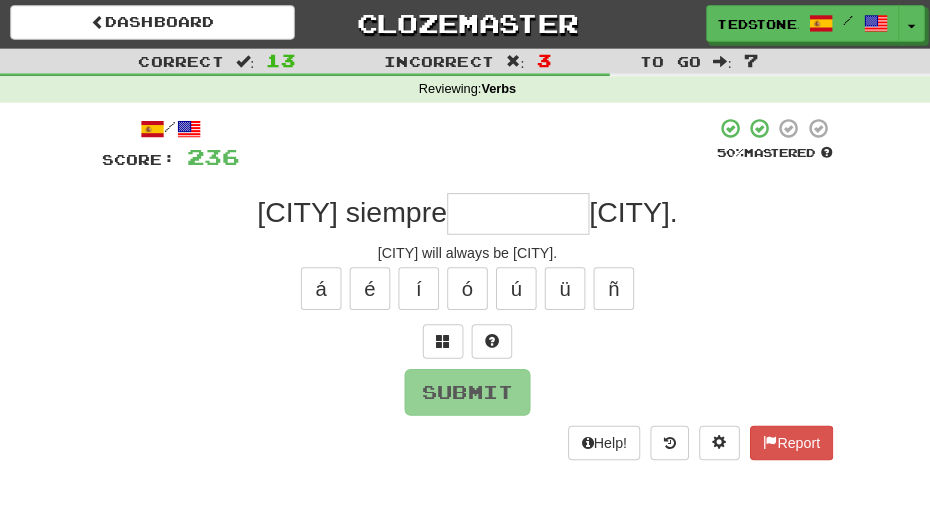 click at bounding box center [515, 213] 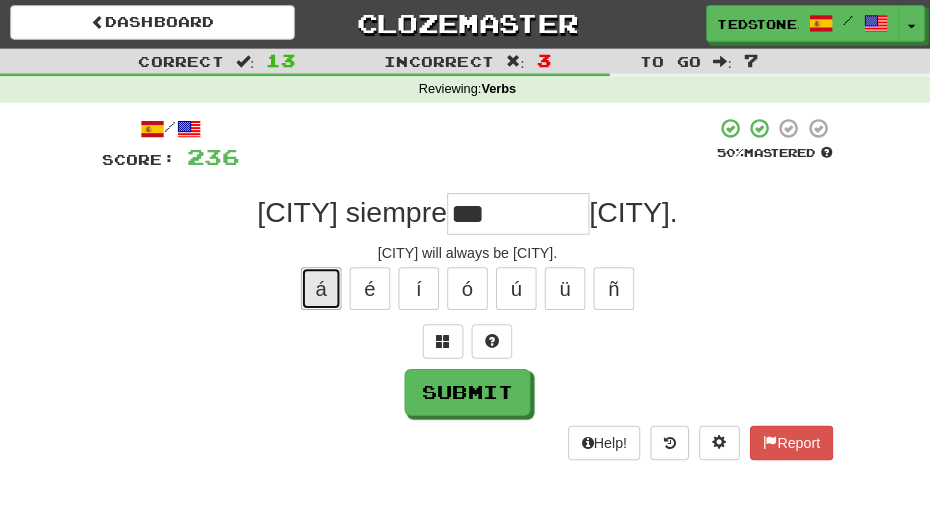 click on "á" at bounding box center (321, 287) 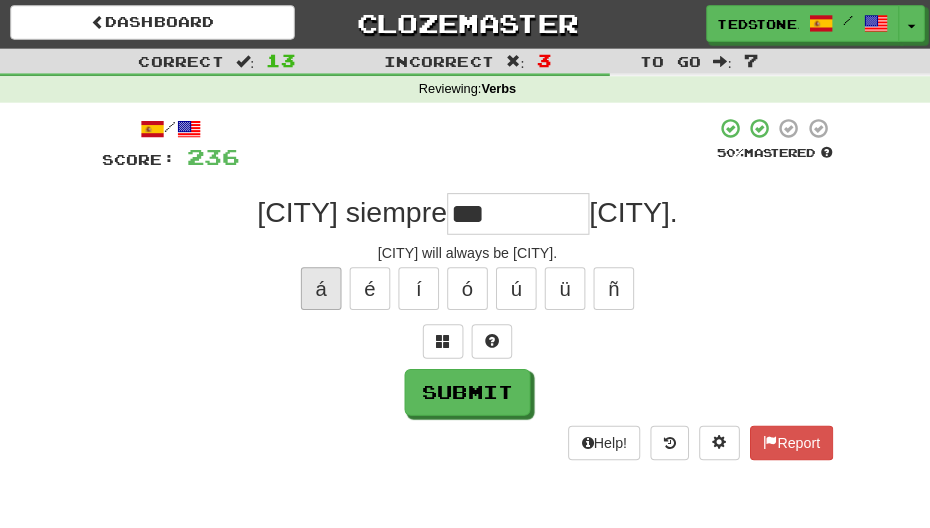 type on "****" 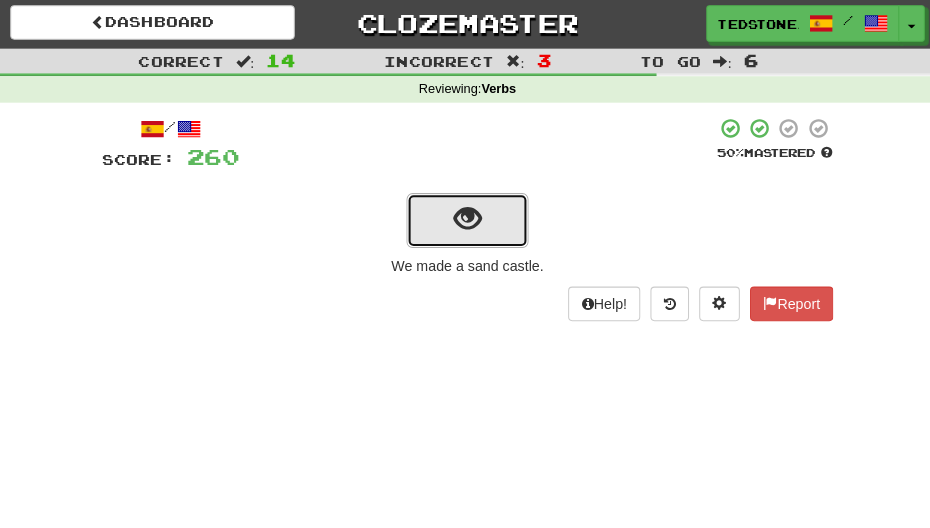 click at bounding box center (465, 218) 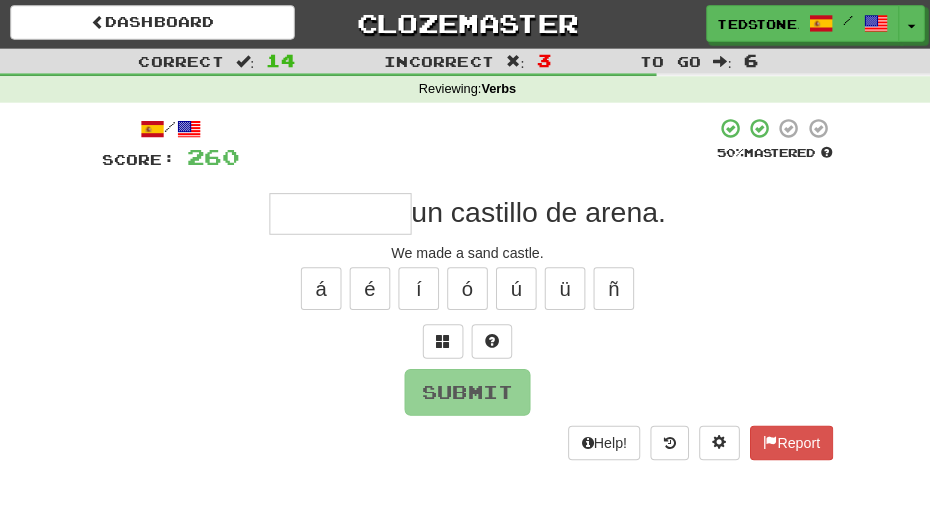 click at bounding box center [340, 213] 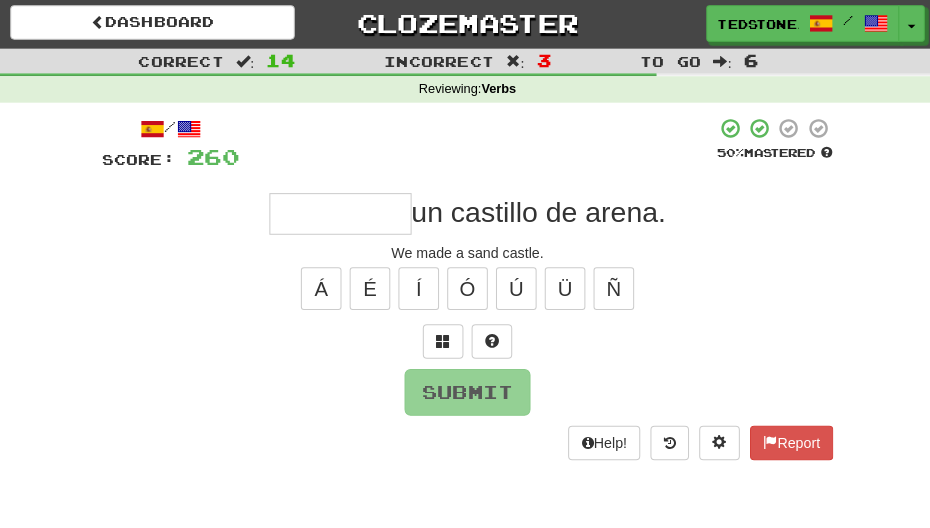 type on "*" 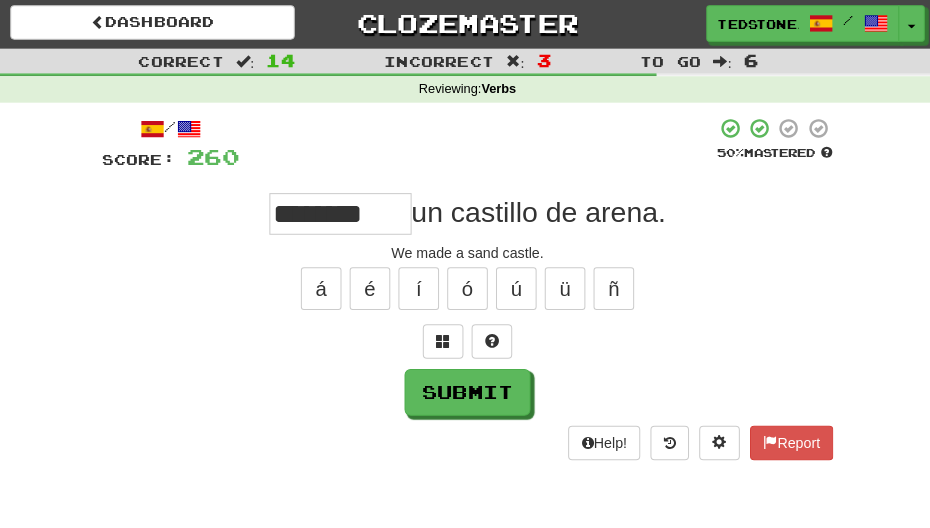scroll, scrollTop: 0, scrollLeft: 0, axis: both 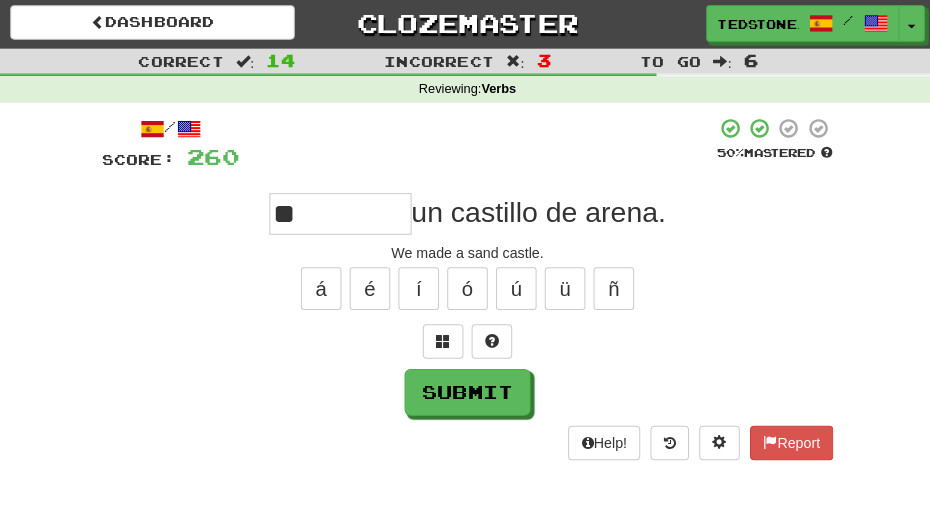 type on "*" 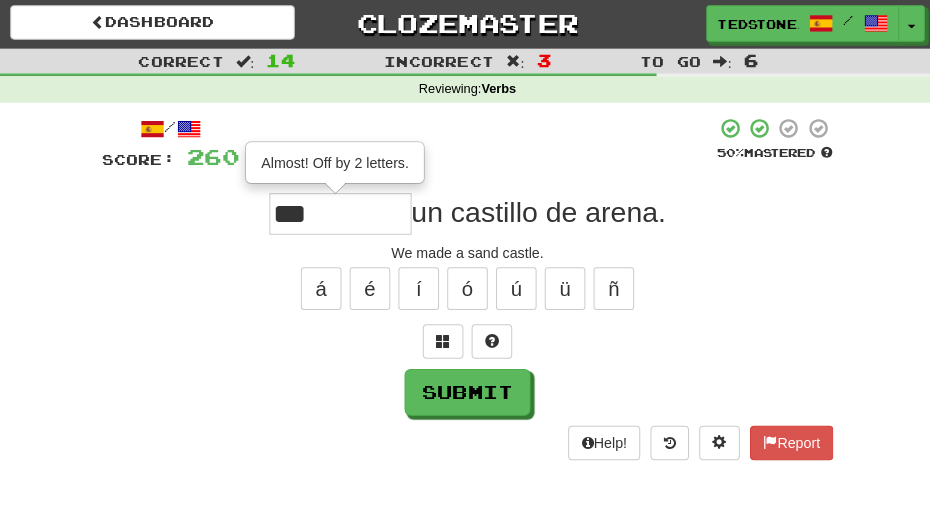 click on "***" at bounding box center [340, 213] 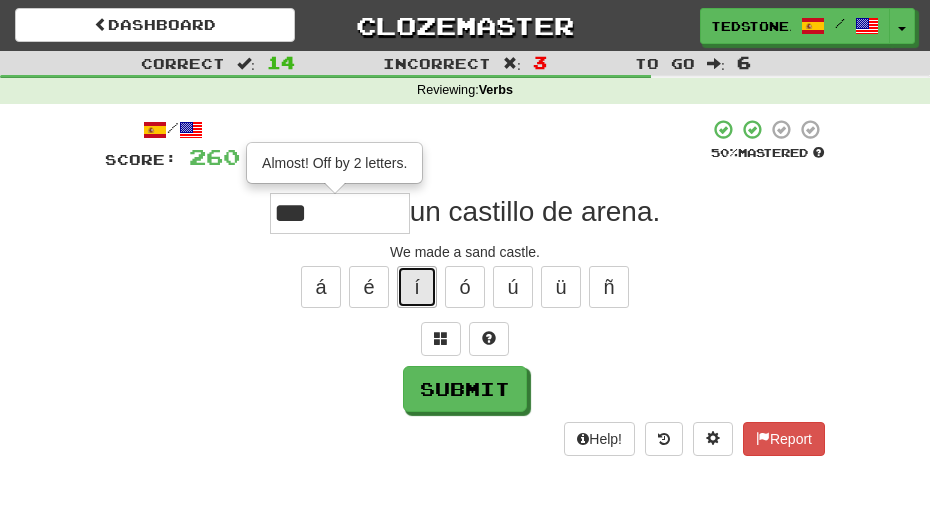 click on "í" at bounding box center (417, 287) 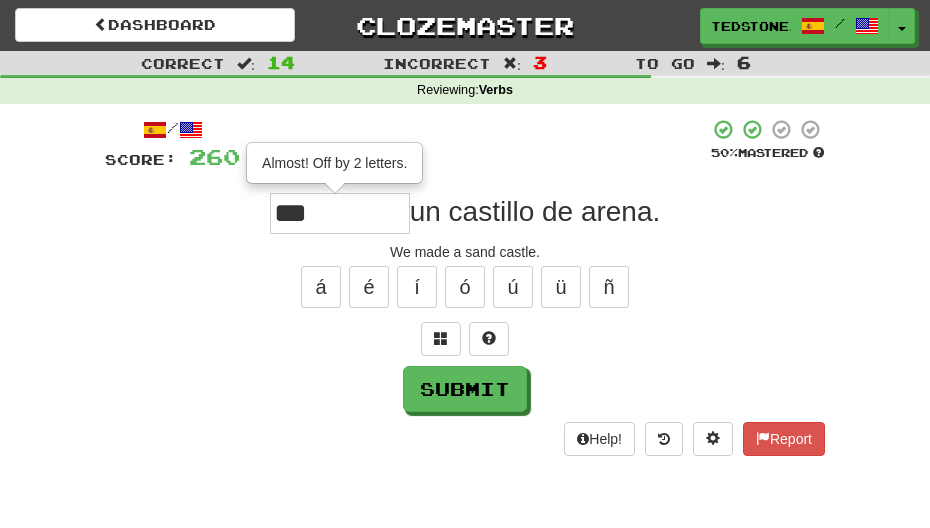 drag, startPoint x: 324, startPoint y: 228, endPoint x: 334, endPoint y: 206, distance: 24.166092 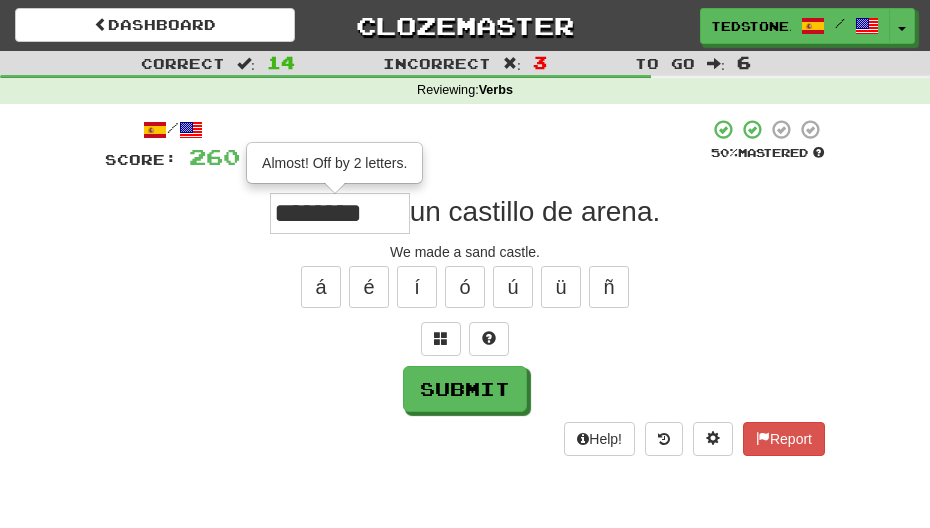 click at bounding box center [474, 145] 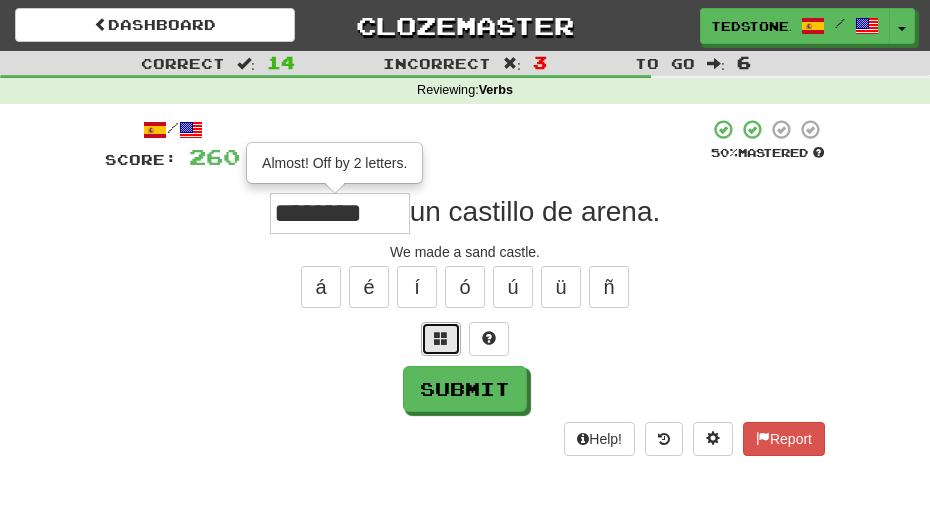 click at bounding box center [441, 338] 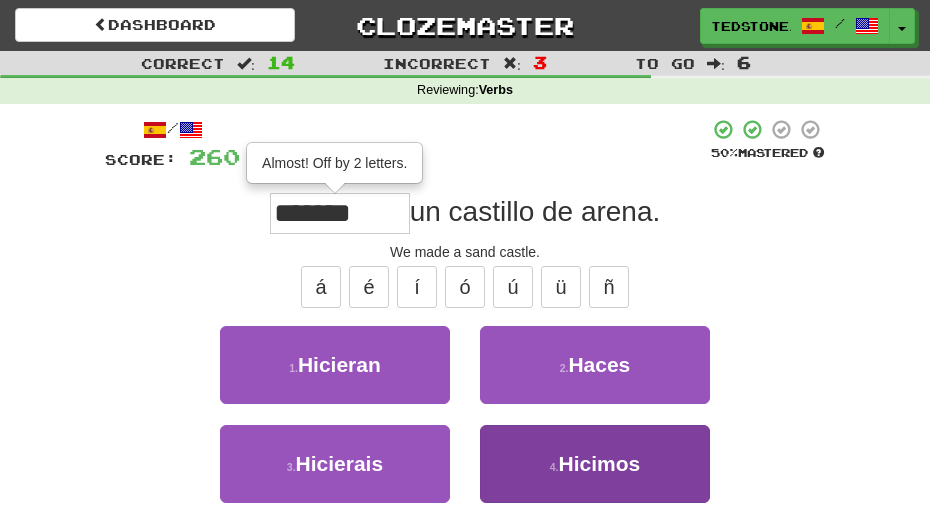 type on "*******" 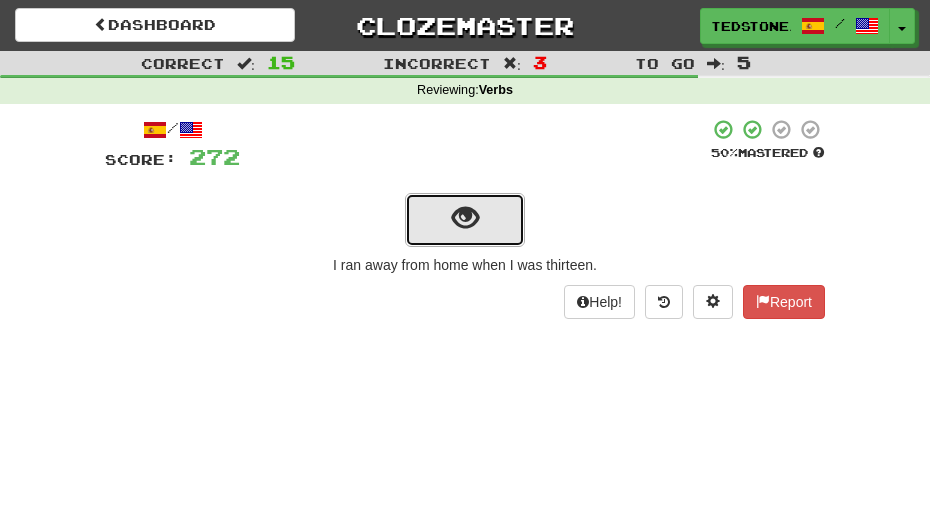 click at bounding box center (465, 218) 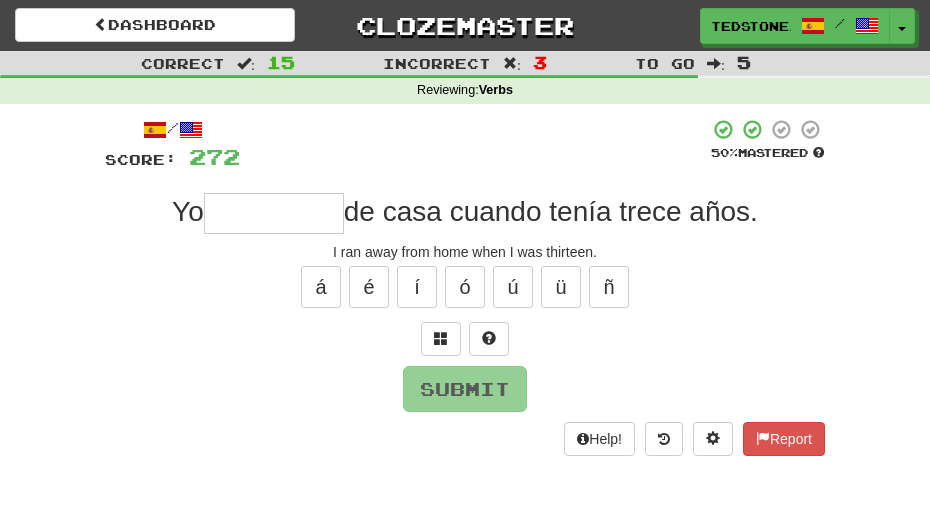 click at bounding box center [274, 213] 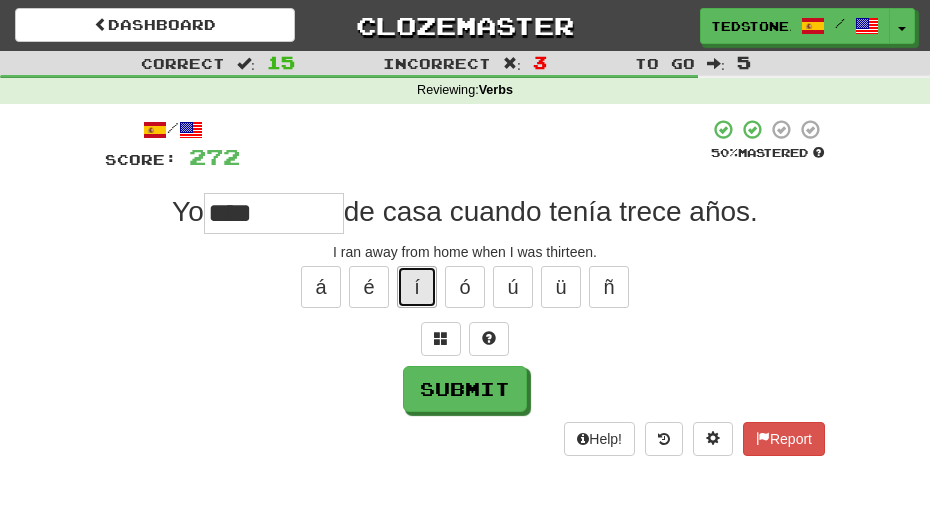 click on "í" at bounding box center (417, 287) 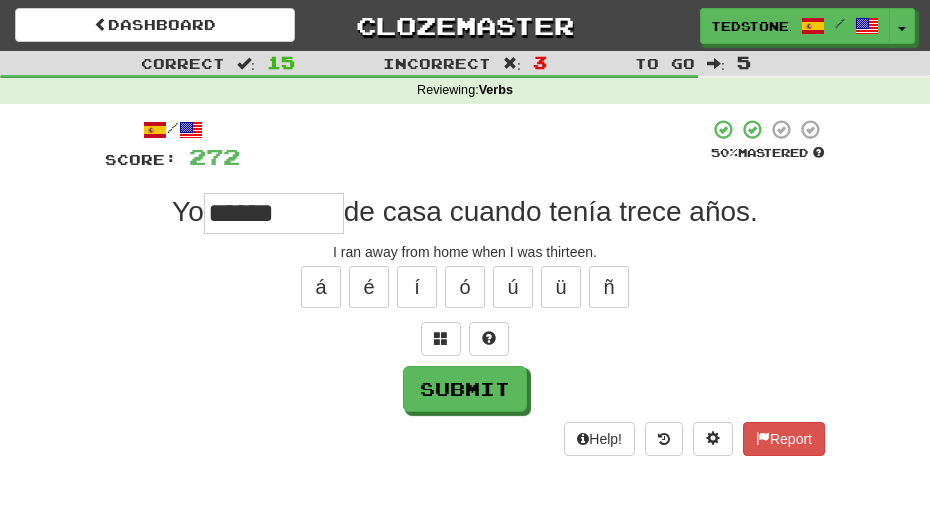 click at bounding box center [465, 339] 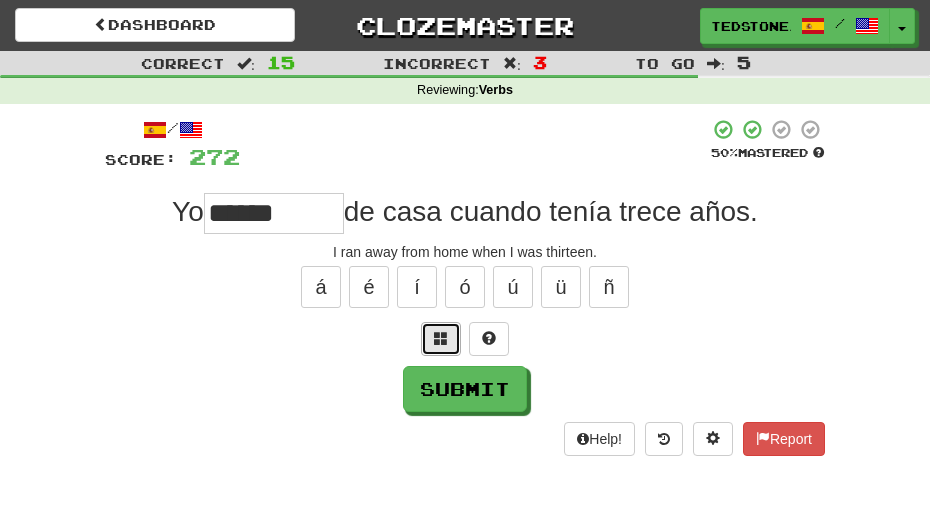 click at bounding box center [441, 338] 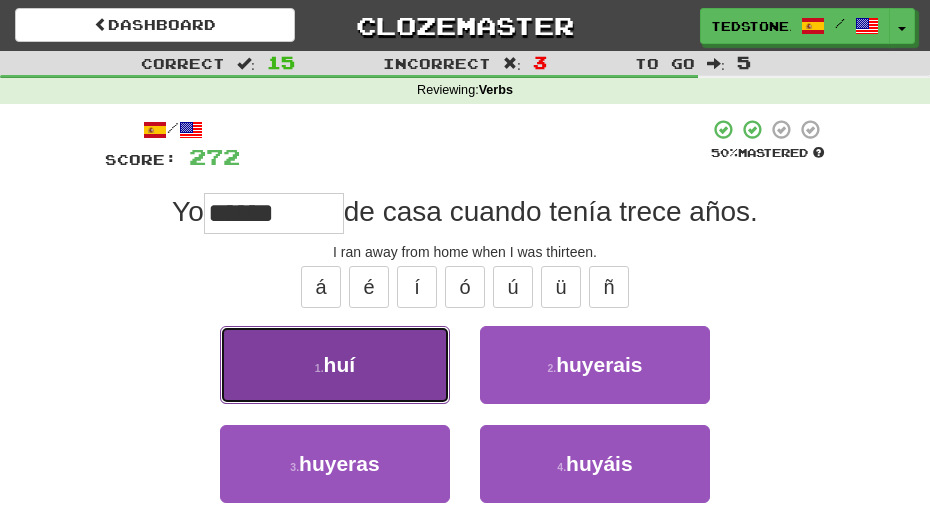 click on "1 .  huí" at bounding box center [335, 365] 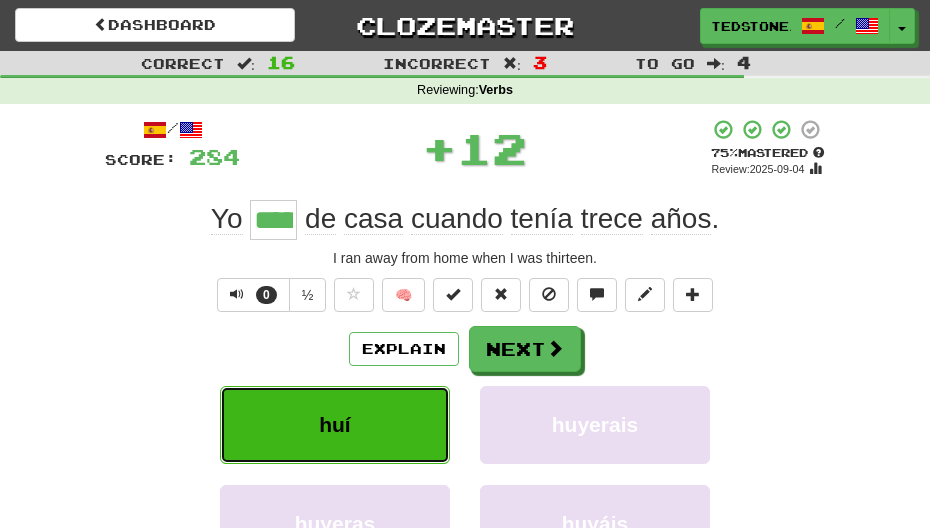type on "***" 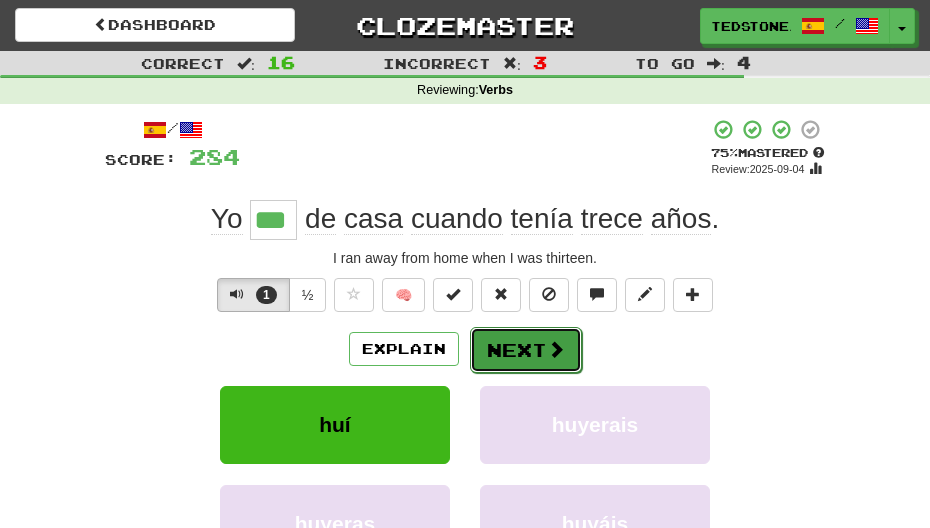 click at bounding box center (556, 349) 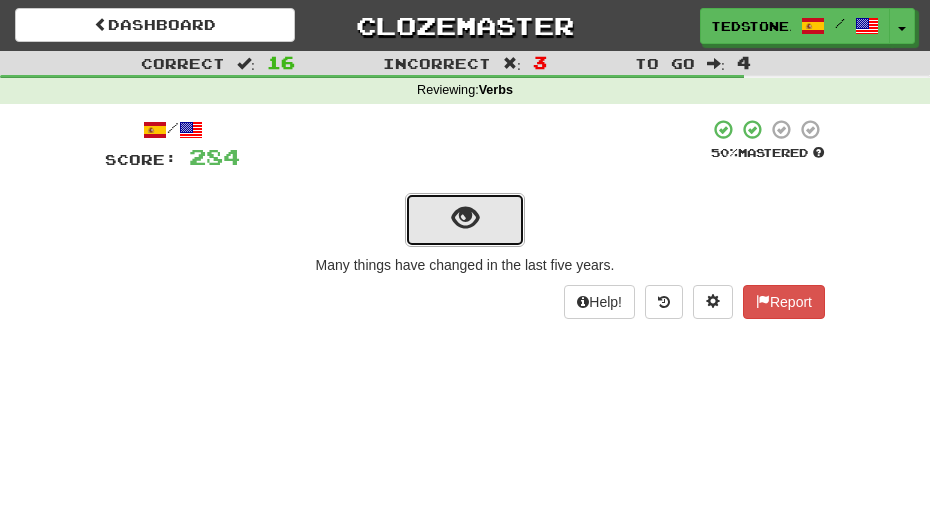 click at bounding box center [465, 218] 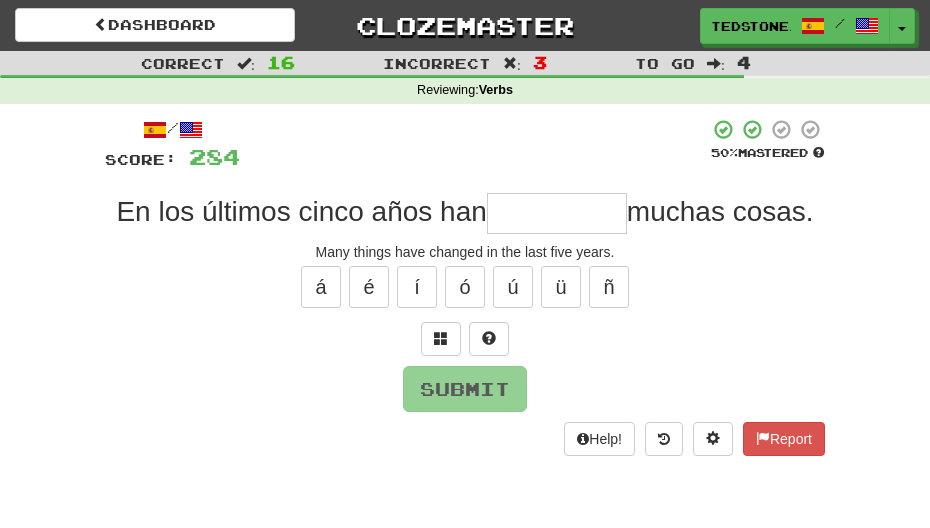 click at bounding box center (557, 213) 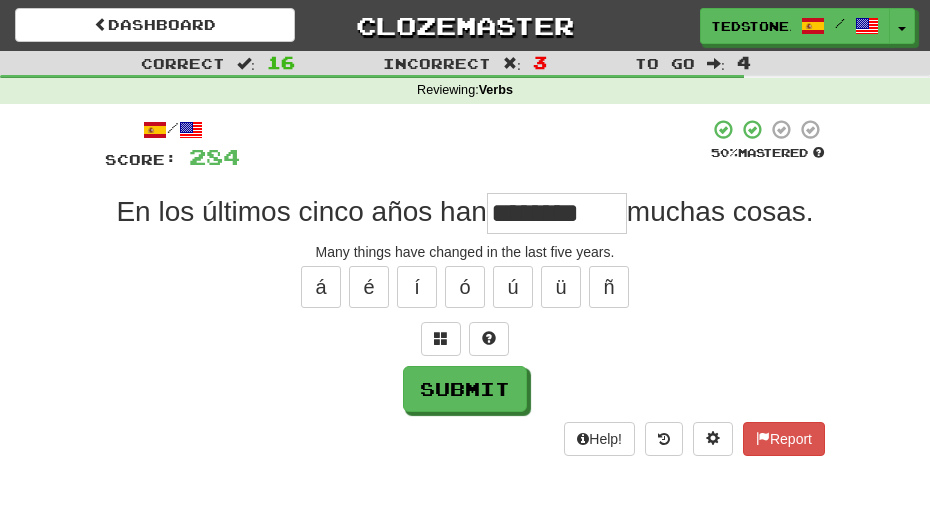 type on "********" 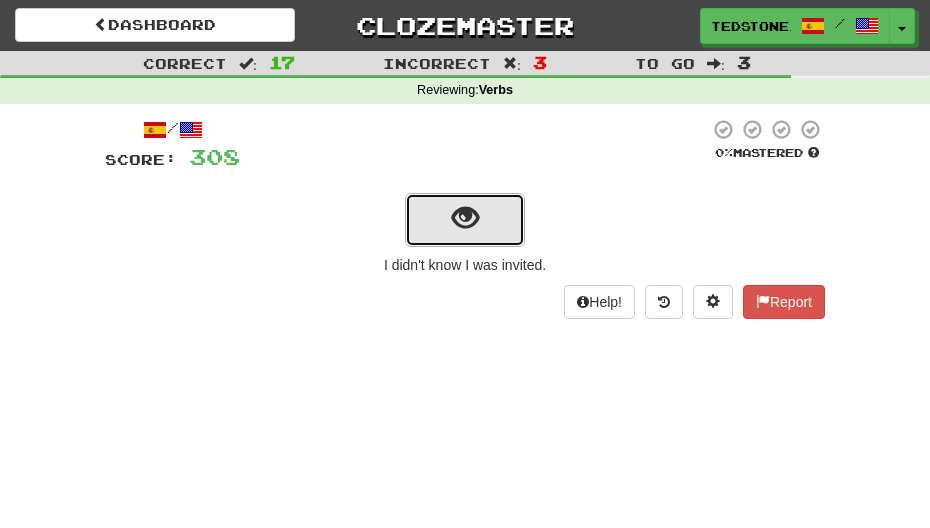 click at bounding box center [465, 218] 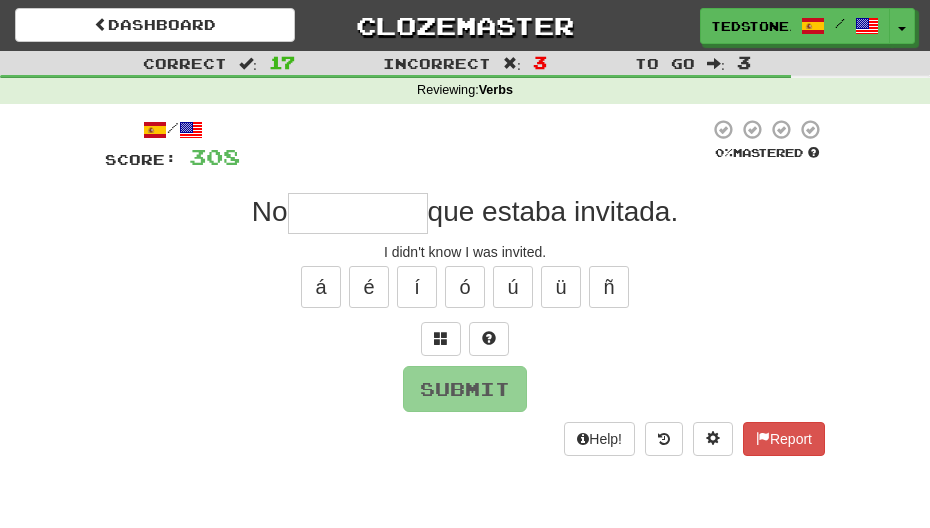 click at bounding box center [358, 213] 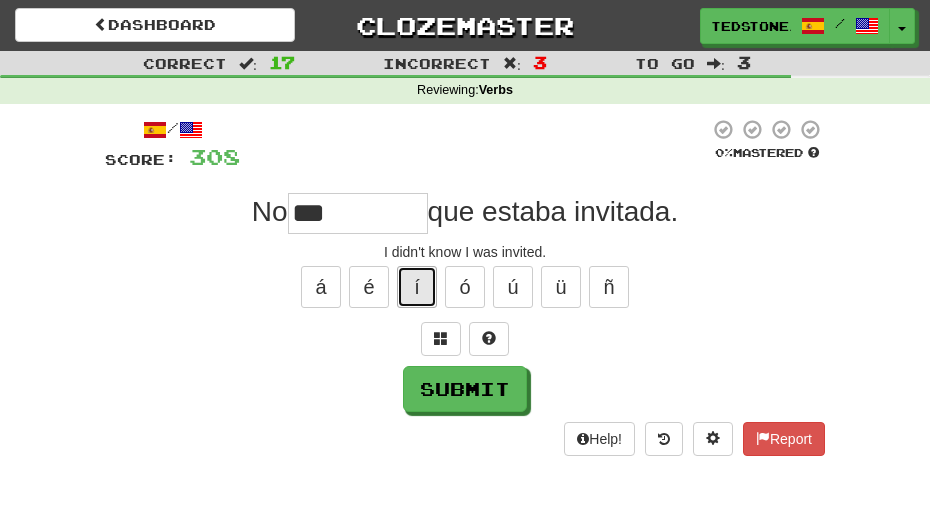 click on "í" at bounding box center [417, 287] 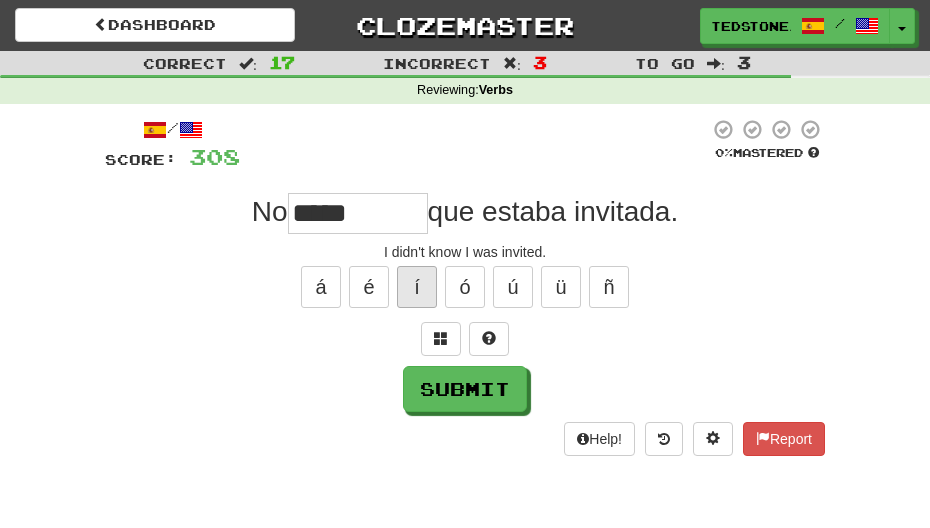 type on "*****" 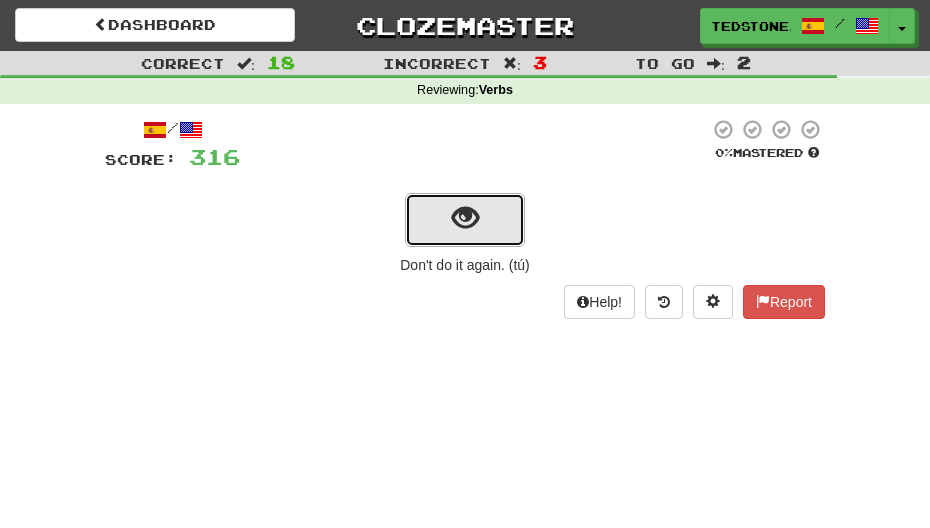 click at bounding box center (465, 218) 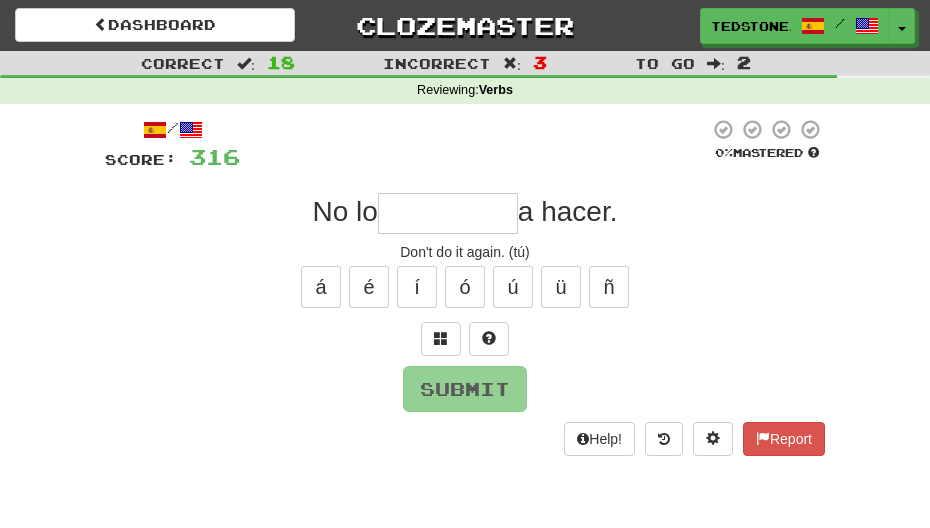 click at bounding box center (448, 213) 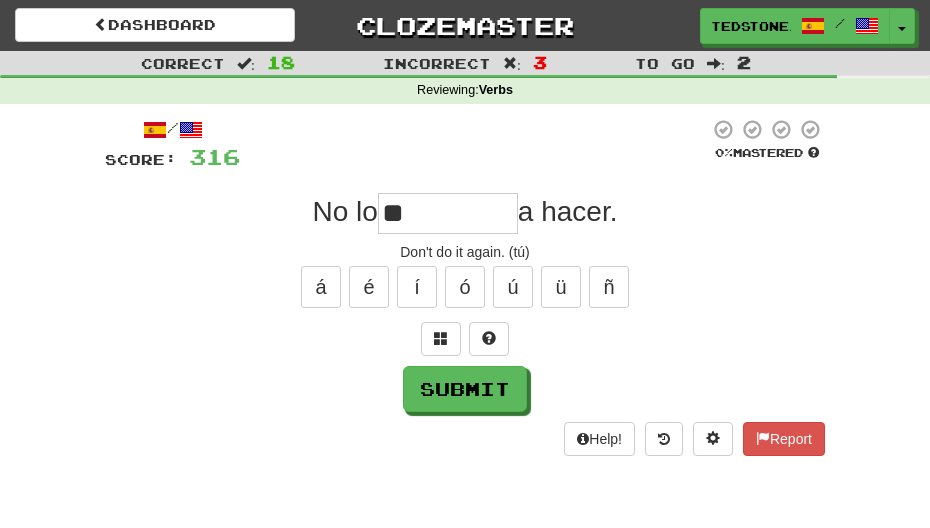 type on "*" 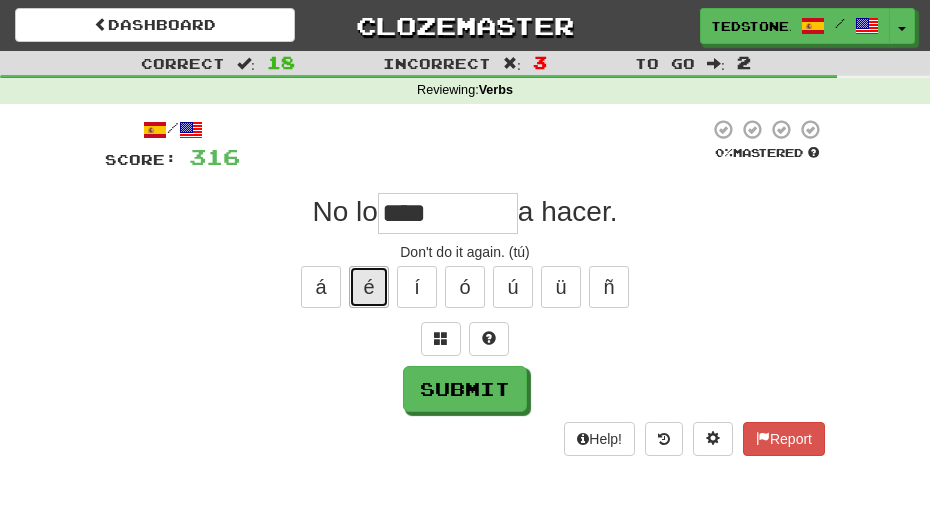 click on "é" at bounding box center (369, 287) 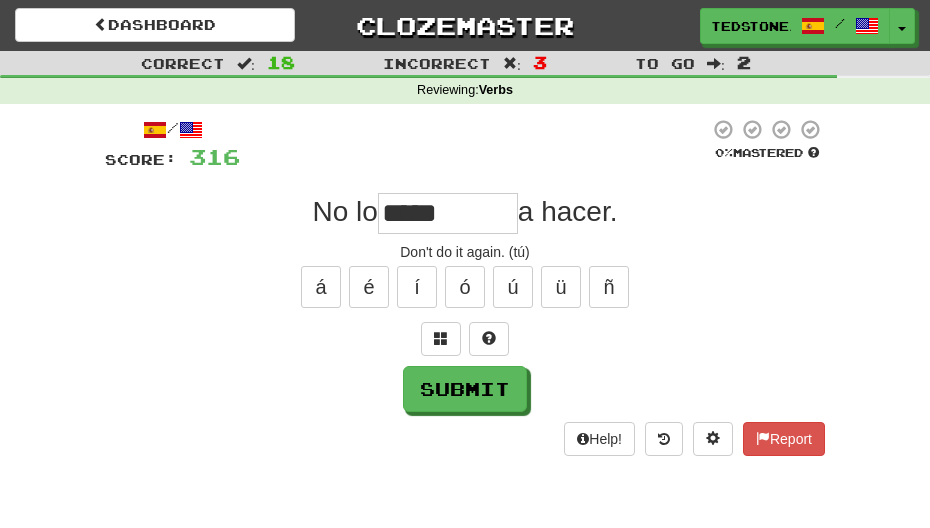 click on "*****" at bounding box center [448, 213] 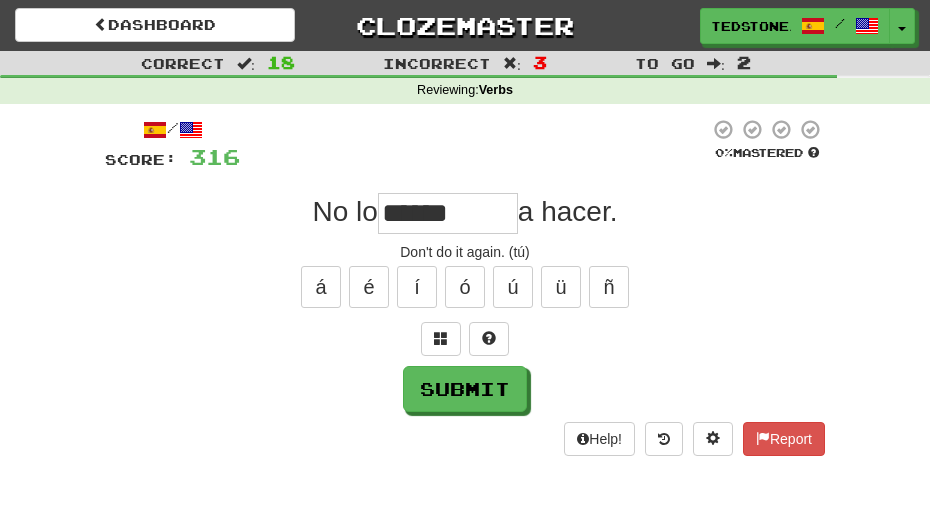 click on "******" at bounding box center (448, 213) 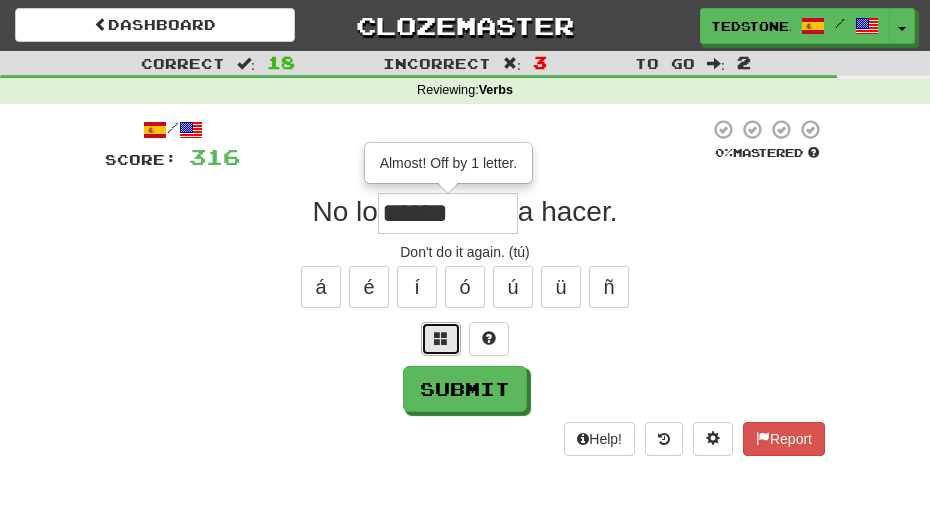 click at bounding box center (441, 338) 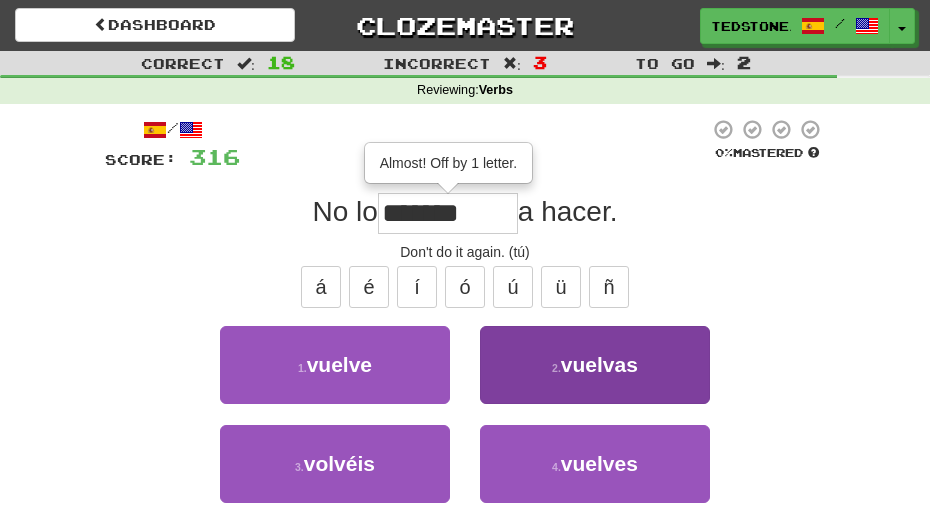 type on "*******" 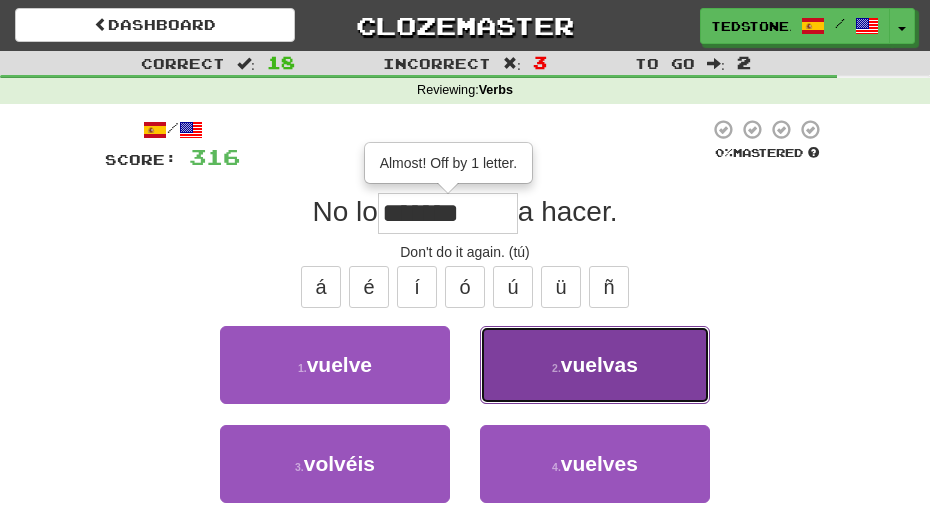 click on "2 .  vuelvas" at bounding box center (595, 365) 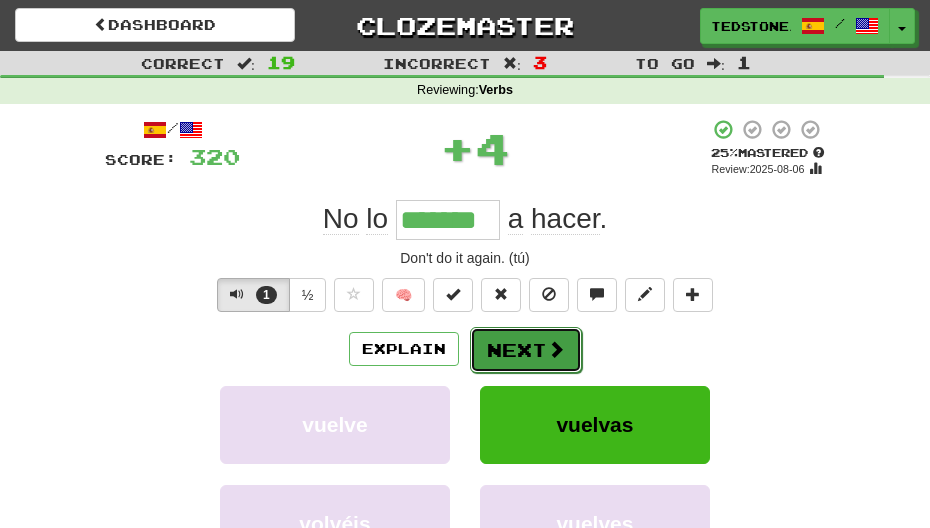 click on "Next" at bounding box center [526, 350] 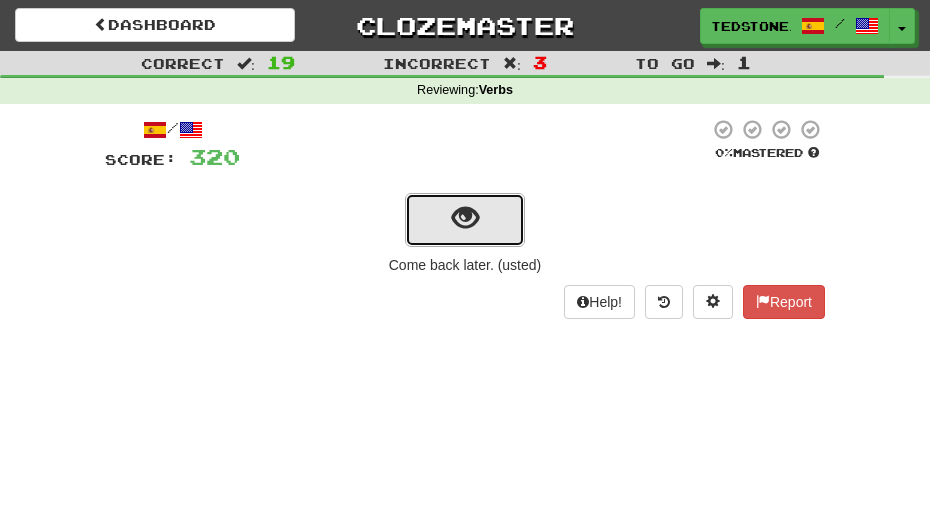 click at bounding box center (465, 218) 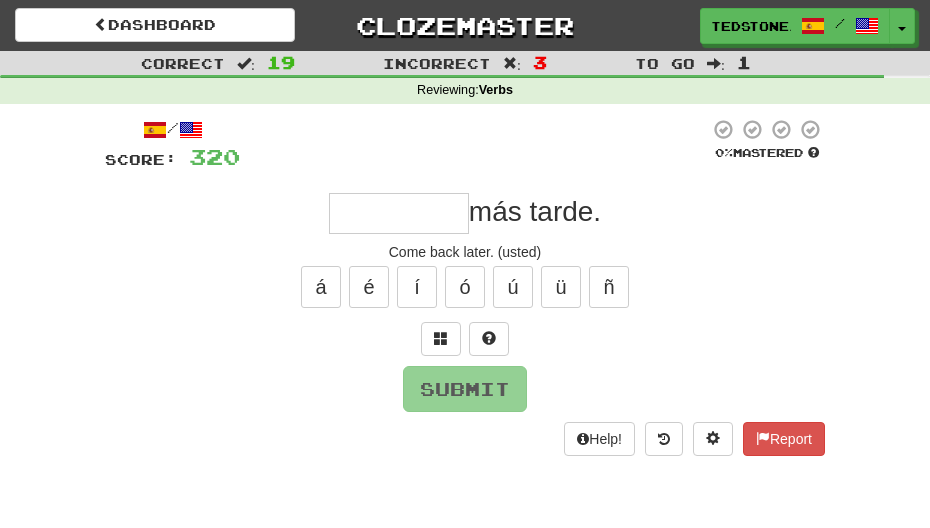 click at bounding box center [399, 213] 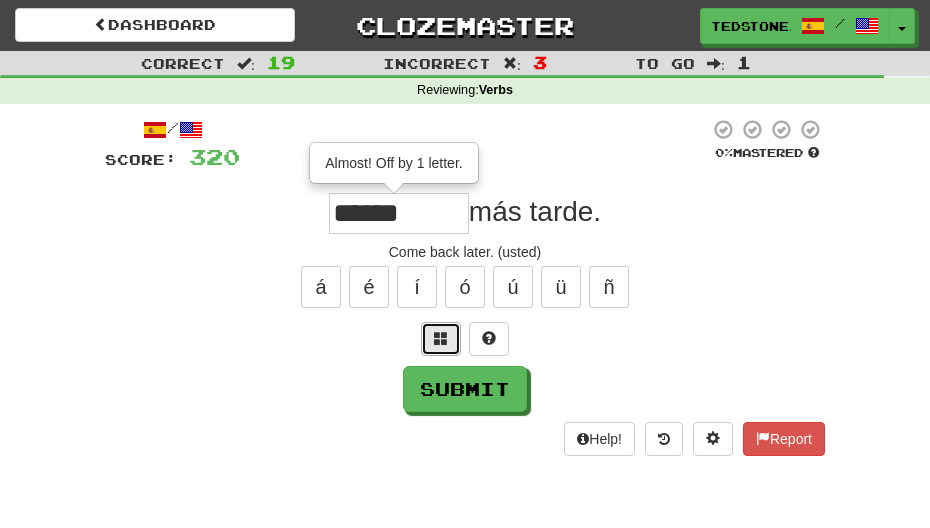 click at bounding box center [441, 338] 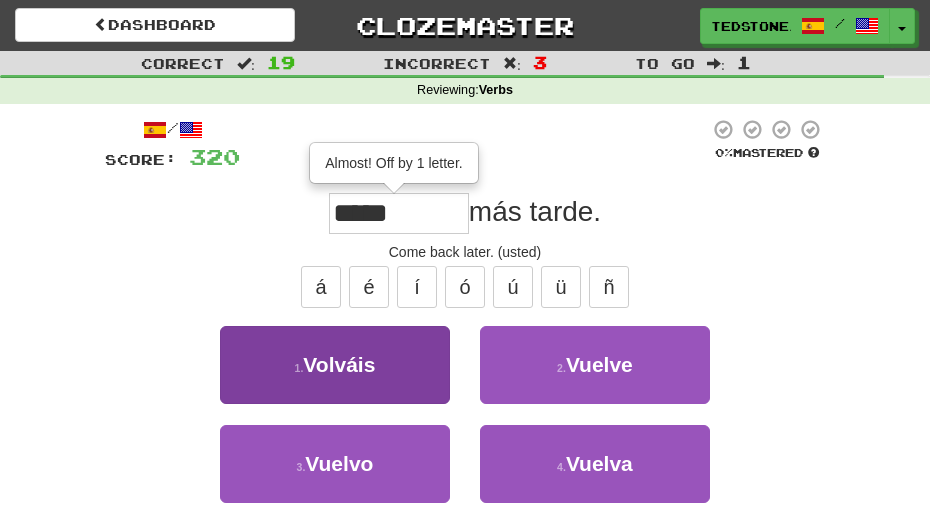 type on "******" 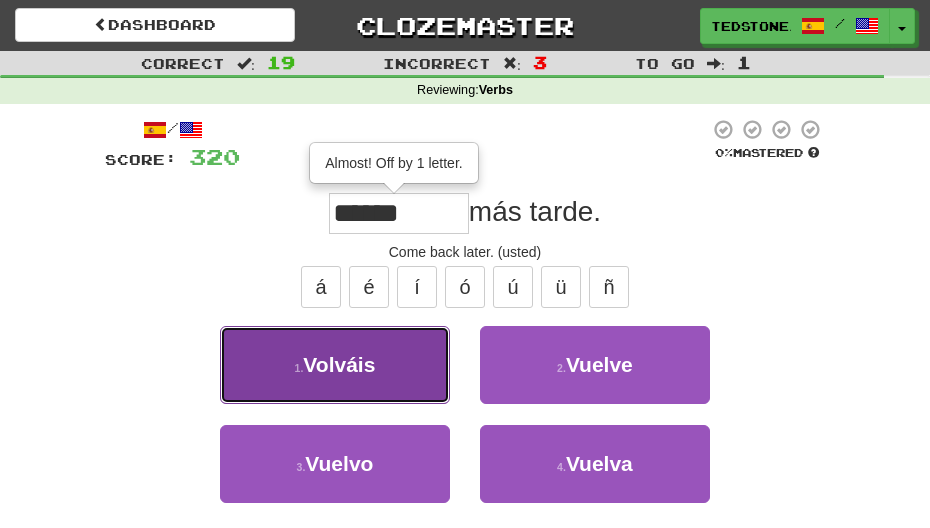 click on "1 .  Volváis" at bounding box center [335, 365] 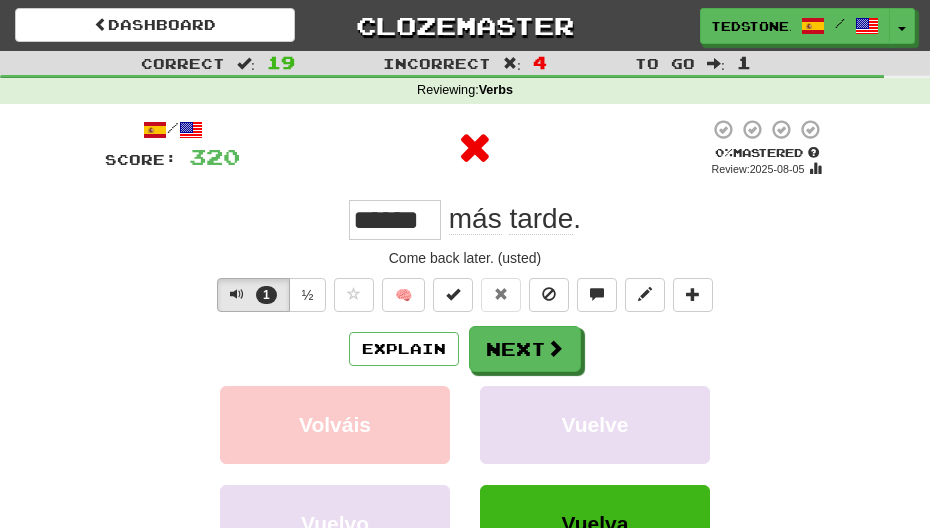 click on "******" at bounding box center (395, 220) 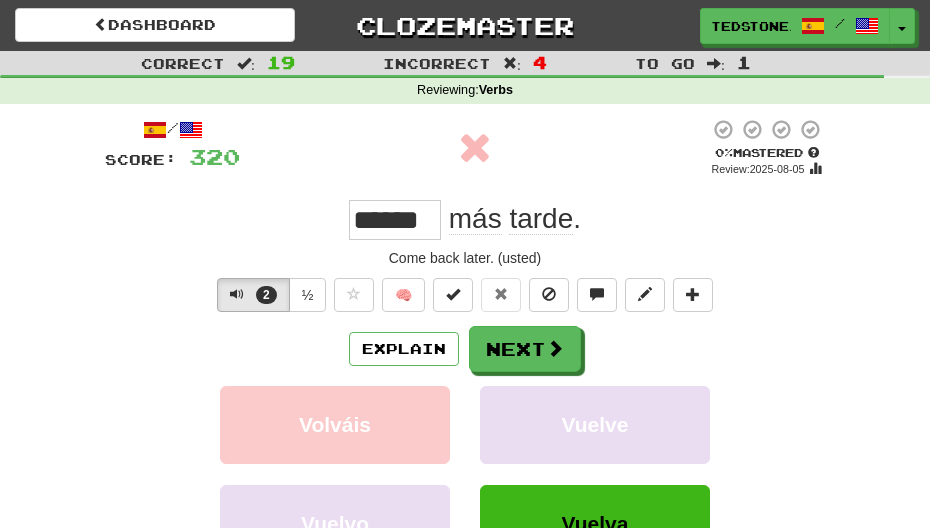 drag, startPoint x: 433, startPoint y: 222, endPoint x: 340, endPoint y: 216, distance: 93.193344 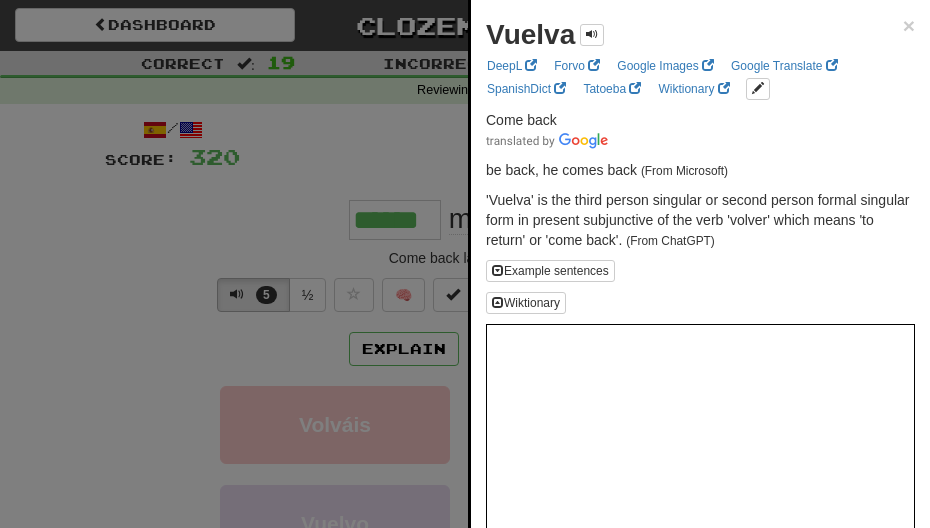 type on "******" 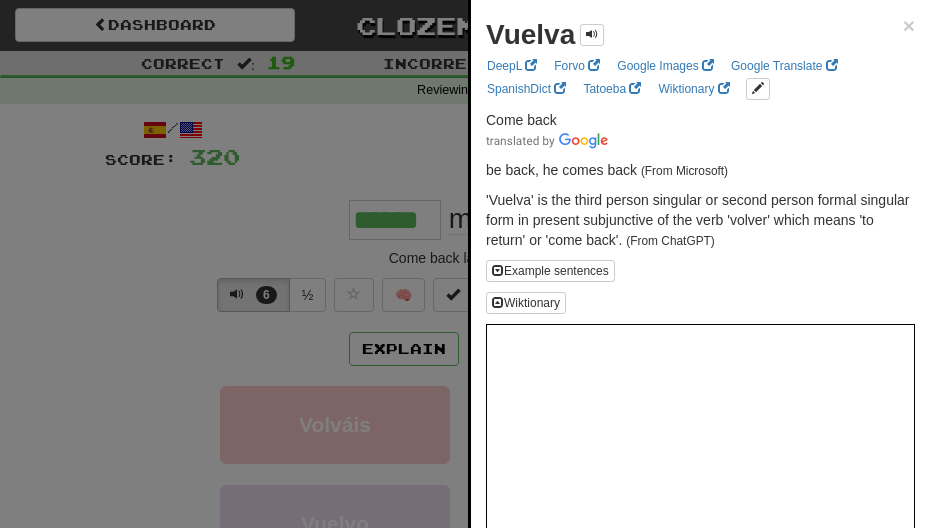click at bounding box center [465, 264] 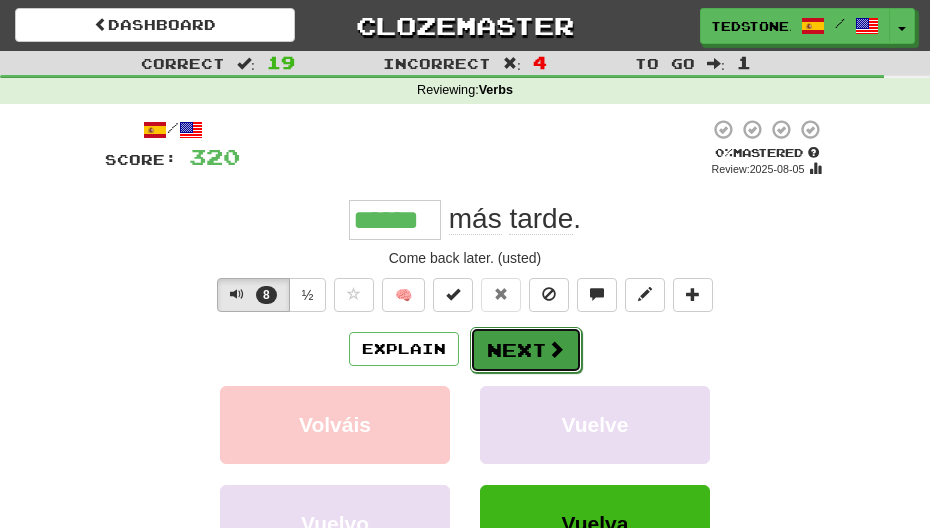 click on "Next" at bounding box center [526, 350] 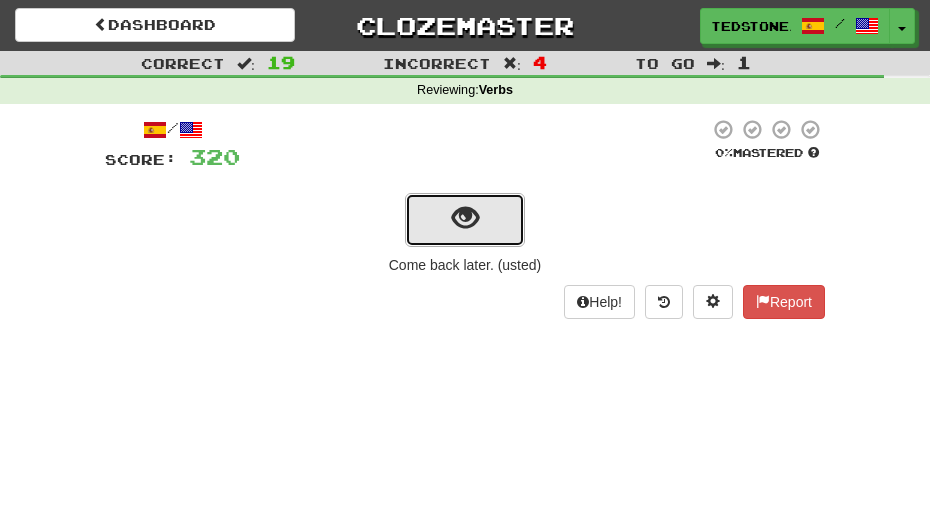 click at bounding box center (465, 218) 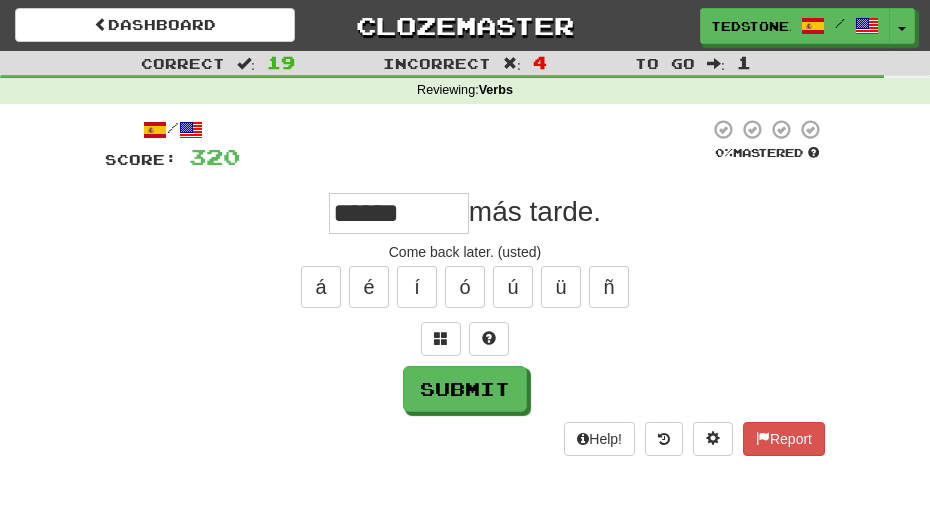 type on "******" 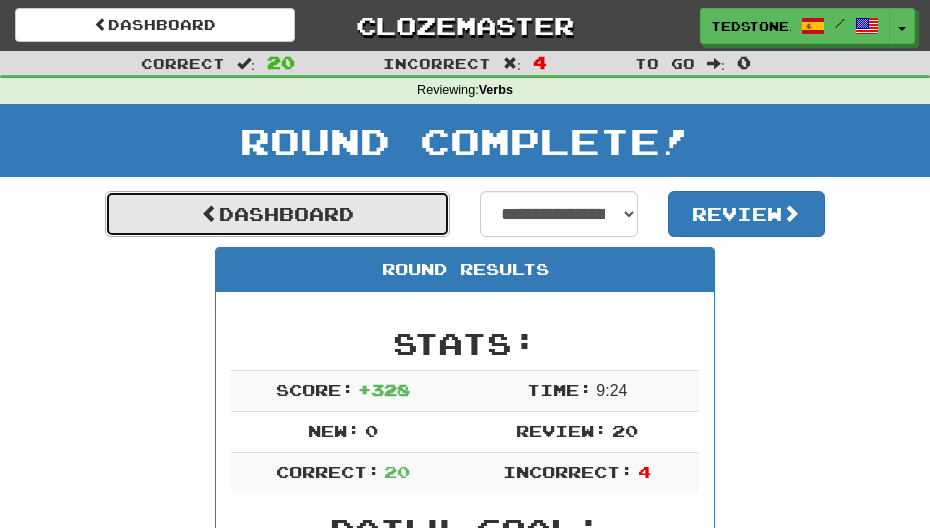 click on "Dashboard" at bounding box center (277, 214) 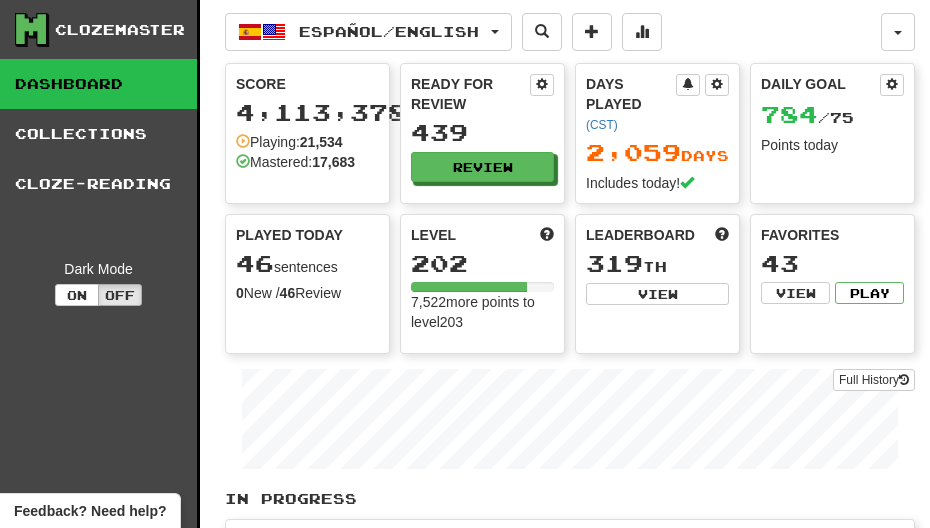 scroll, scrollTop: 0, scrollLeft: 0, axis: both 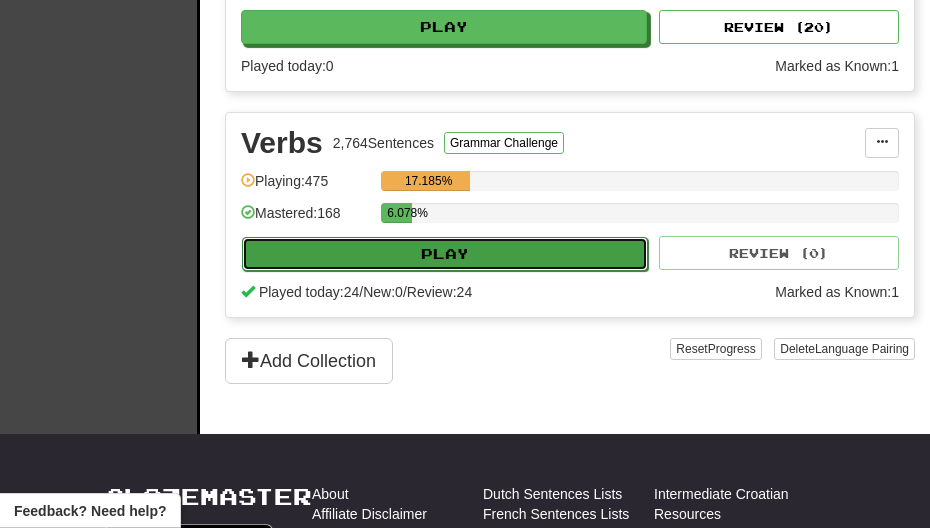 click on "Play" at bounding box center [445, 254] 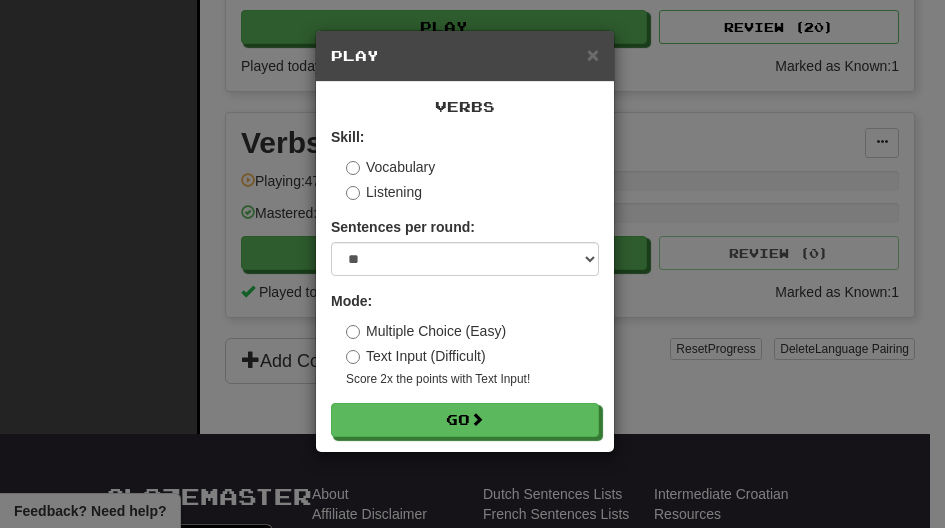 click on "Vocabulary" at bounding box center (390, 167) 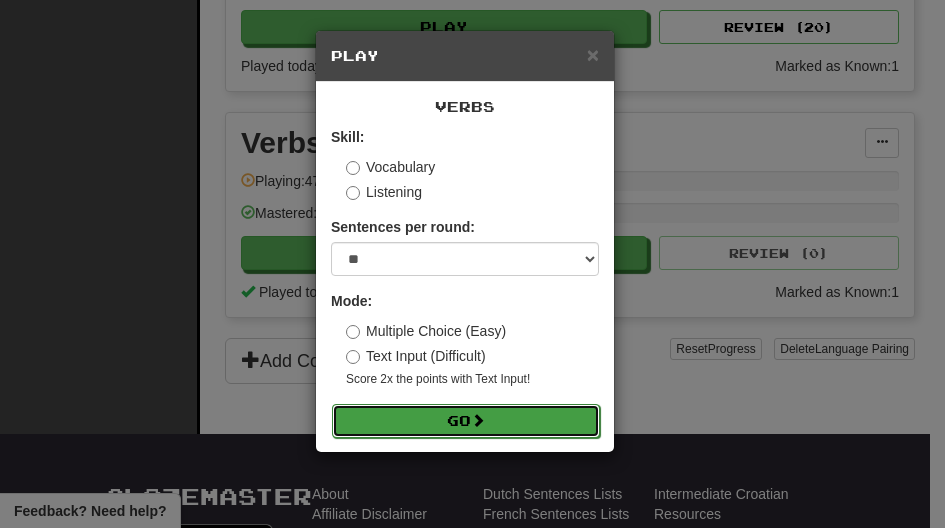 click on "Go" at bounding box center [466, 421] 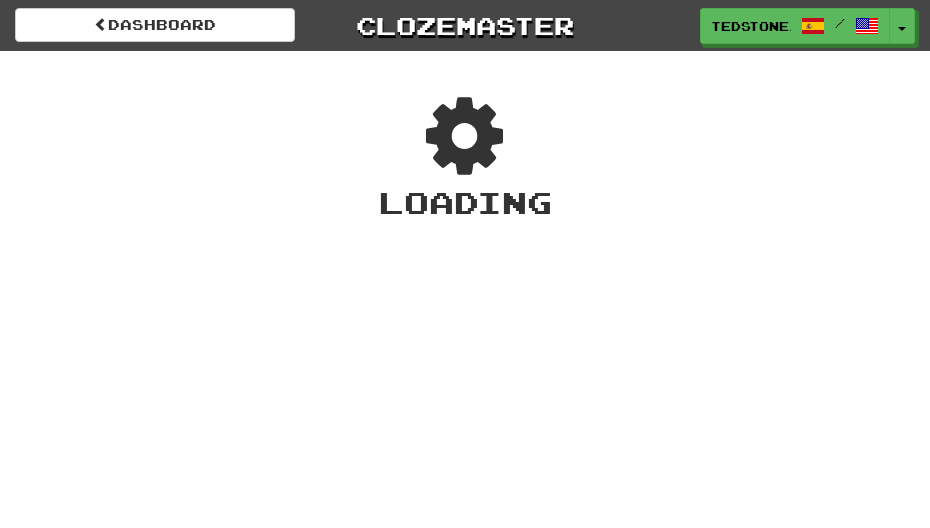 scroll, scrollTop: 0, scrollLeft: 0, axis: both 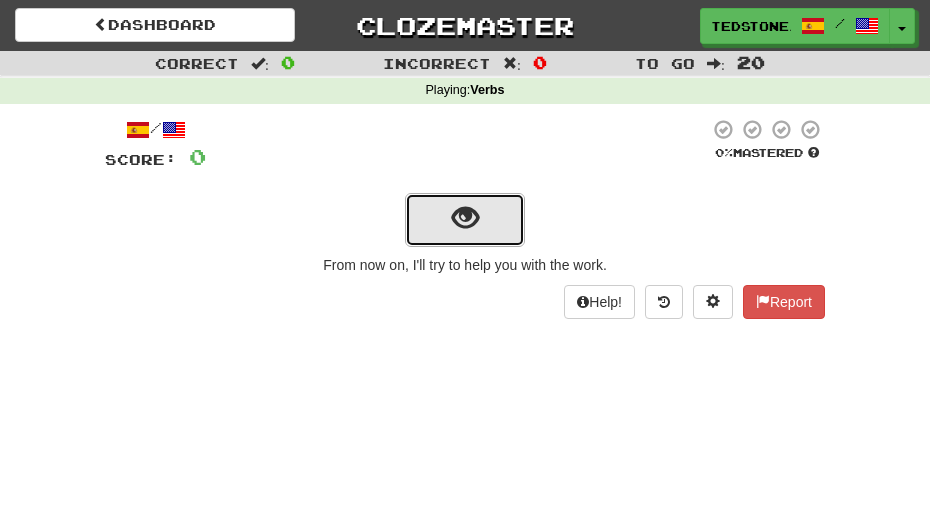 click at bounding box center (465, 218) 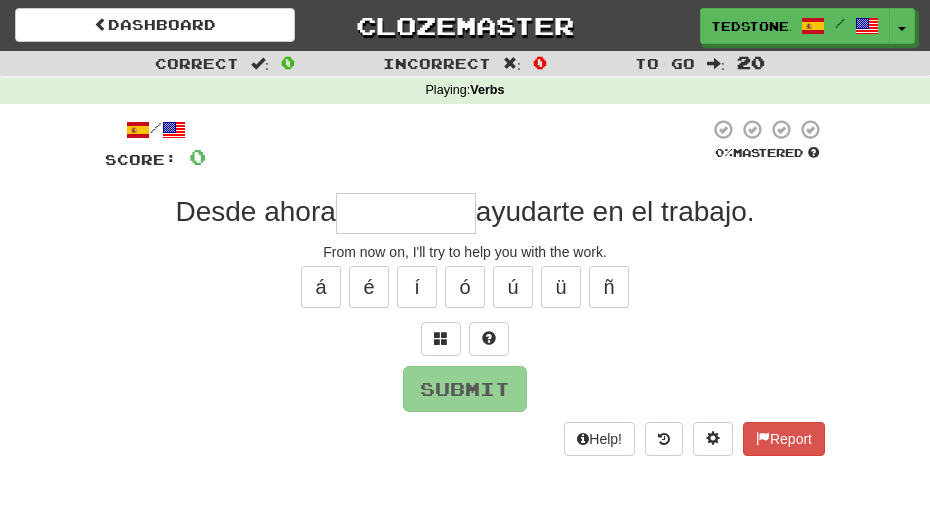 click at bounding box center [406, 213] 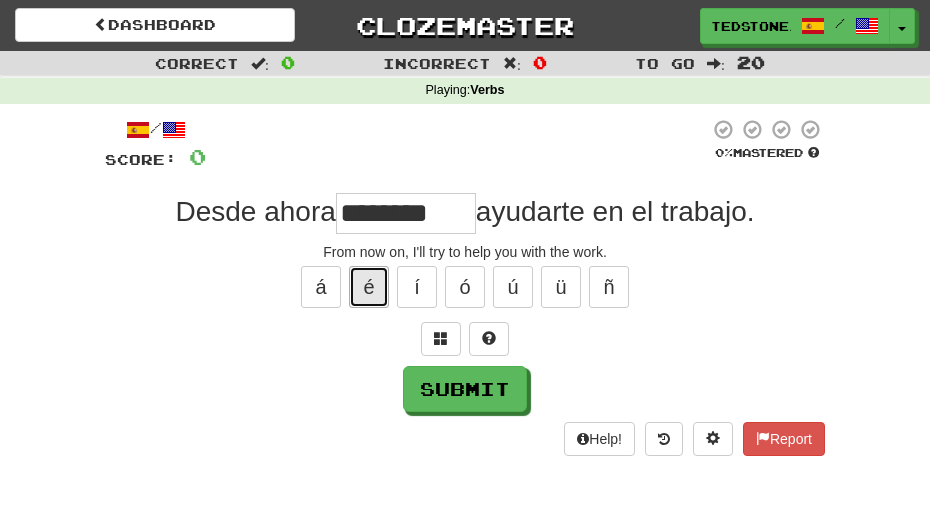 click on "é" at bounding box center [369, 287] 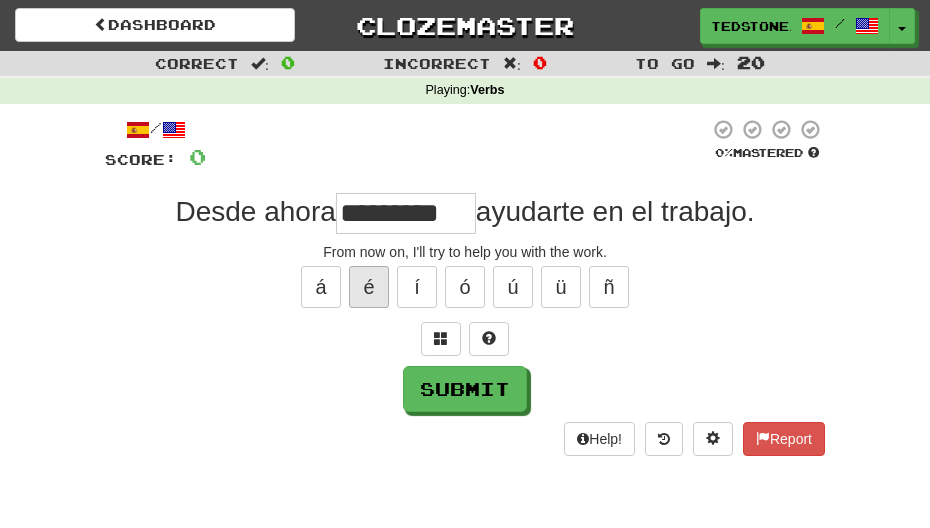 type on "*********" 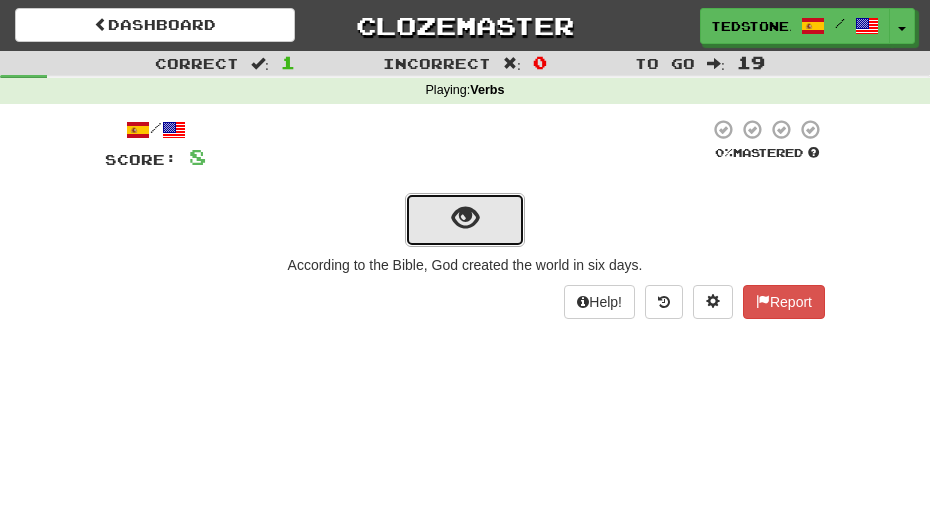 click at bounding box center [465, 218] 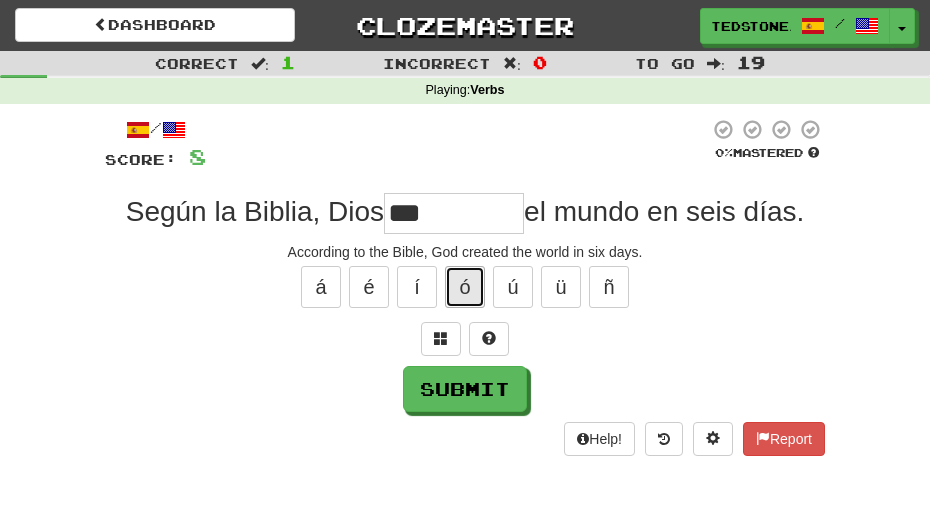 click on "ó" at bounding box center [465, 287] 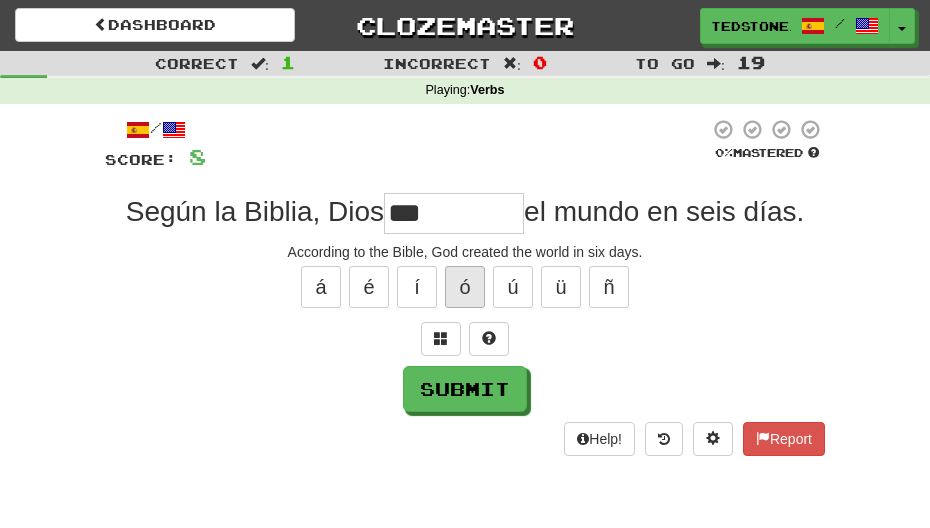 type on "****" 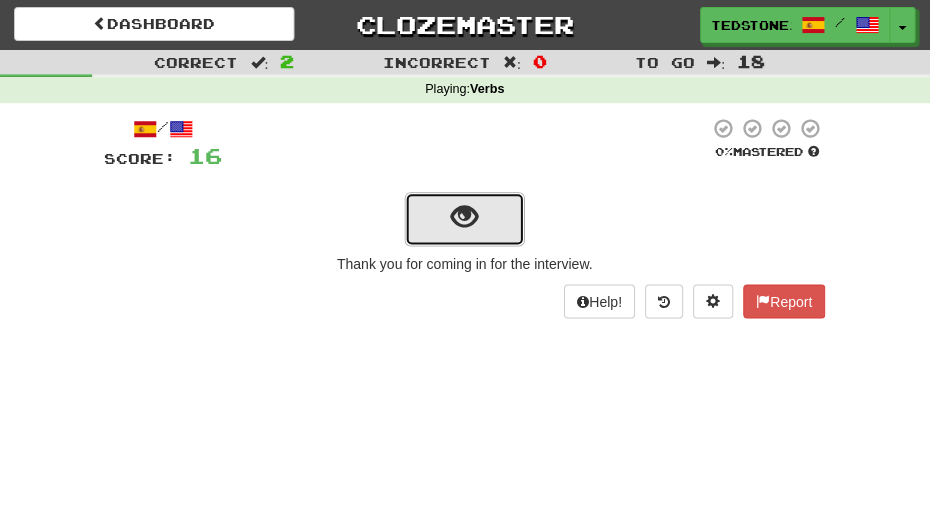 click at bounding box center (465, 218) 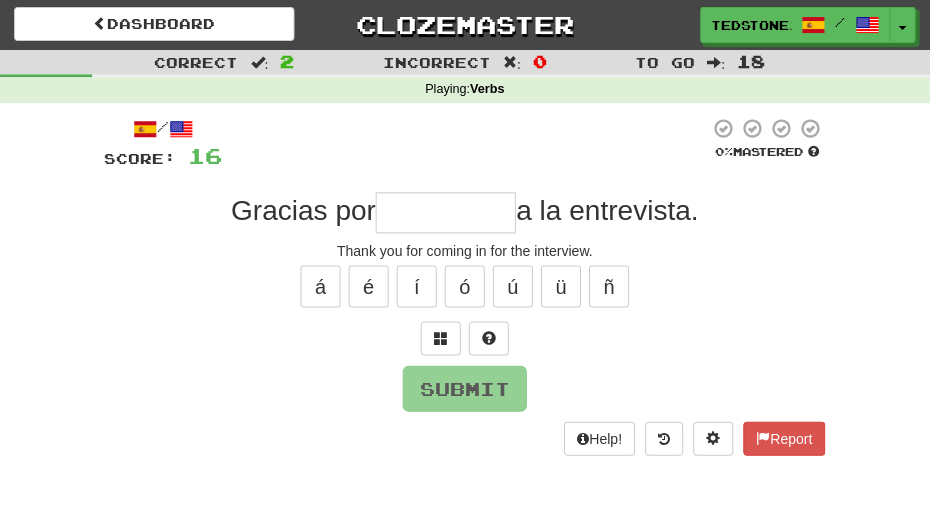 click at bounding box center [446, 213] 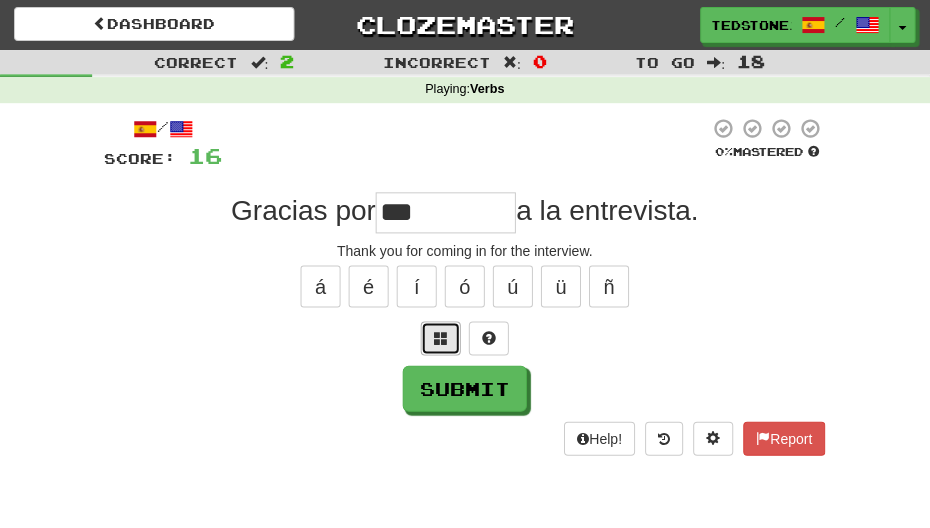 click at bounding box center (441, 338) 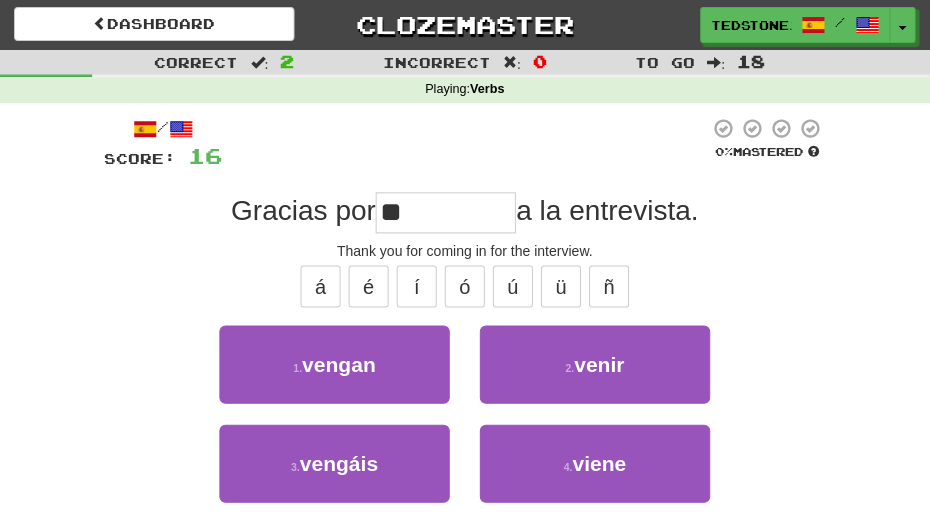 type on "*" 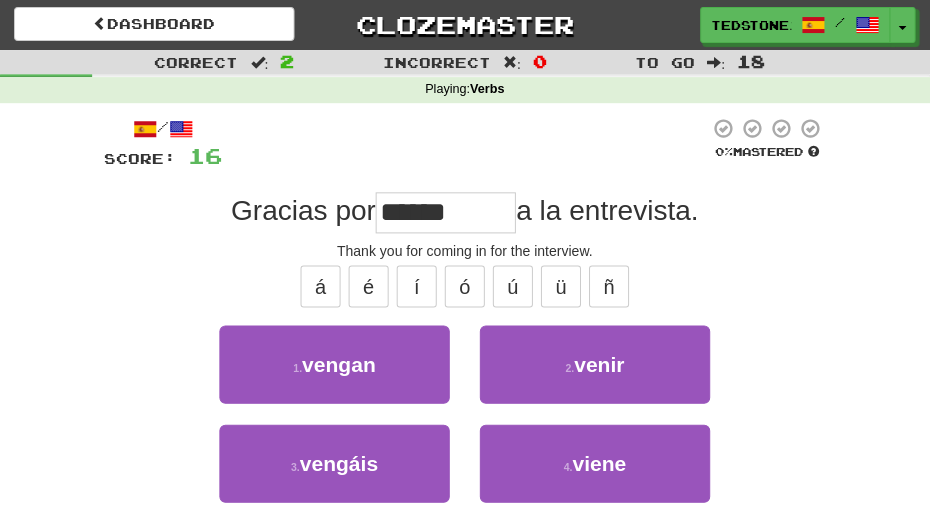 type on "*****" 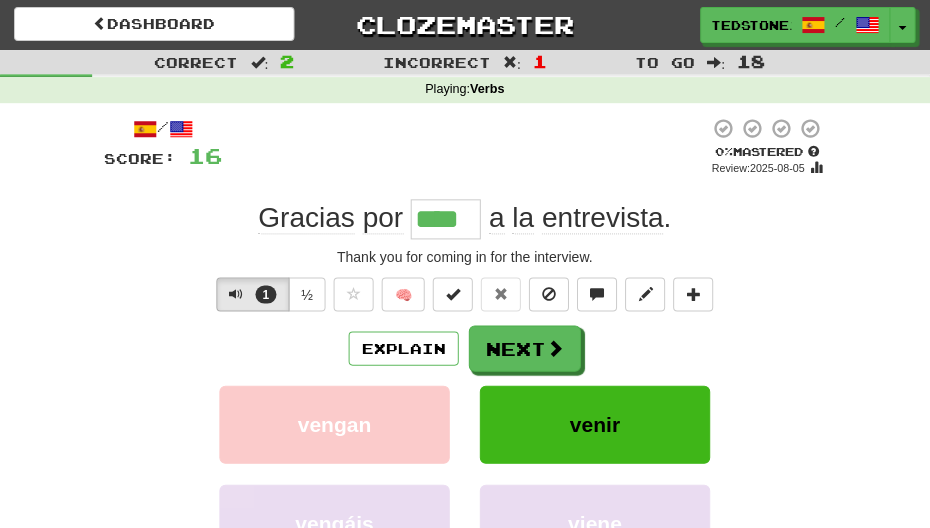 type on "*****" 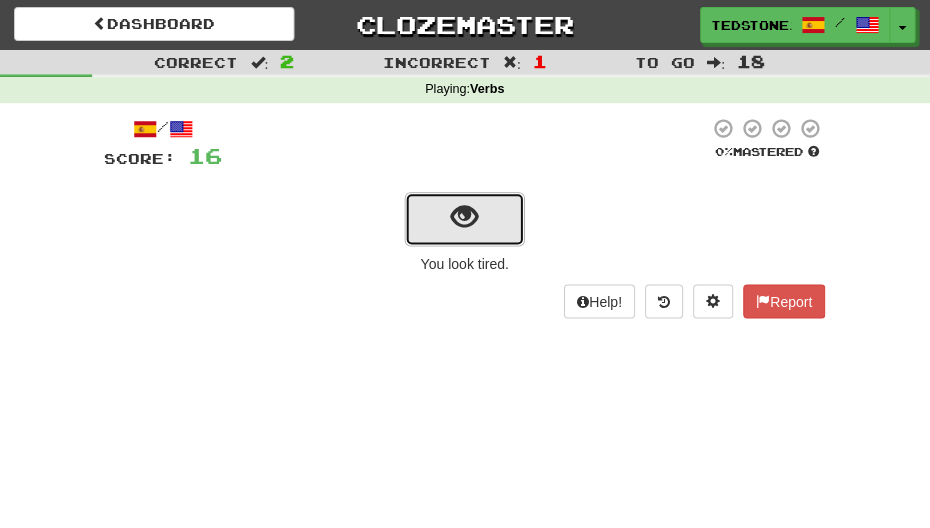 click at bounding box center [465, 218] 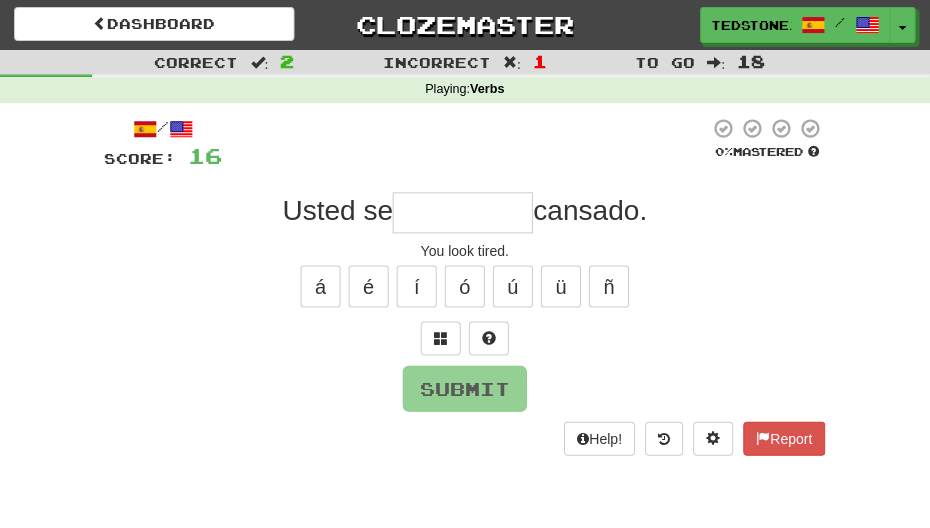 click at bounding box center (463, 213) 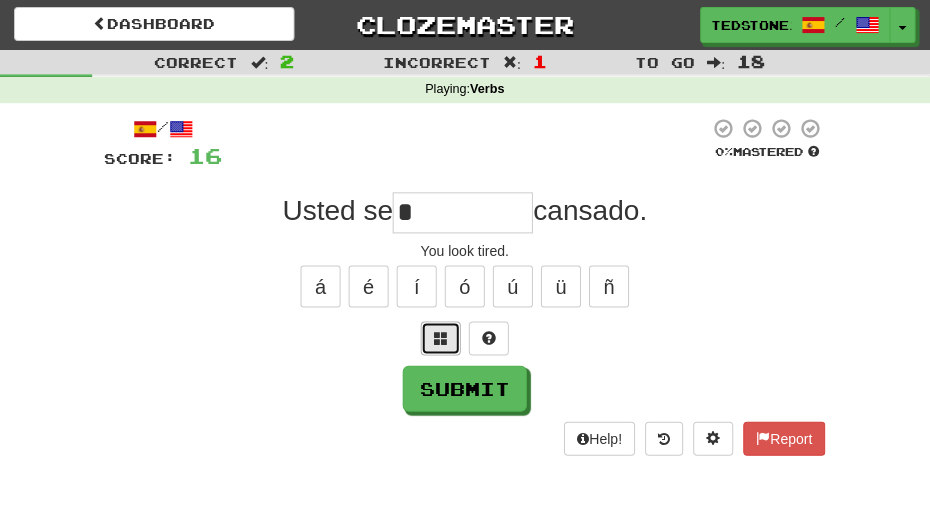 click at bounding box center [441, 339] 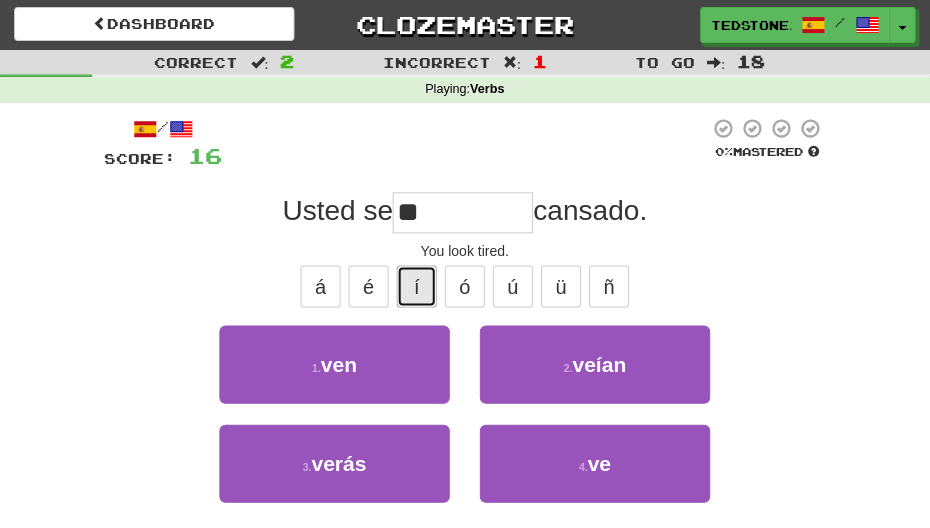 click on "í" at bounding box center (417, 287) 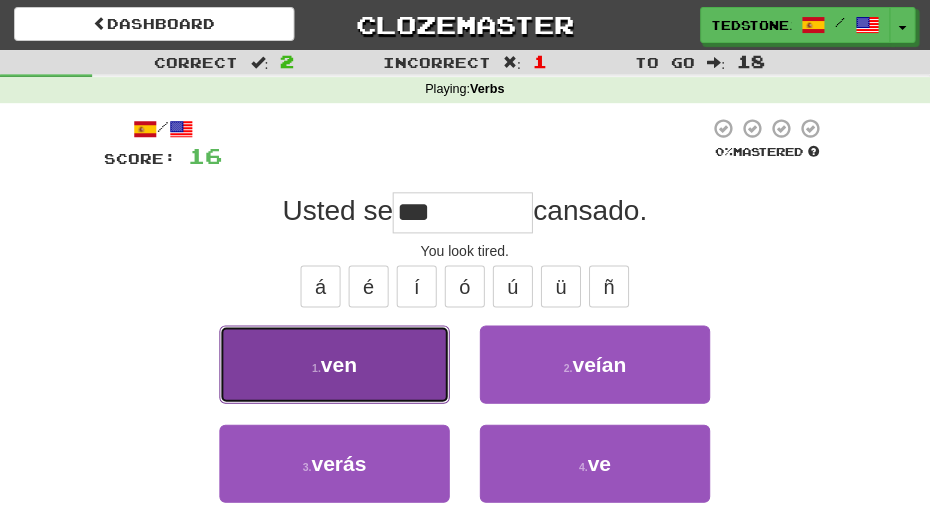 click on "ven" at bounding box center (339, 364) 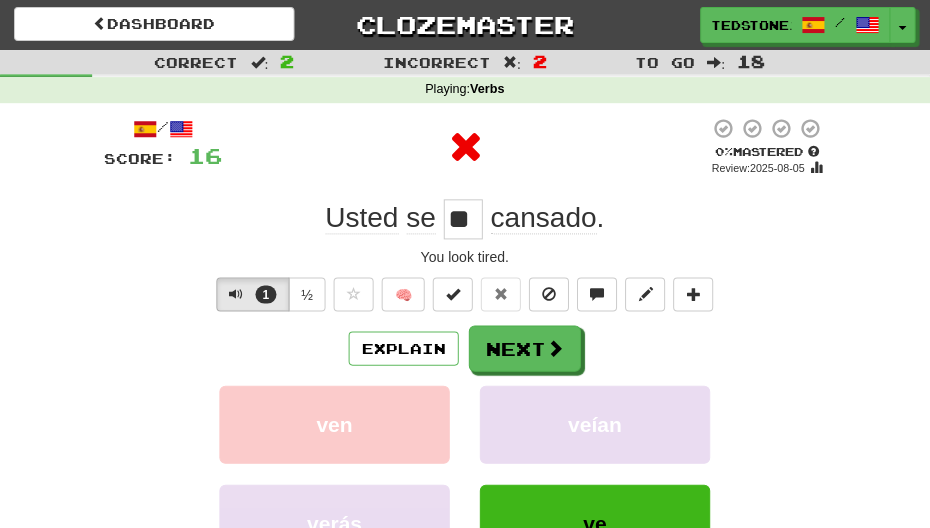 drag, startPoint x: 478, startPoint y: 226, endPoint x: 508, endPoint y: 213, distance: 32.695564 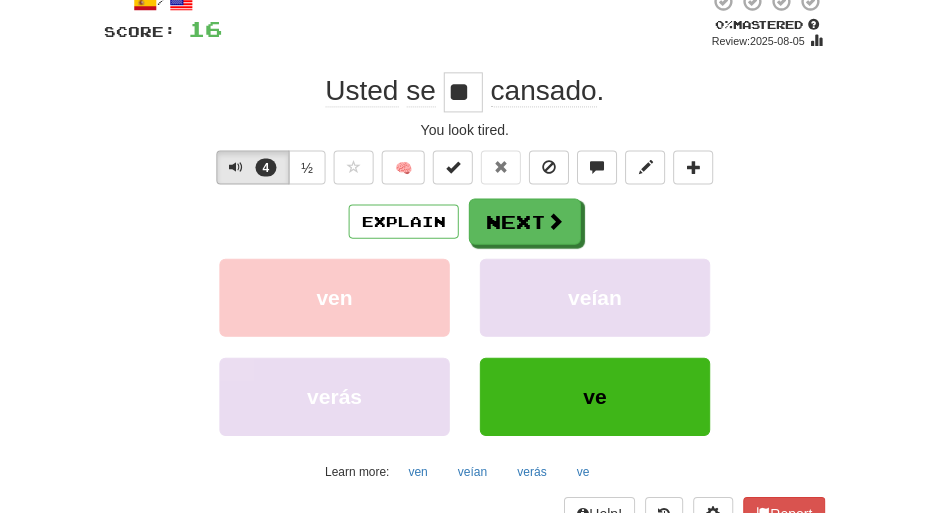 scroll, scrollTop: 118, scrollLeft: 0, axis: vertical 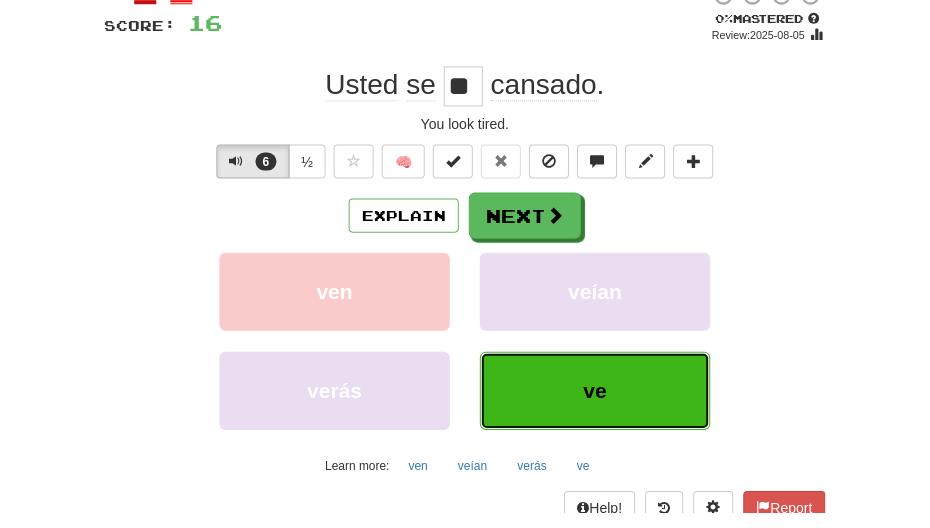 click on "ve" at bounding box center [595, 406] 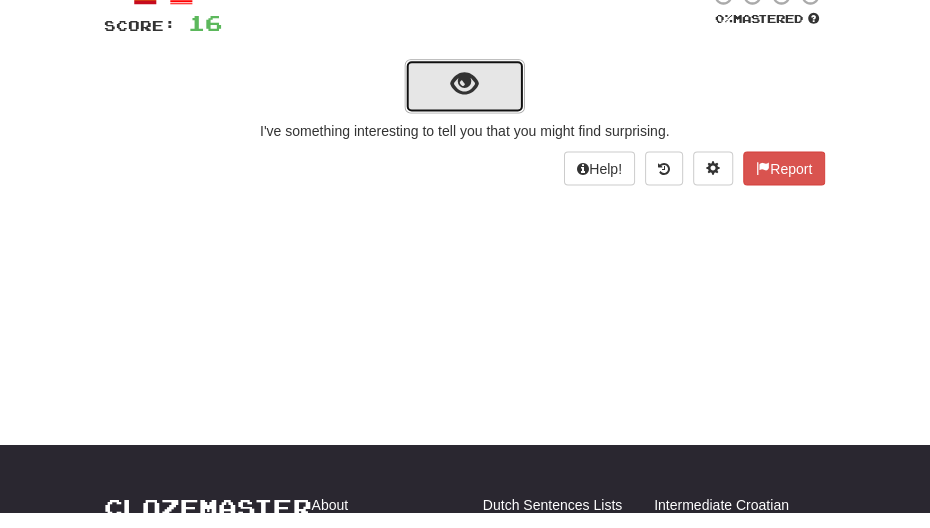 click at bounding box center [465, 100] 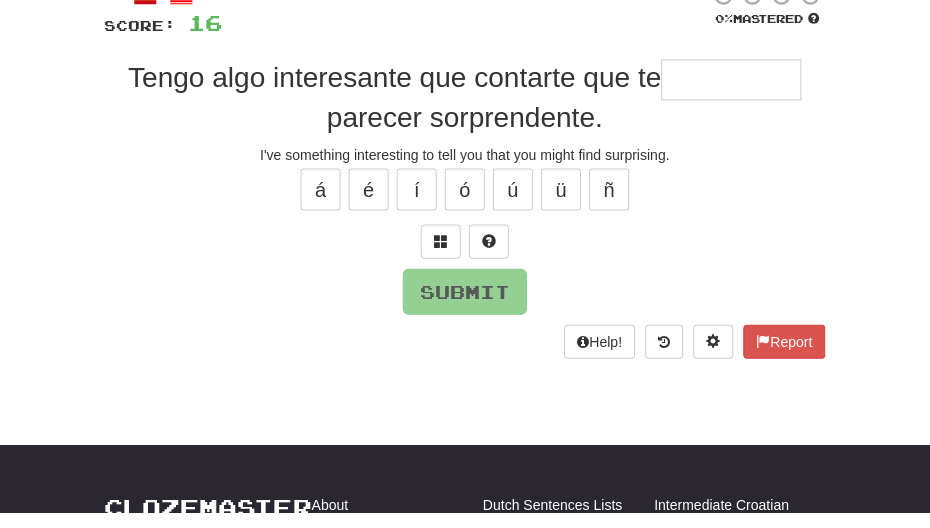 click at bounding box center [731, 95] 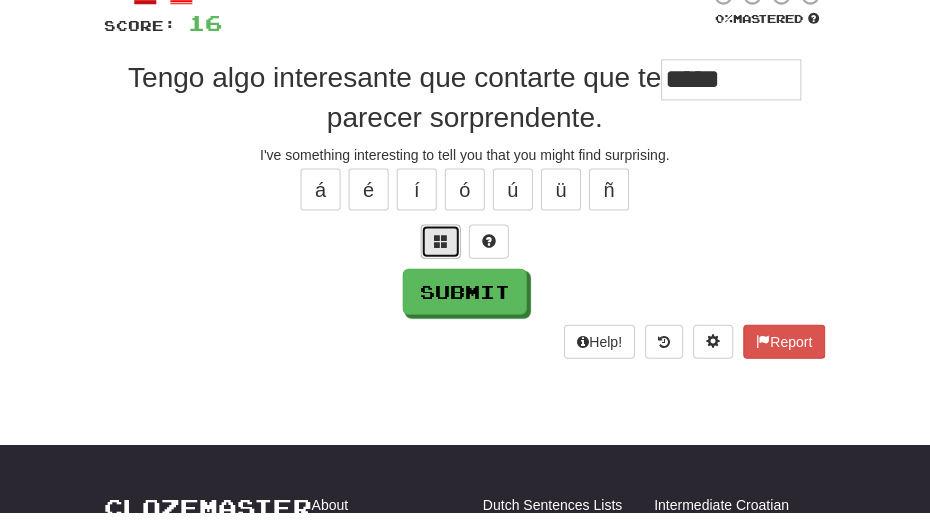 click at bounding box center (441, 256) 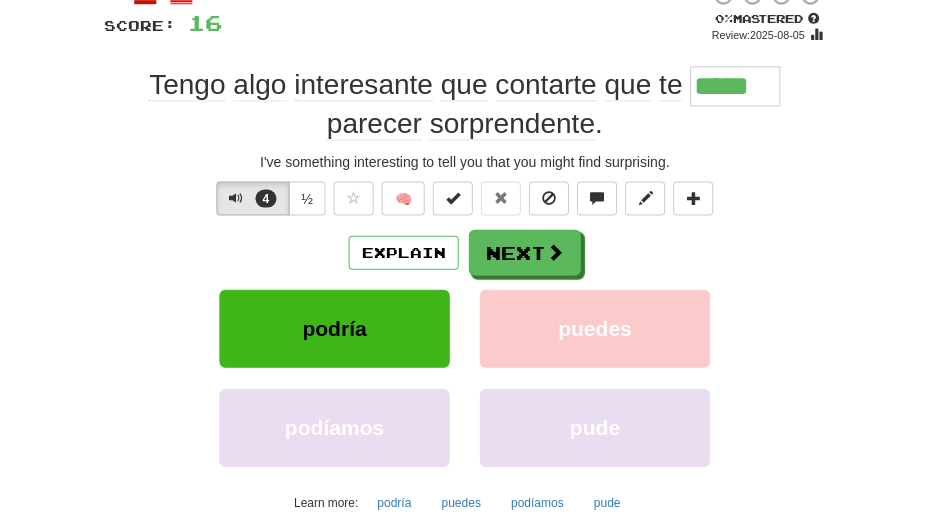 type on "******" 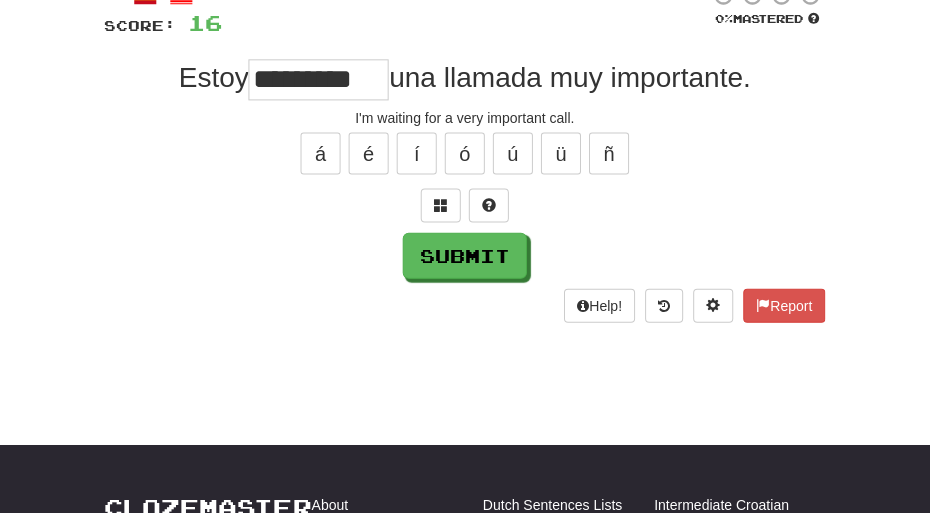scroll, scrollTop: 0, scrollLeft: 1, axis: horizontal 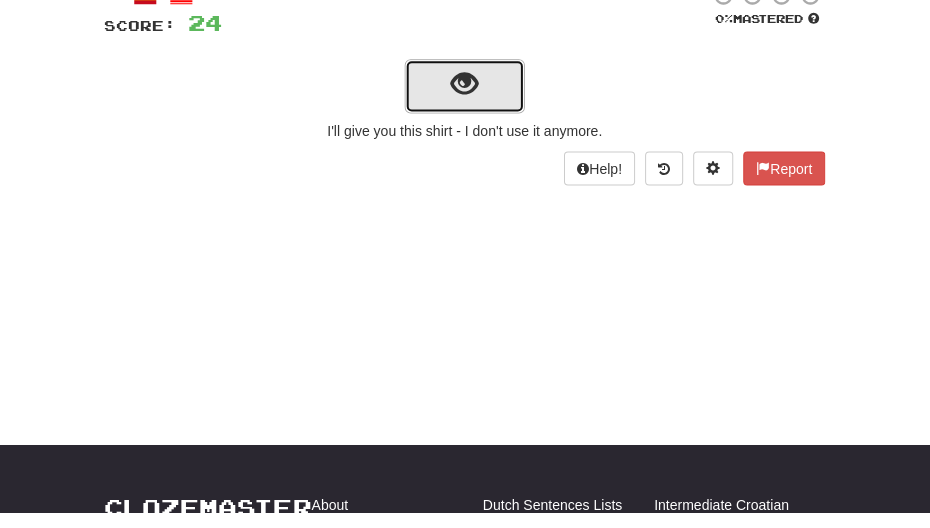 click at bounding box center [465, 100] 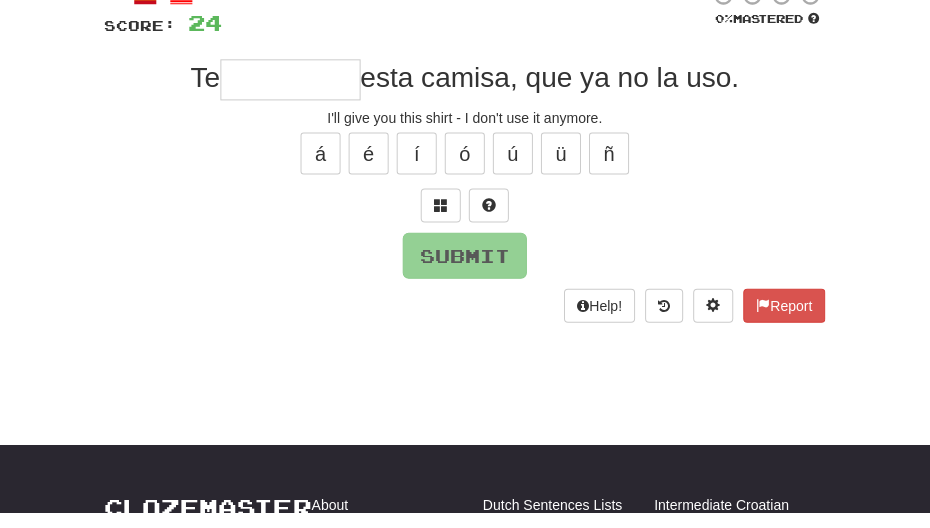 click at bounding box center [291, 95] 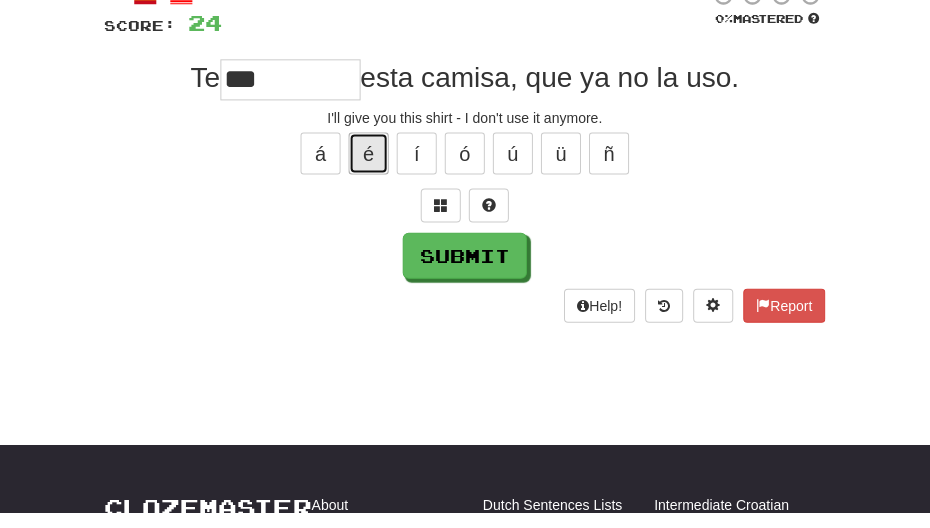 click on "é" at bounding box center (369, 169) 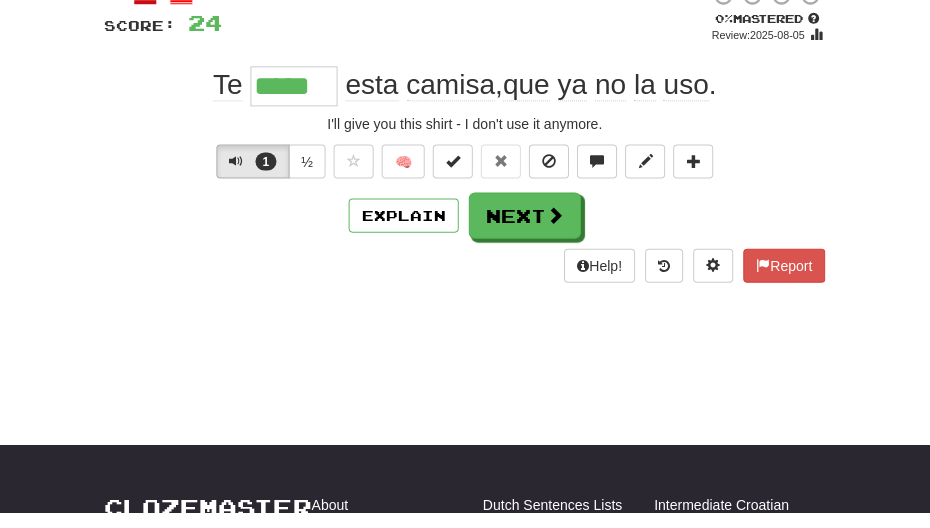 type on "******" 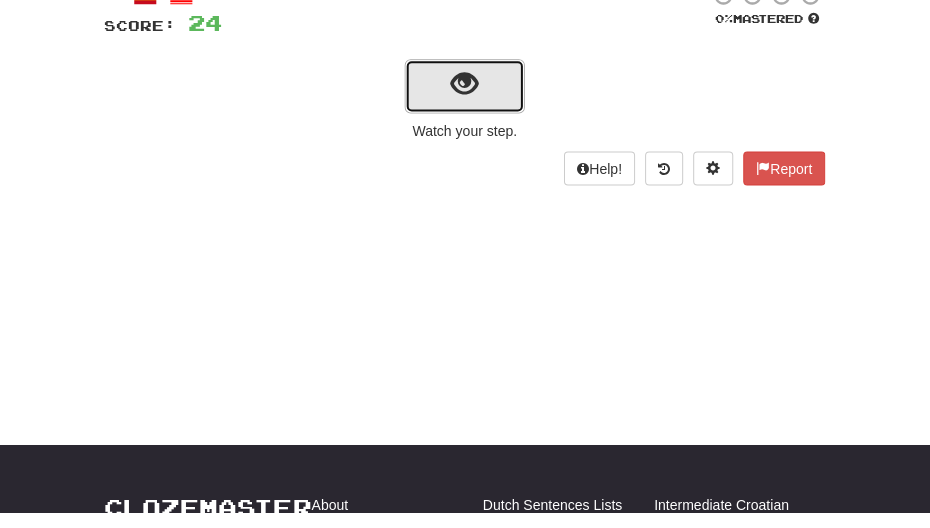 click at bounding box center (465, 100) 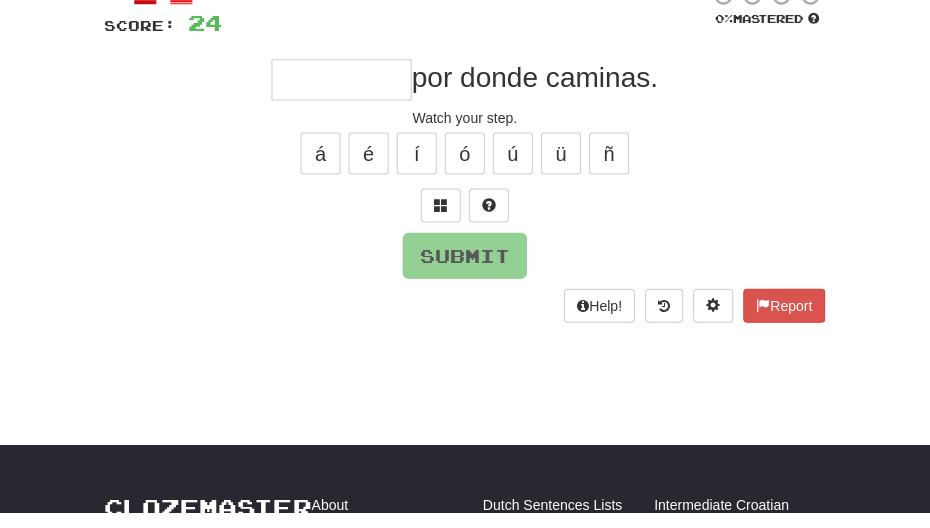 click at bounding box center (342, 95) 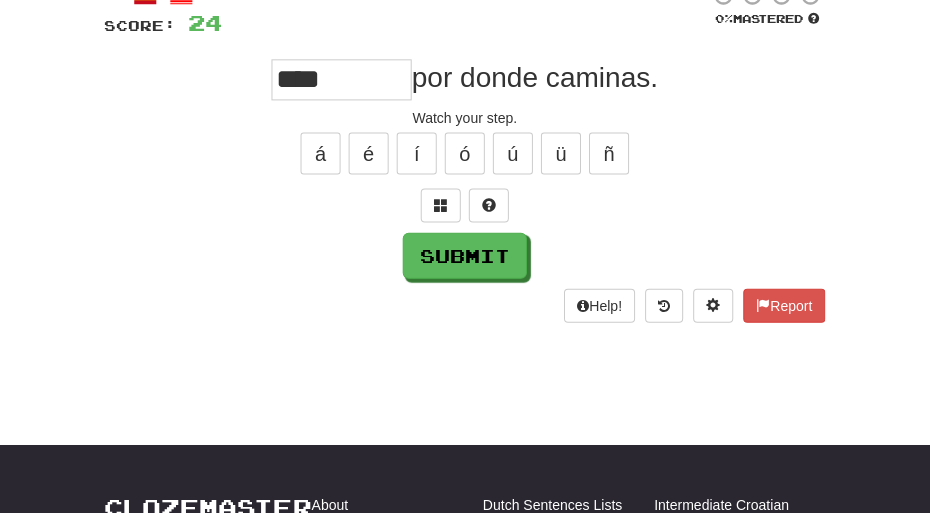 type on "****" 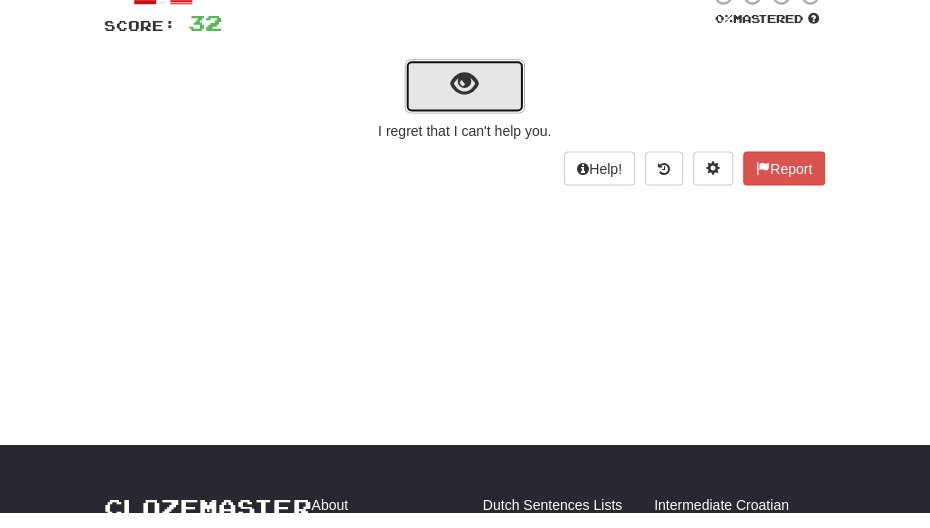 click at bounding box center (465, 102) 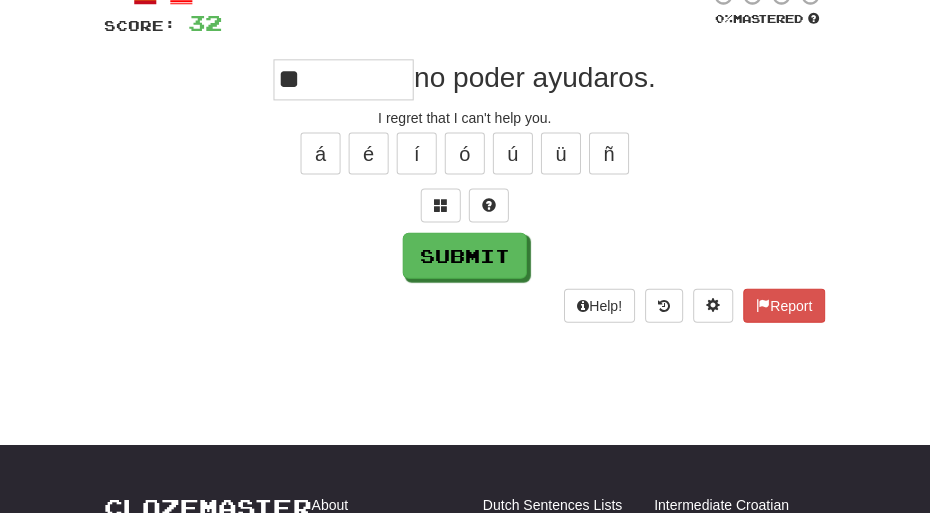 type on "*" 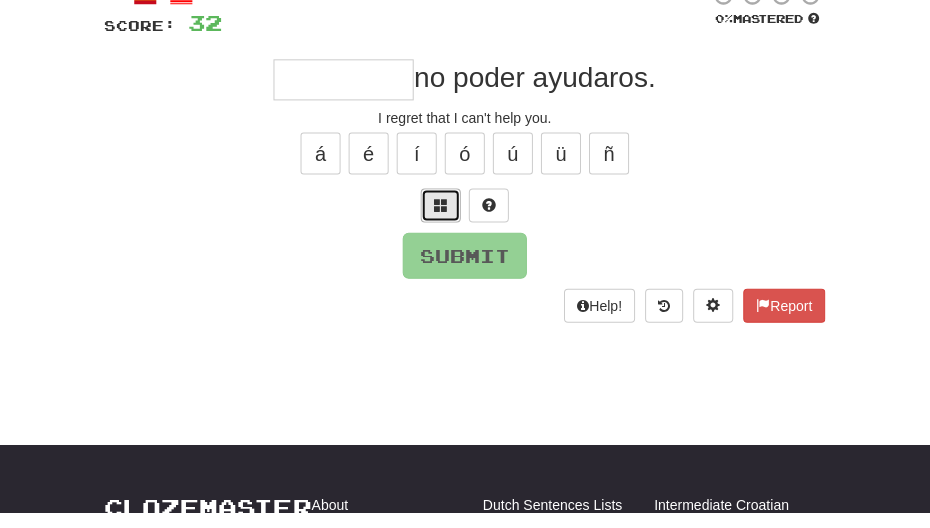 click at bounding box center (441, 220) 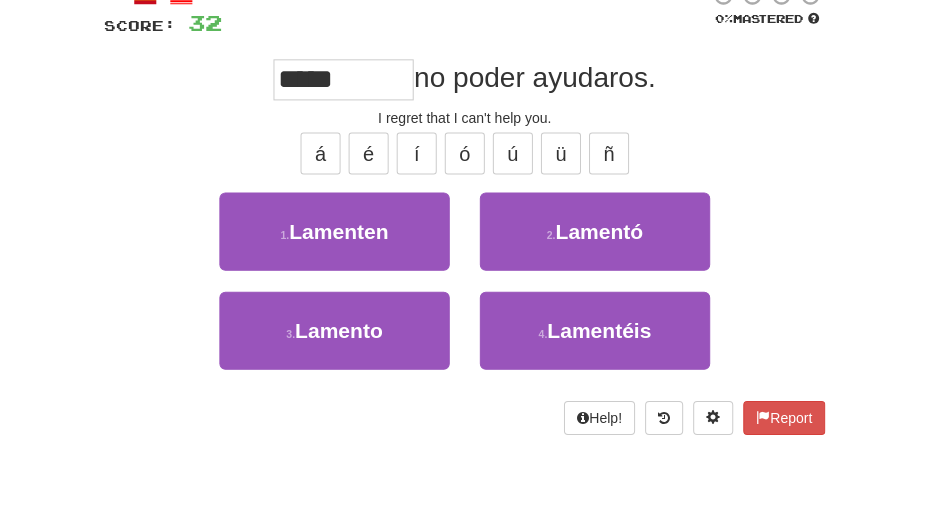 click on "/  Score:   32 0 %  Mastered *****  no poder ayudaros. I regret that I can't help you. á é í ó ú ü ñ 1 .  Lamenten 2 .  Lamentó 3 .  Lamento 4 .  Lamentéis  Help!  Report" at bounding box center (465, 225) 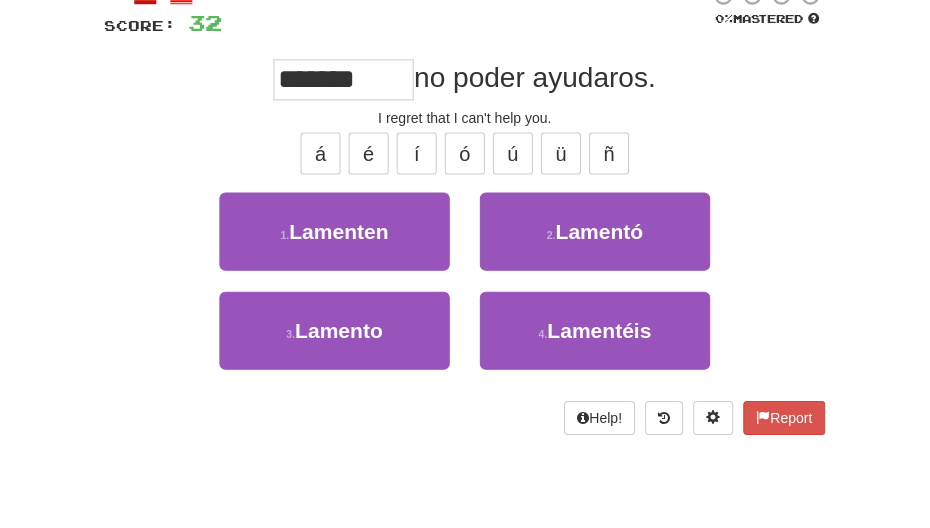 type on "*******" 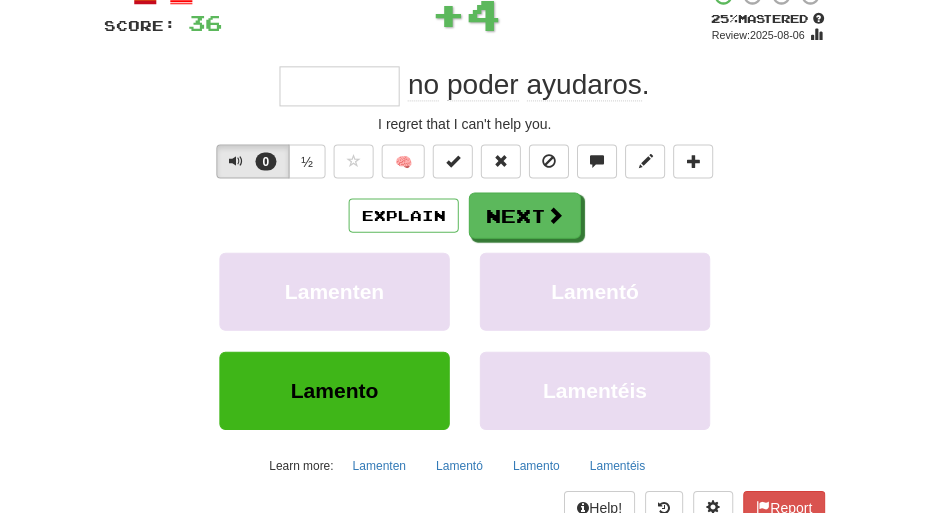 type on "*" 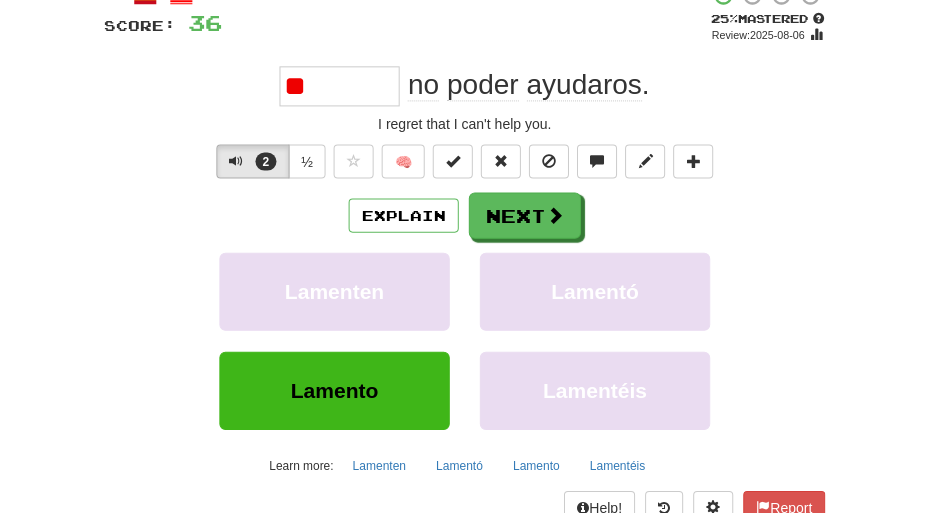 type on "*" 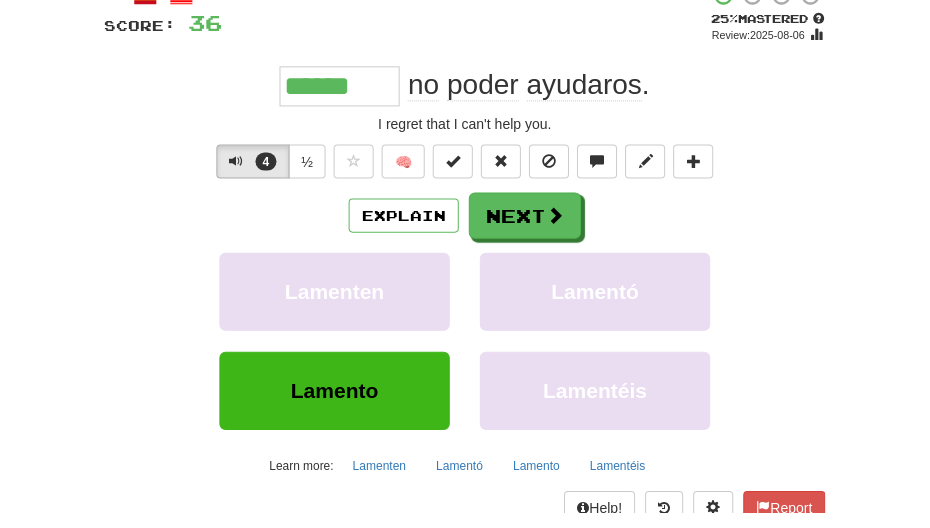 type on "*******" 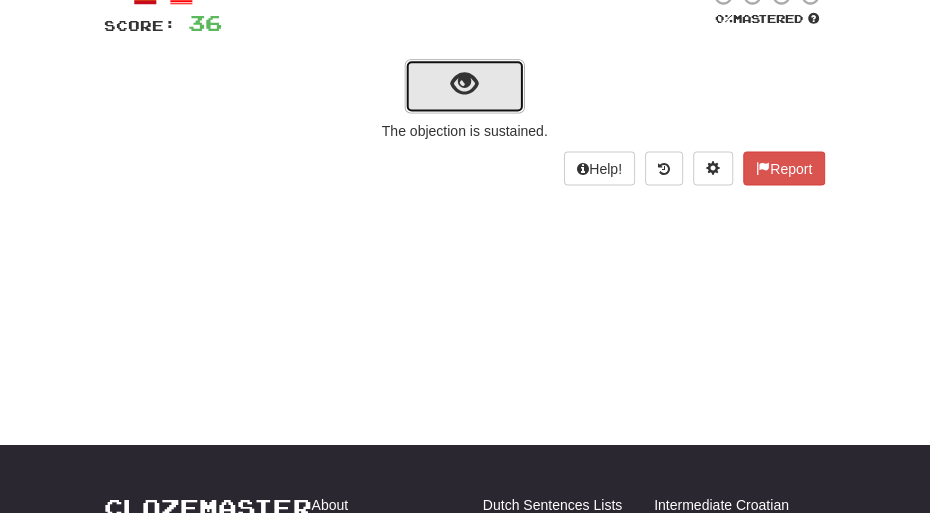 click at bounding box center (465, 100) 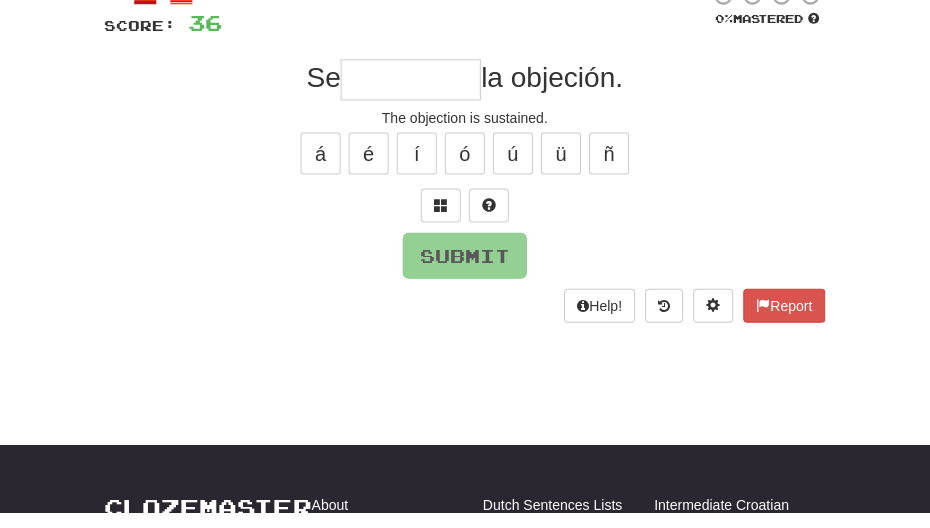 click at bounding box center [411, 95] 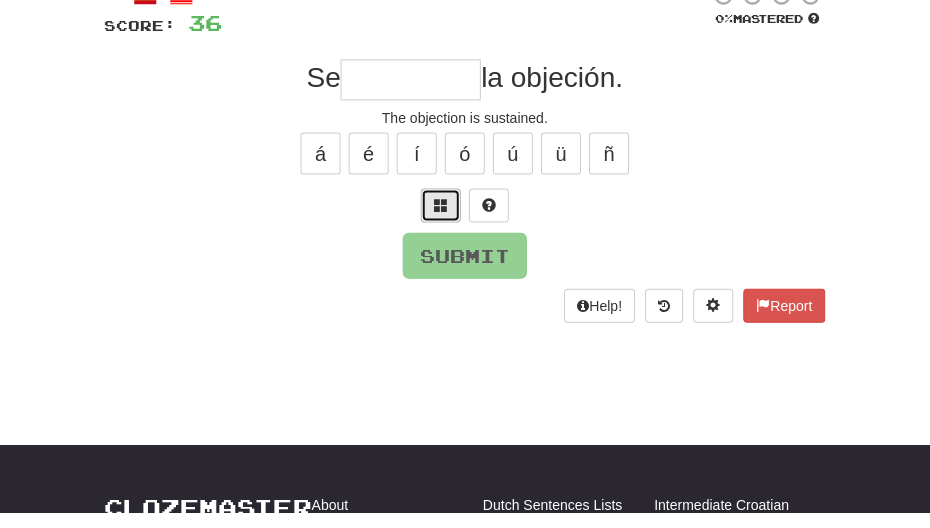 click at bounding box center [441, 220] 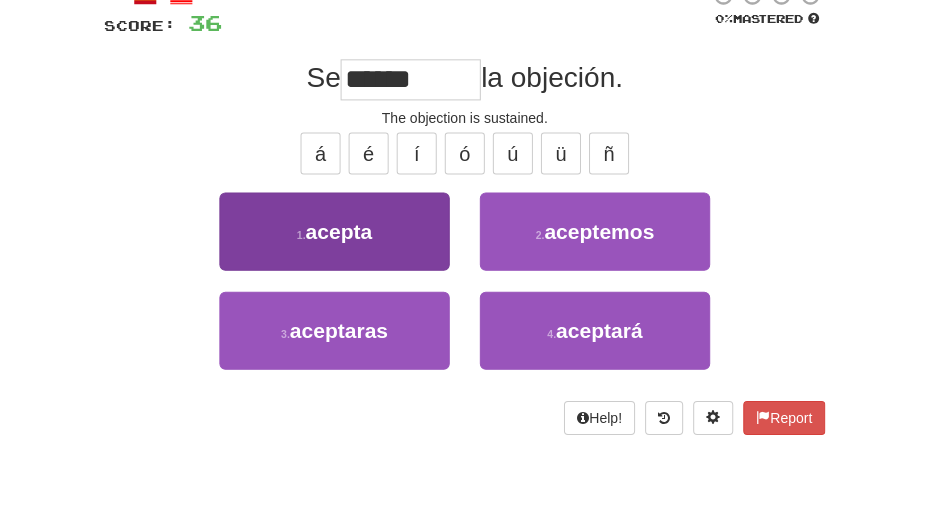 type on "******" 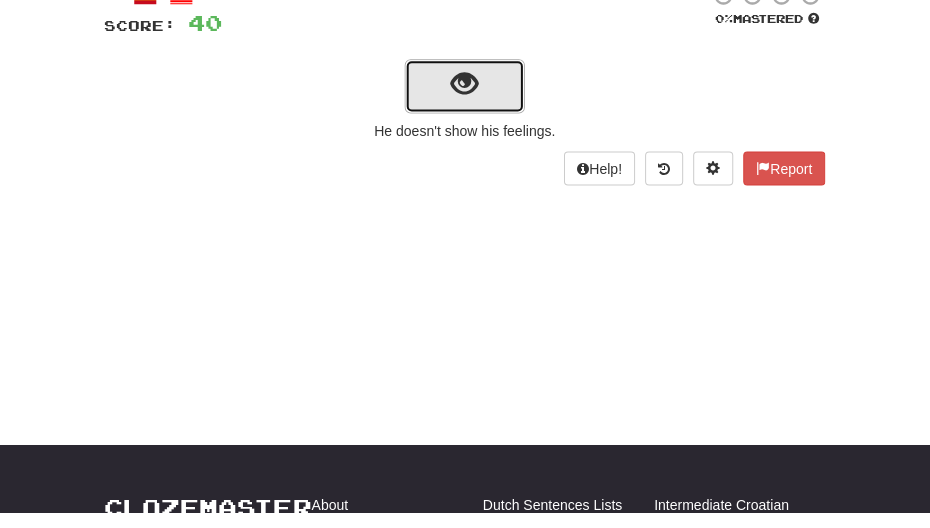 click at bounding box center [465, 102] 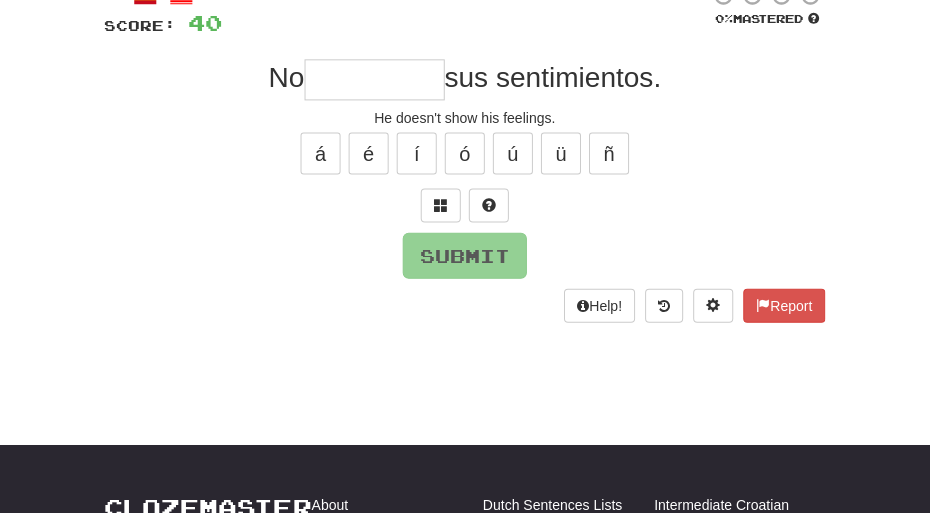 click at bounding box center [375, 95] 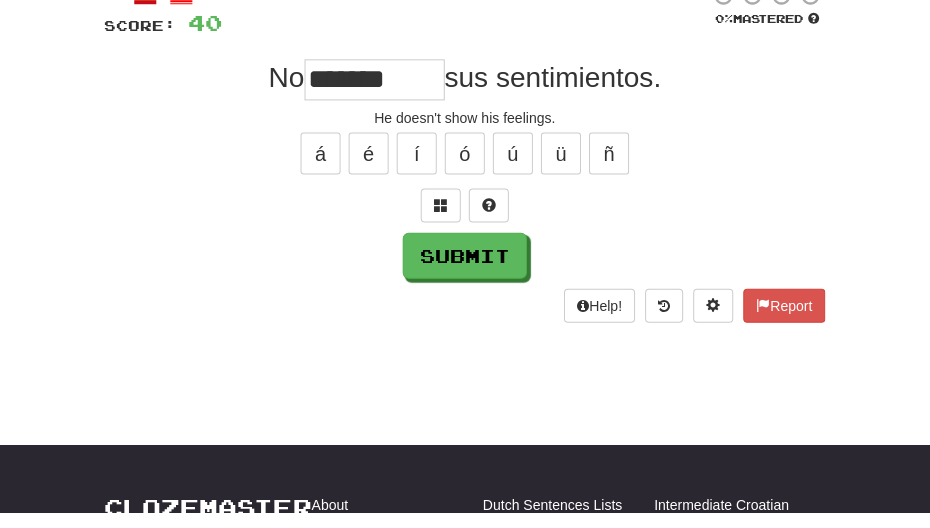 type on "*******" 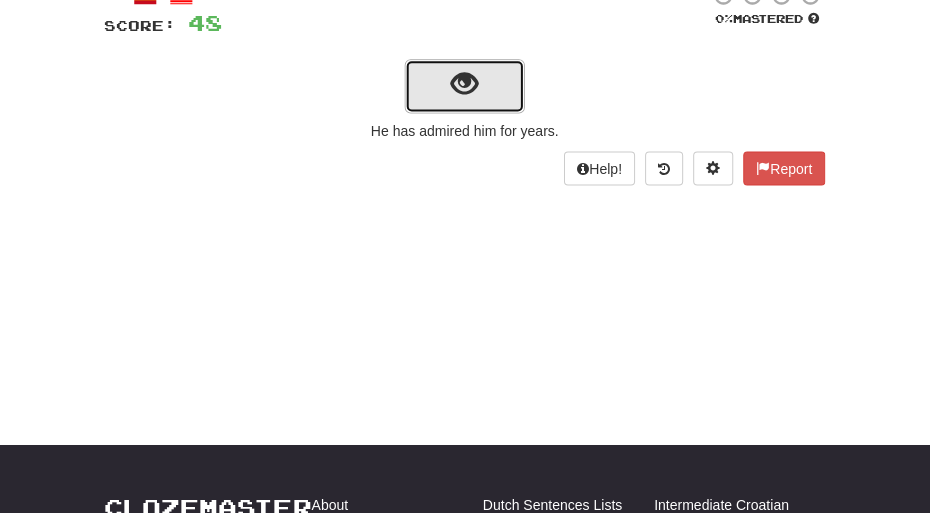 click at bounding box center [465, 100] 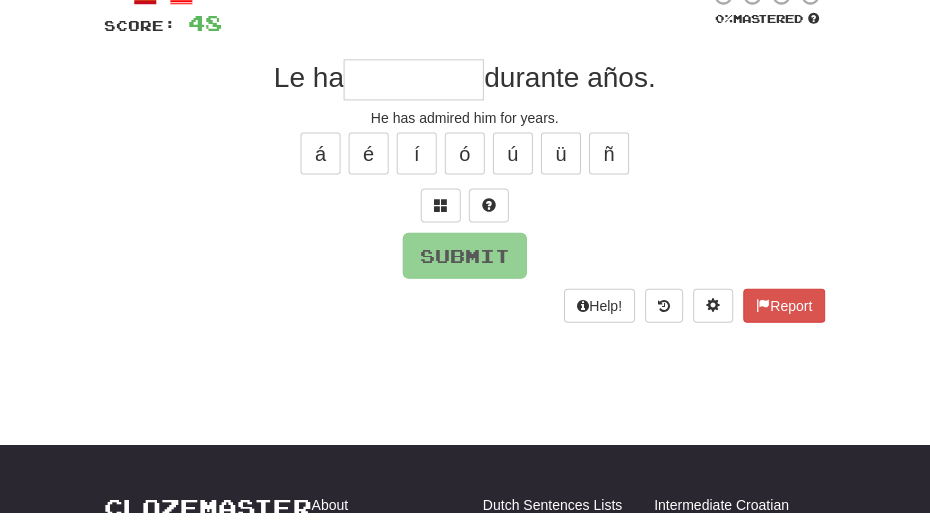 click at bounding box center [414, 95] 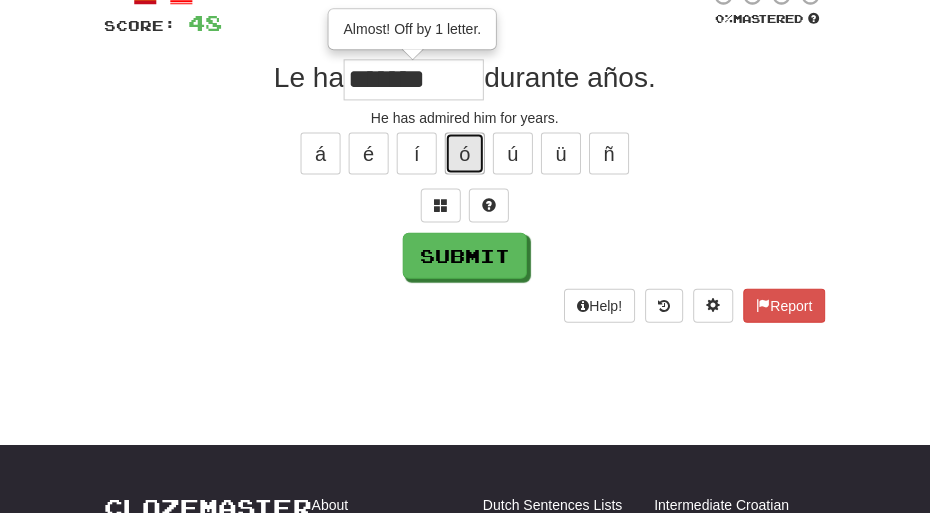 click on "ó" at bounding box center [465, 169] 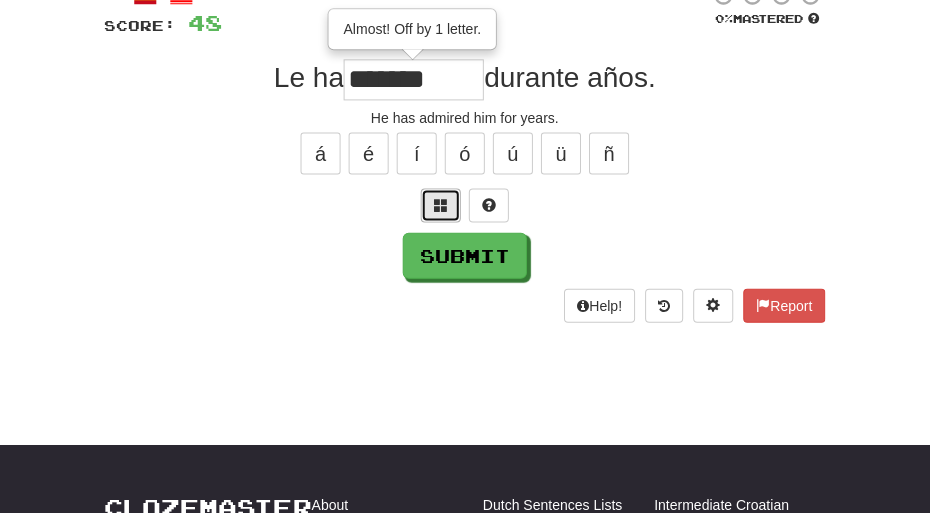 click at bounding box center (441, 220) 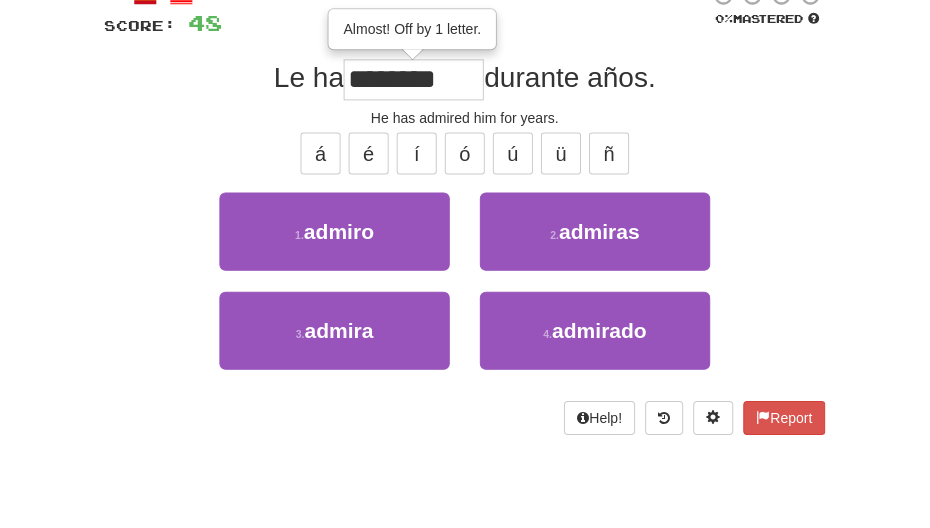 type on "********" 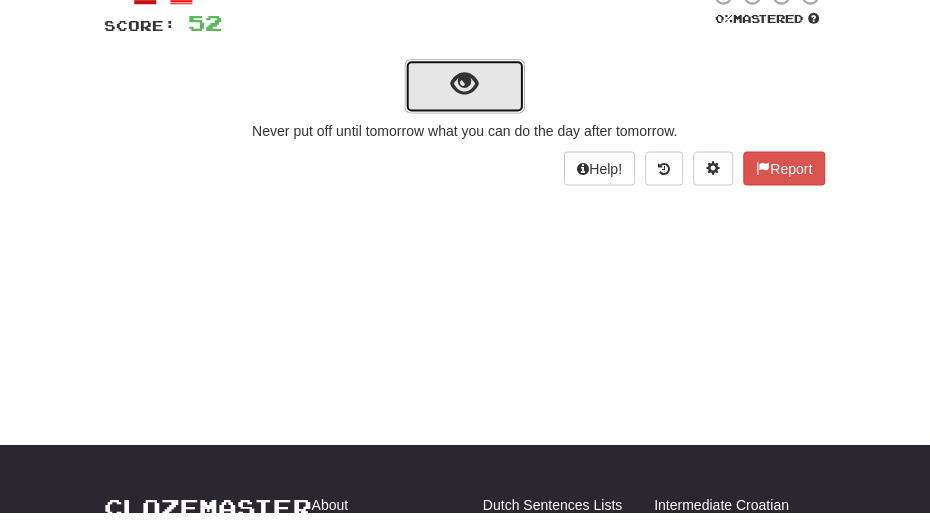 click at bounding box center (465, 100) 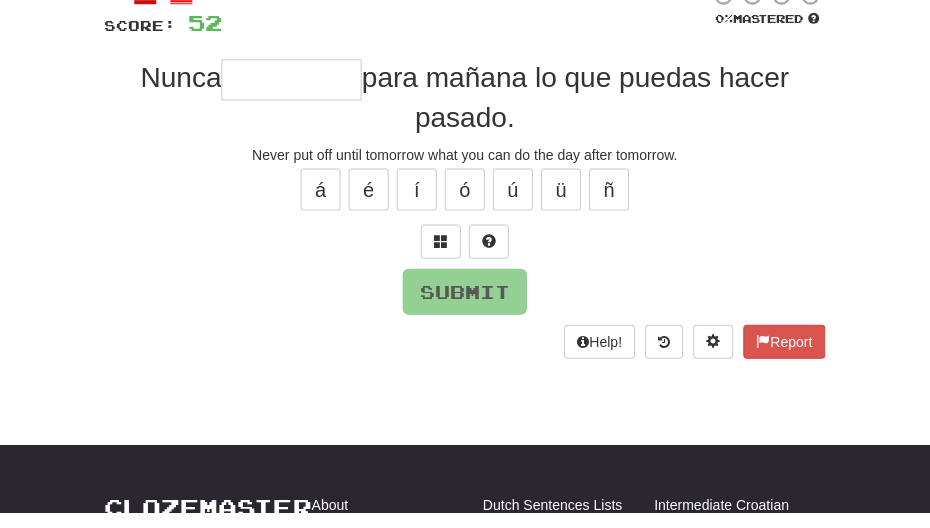 click on "/  Score:   52 0 %  Mastered Nunca   para mañana lo que puedas hacer pasado. Never put off until tomorrow what you can do the day after tomorrow. á é í ó ú ü ñ Submit  Help!  Report" at bounding box center (465, 187) 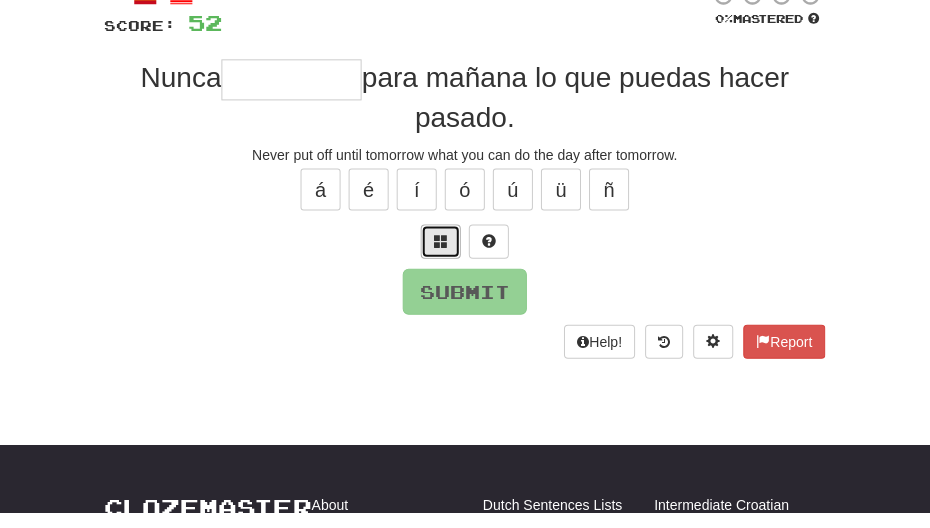 click at bounding box center [441, 257] 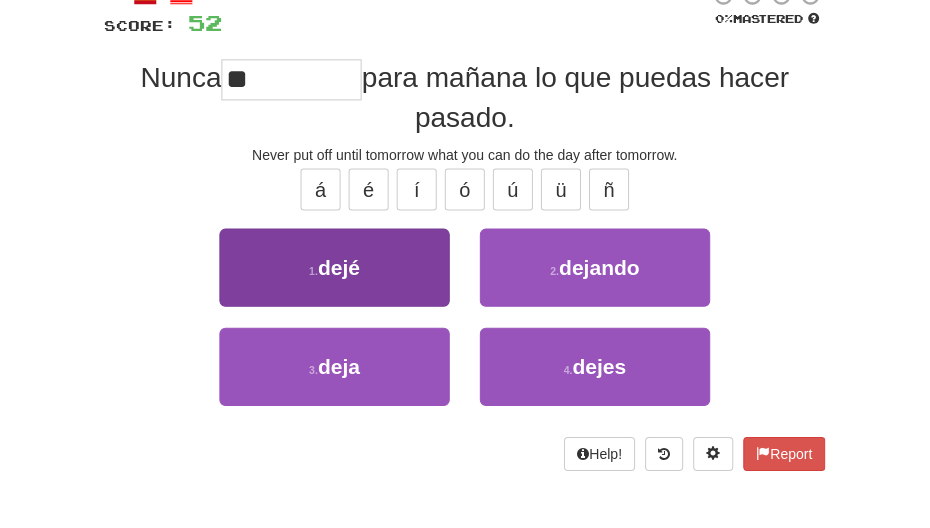 type on "*****" 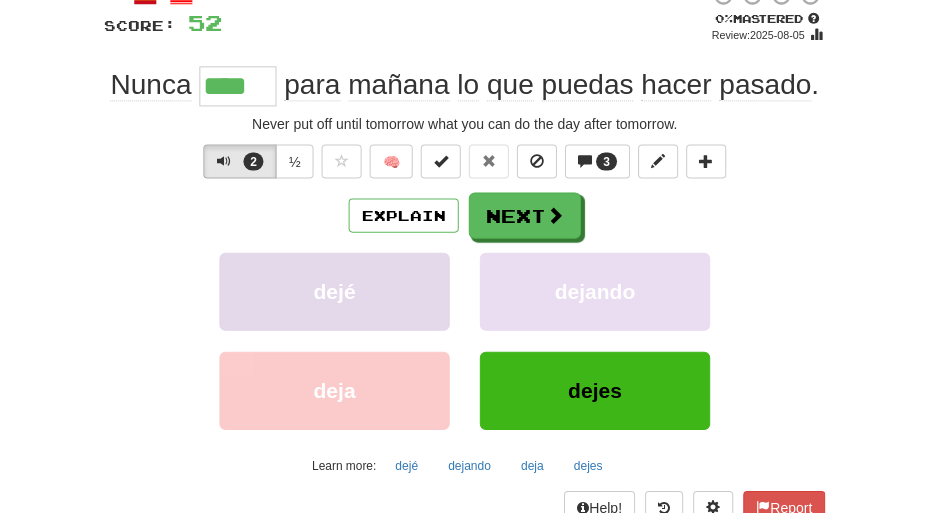 type on "*****" 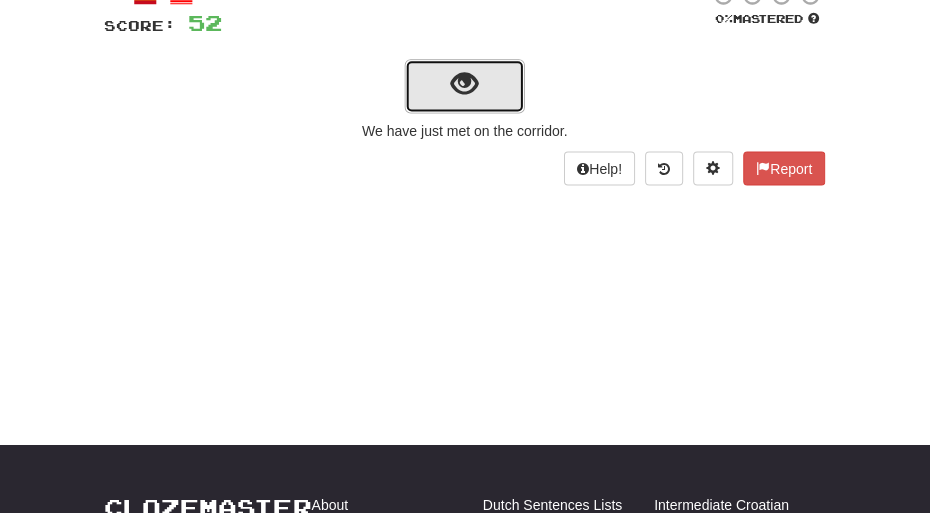 click at bounding box center (465, 100) 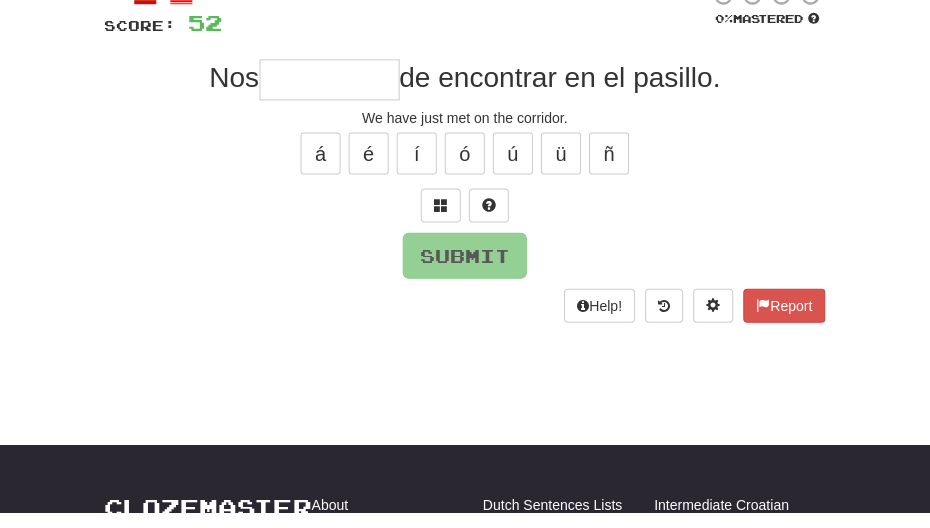 click at bounding box center (330, 95) 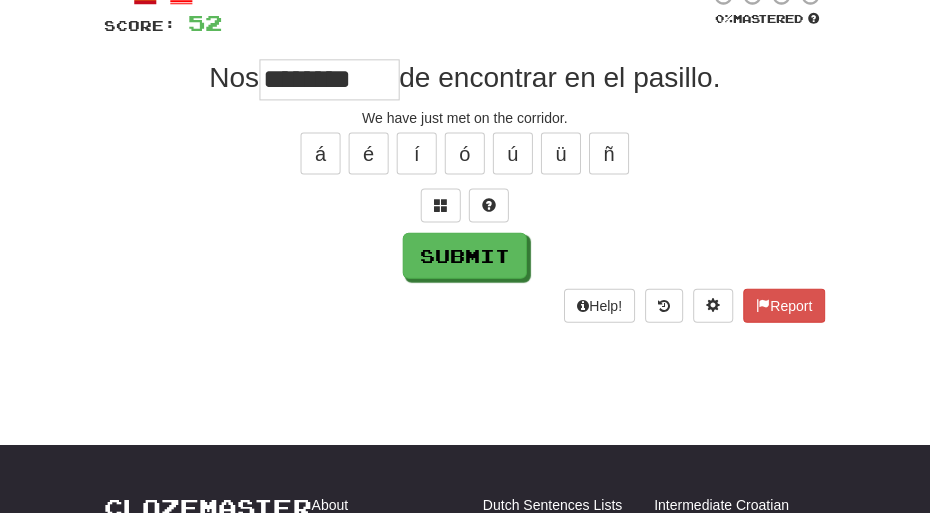 scroll, scrollTop: 0, scrollLeft: 0, axis: both 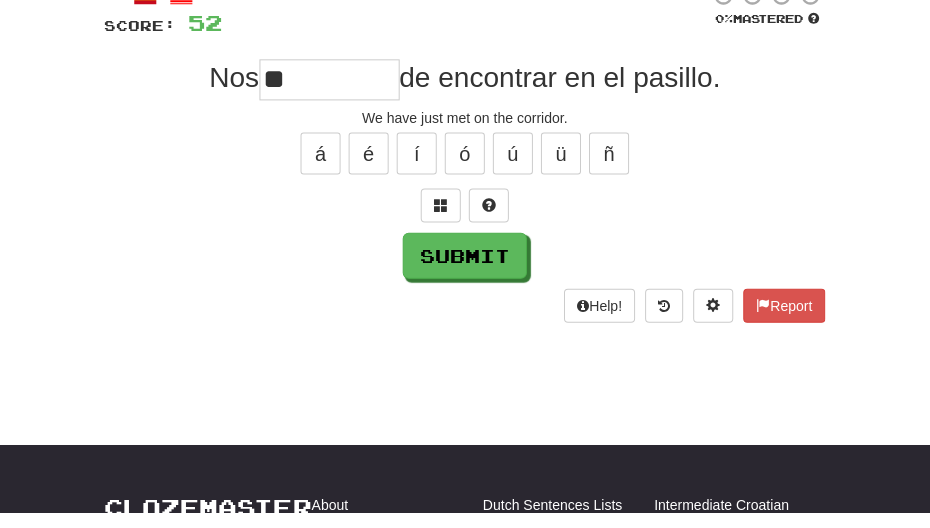 type on "*" 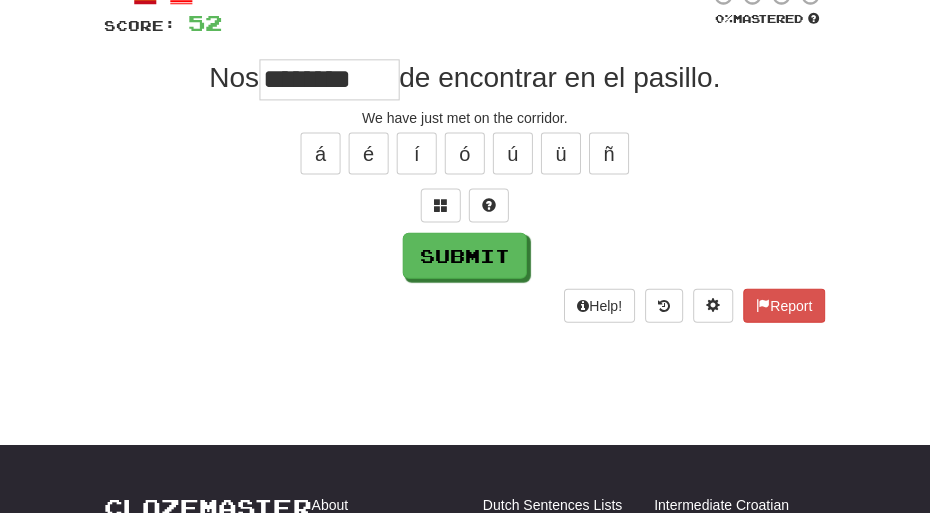 type on "********" 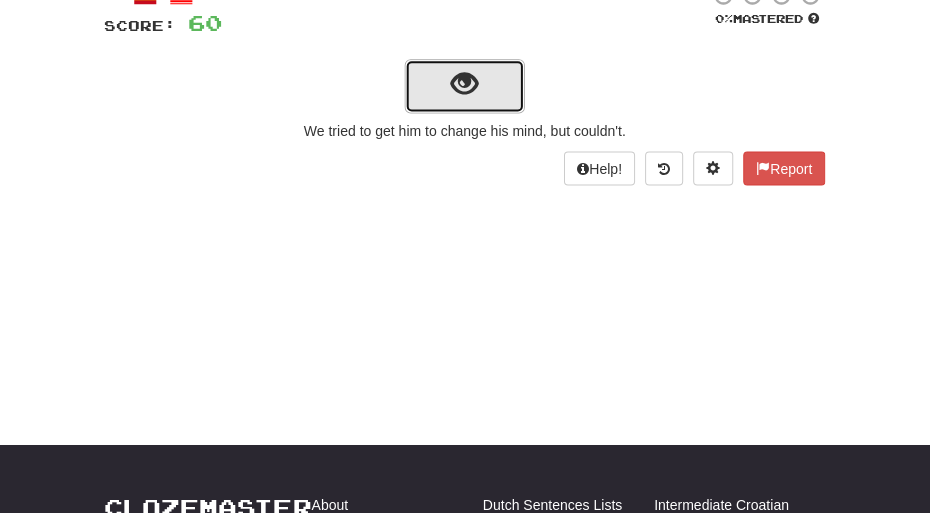 click at bounding box center (465, 100) 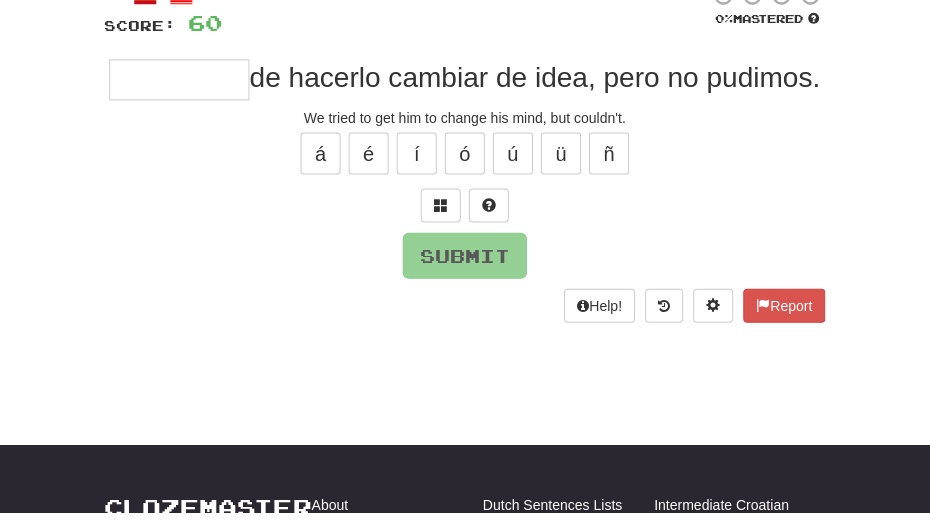 click at bounding box center (180, 95) 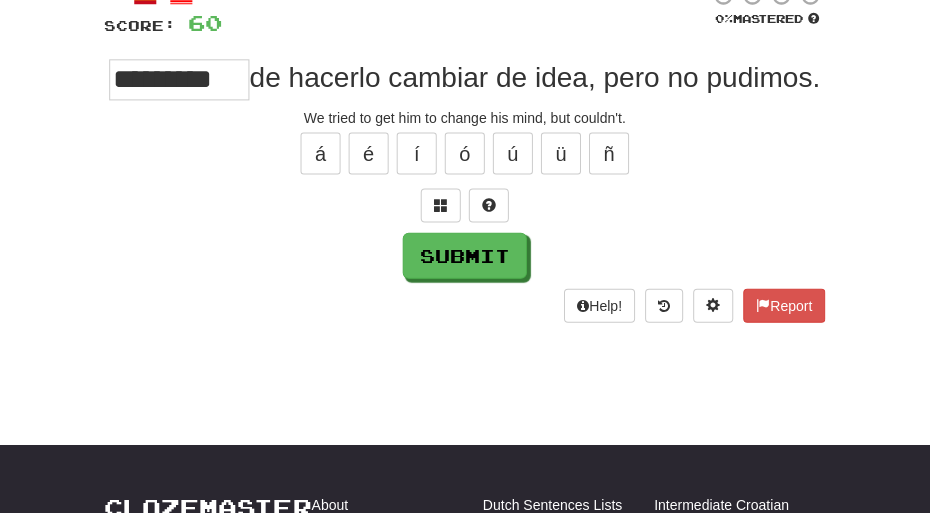 scroll, scrollTop: 0, scrollLeft: 0, axis: both 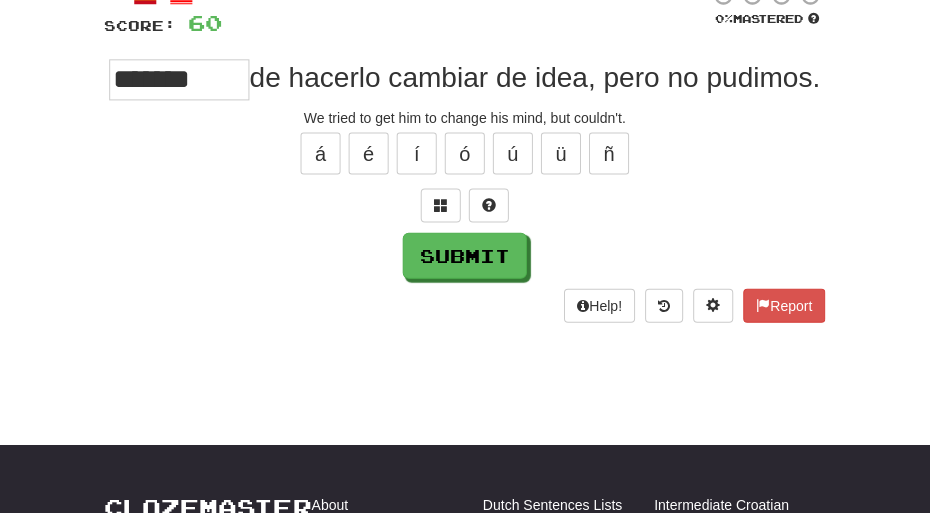 click on "*******" at bounding box center [180, 95] 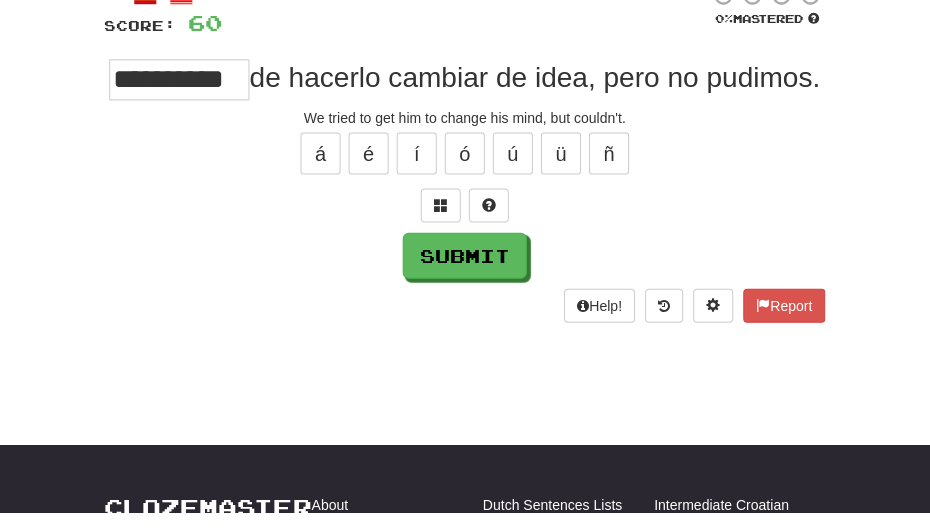 scroll, scrollTop: 0, scrollLeft: 8, axis: horizontal 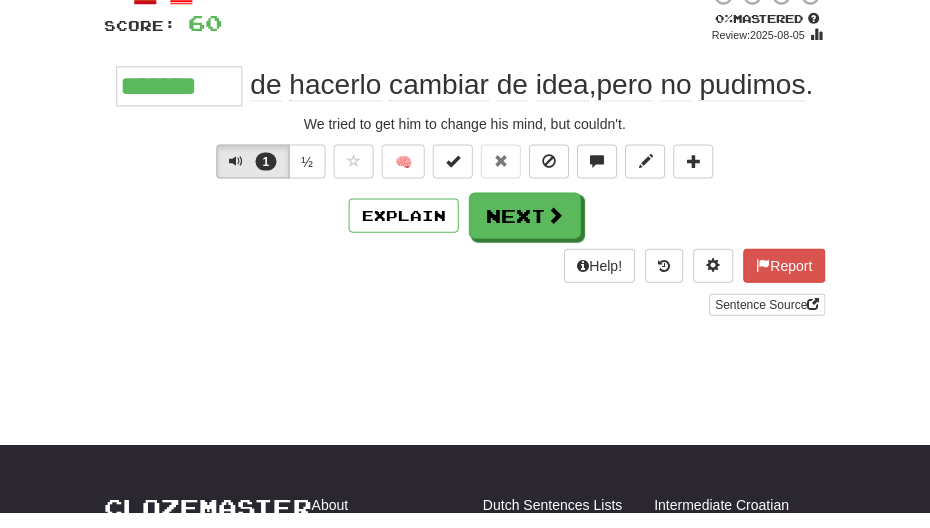 type on "********" 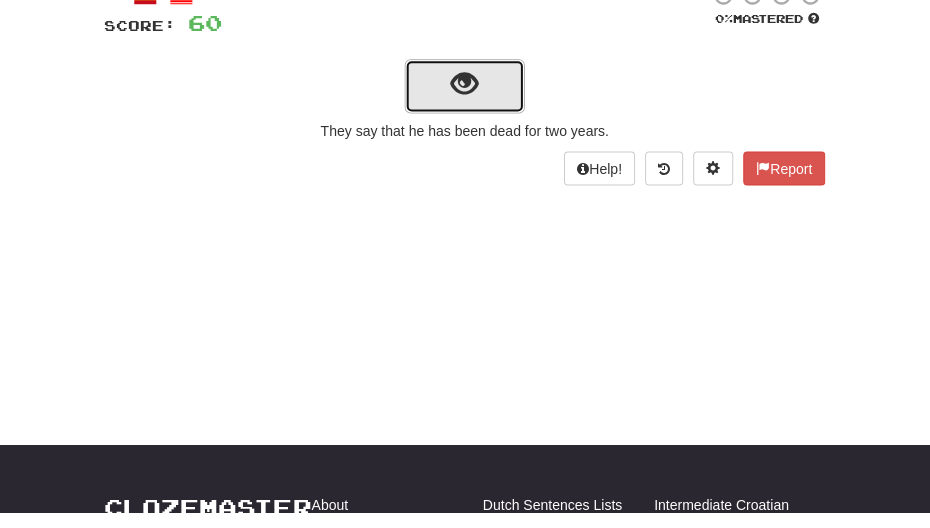 click at bounding box center (465, 100) 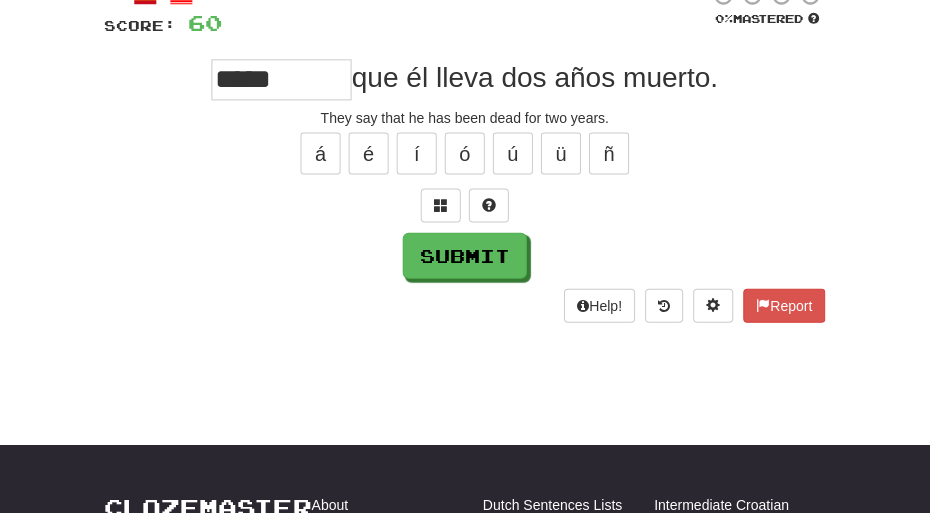 type on "*****" 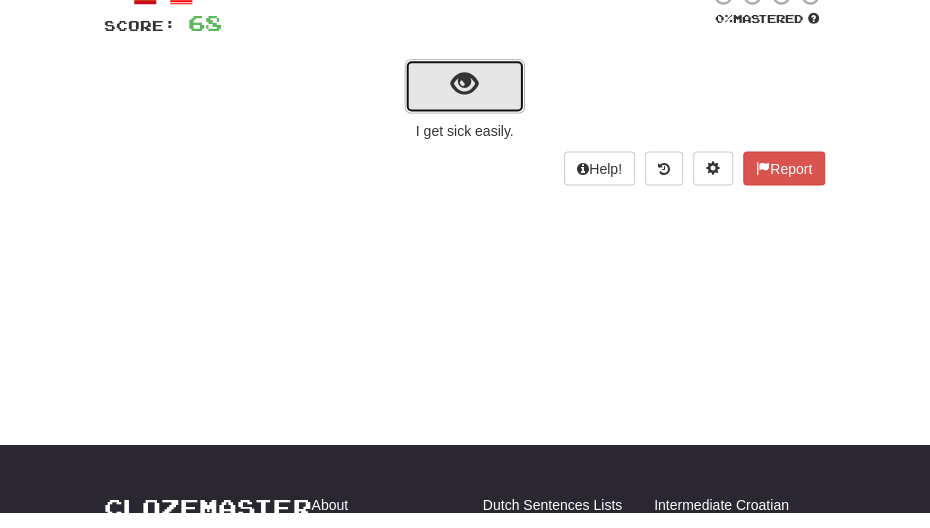 click at bounding box center (465, 102) 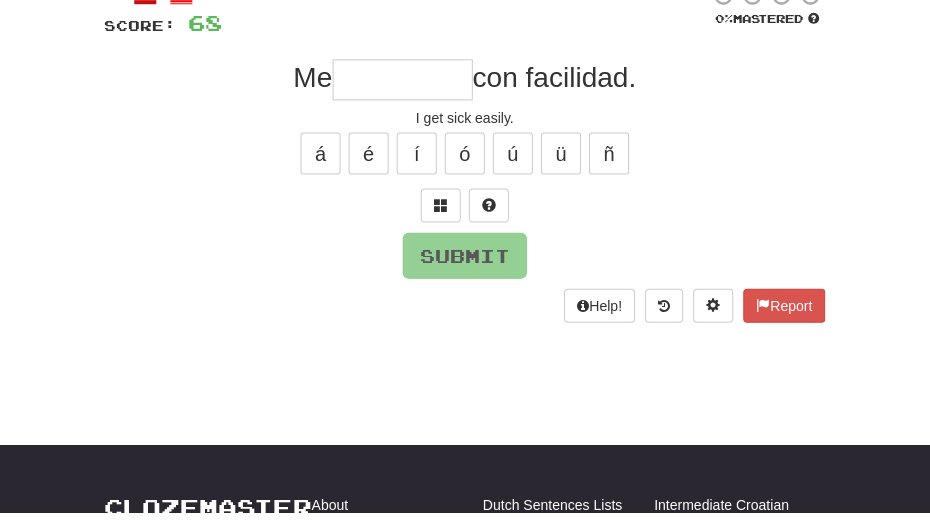 click at bounding box center (403, 95) 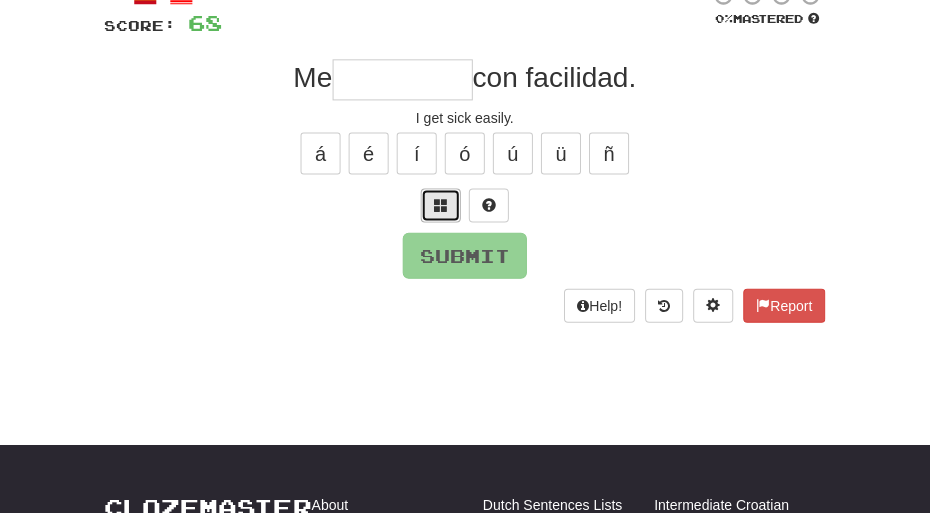 click at bounding box center [441, 220] 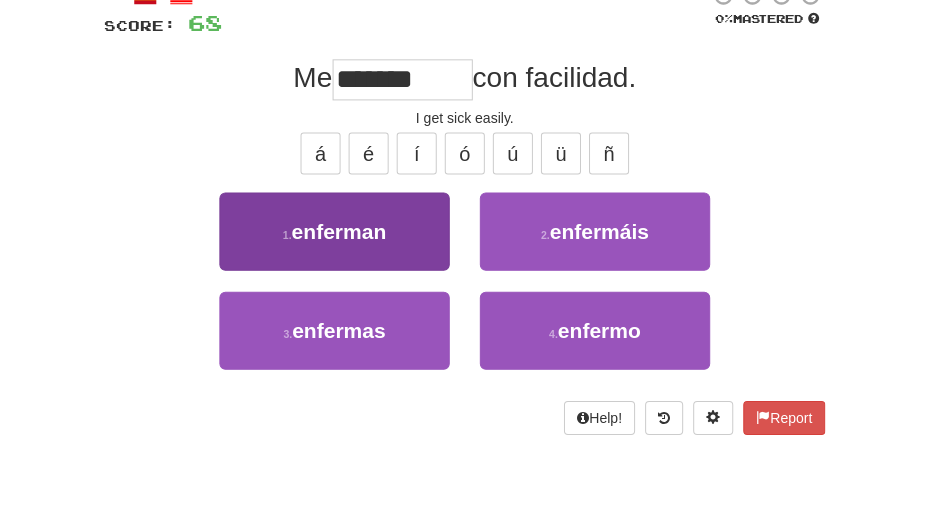 type on "*******" 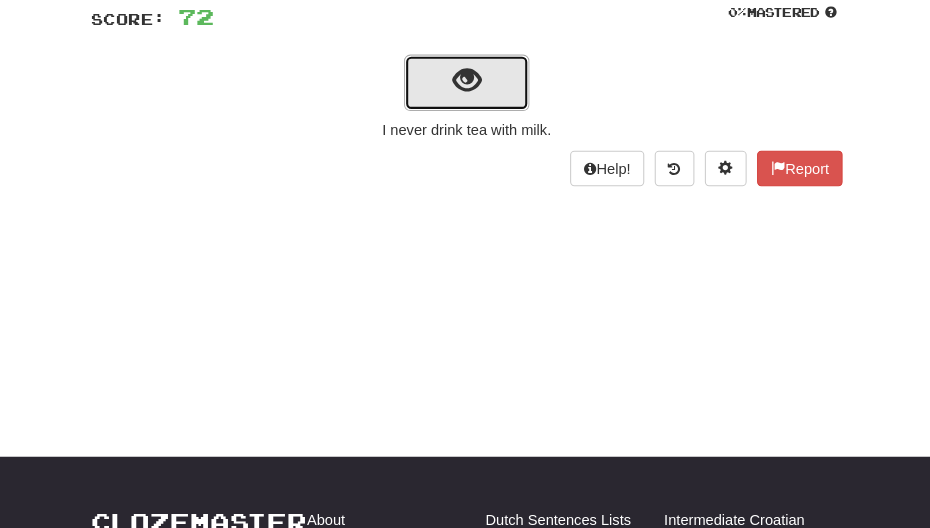 click at bounding box center [465, 100] 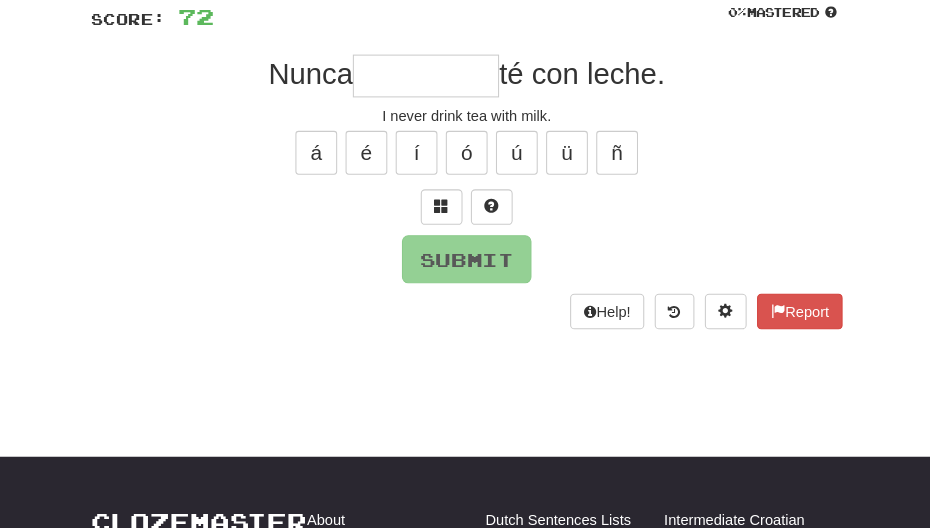 click at bounding box center [426, 95] 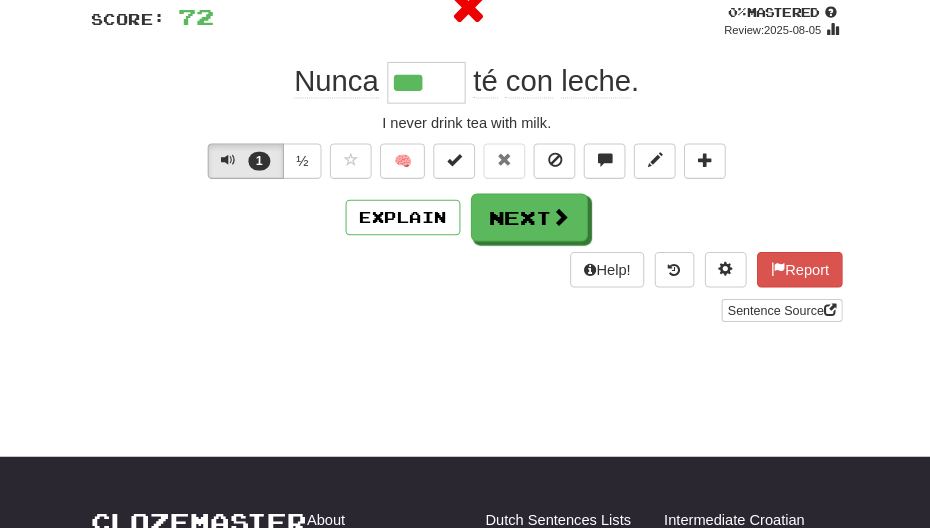 type on "****" 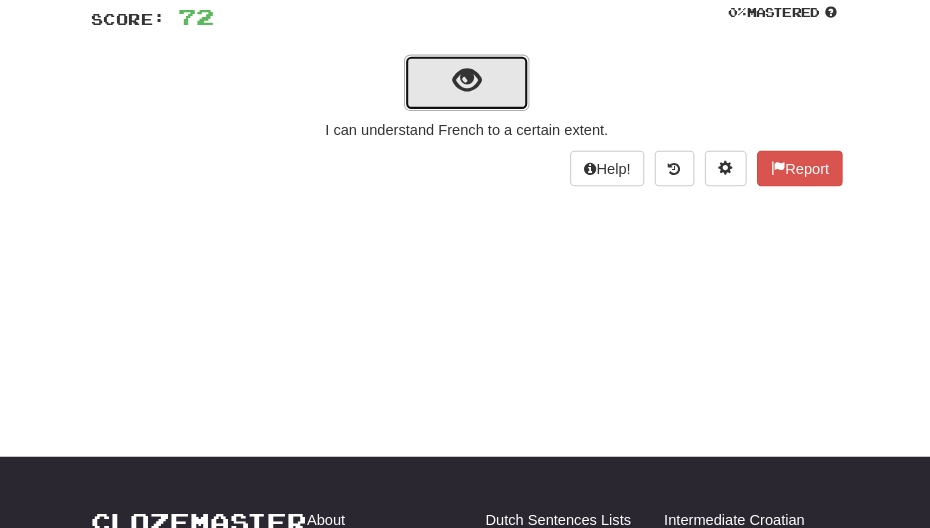 click at bounding box center (465, 100) 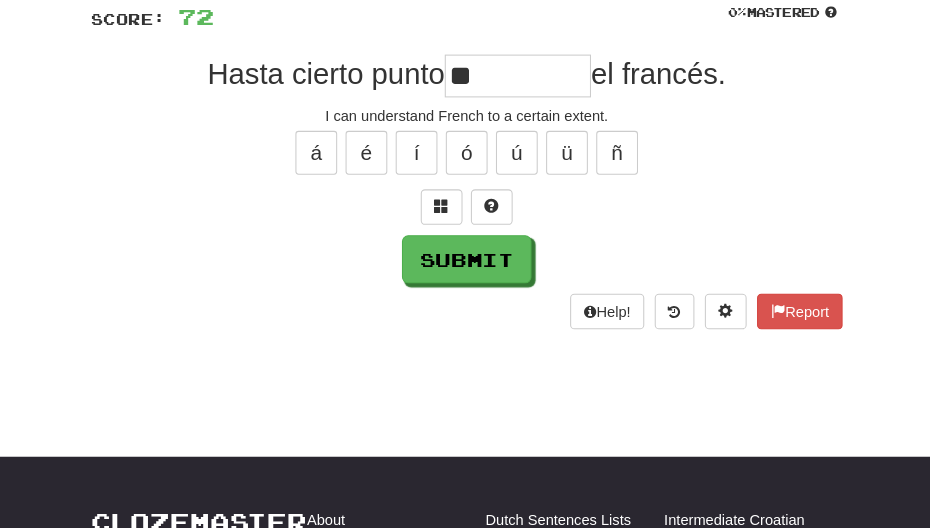 type on "*" 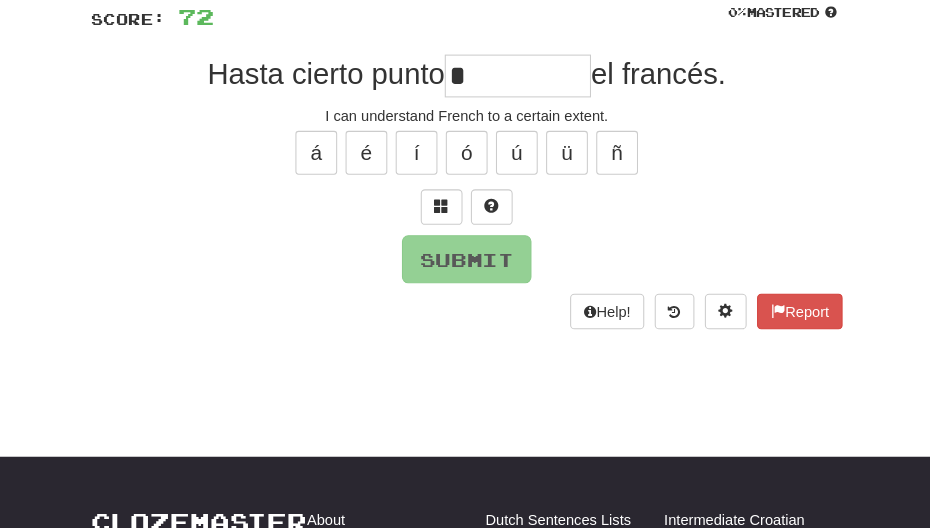 click on "*" at bounding box center (514, 95) 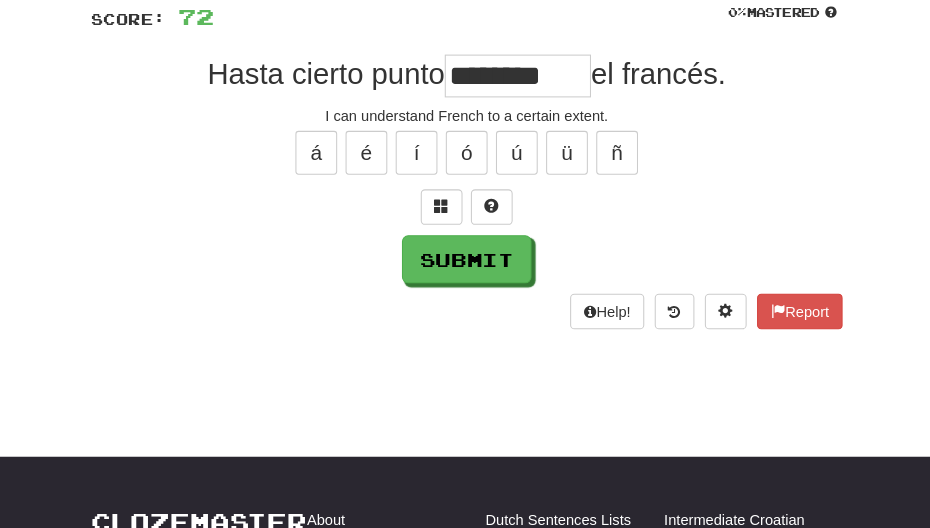 type on "********" 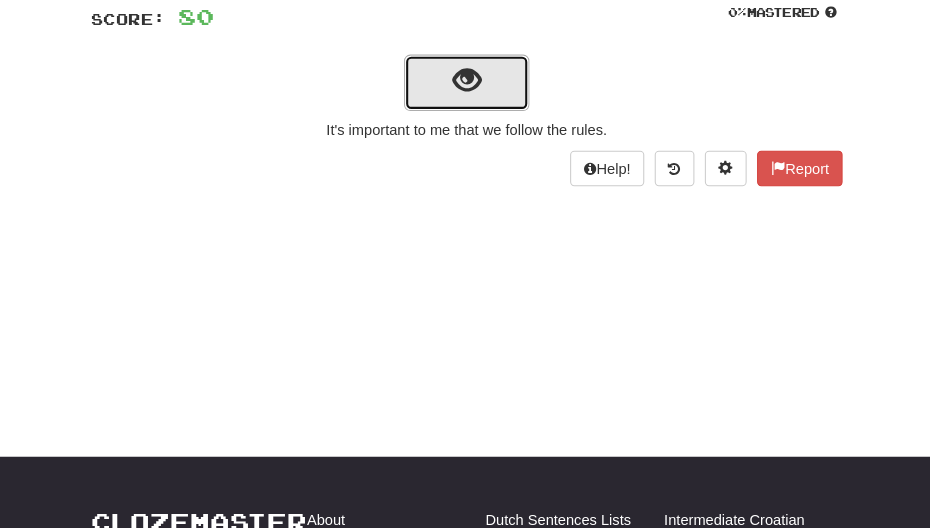 click at bounding box center (465, 100) 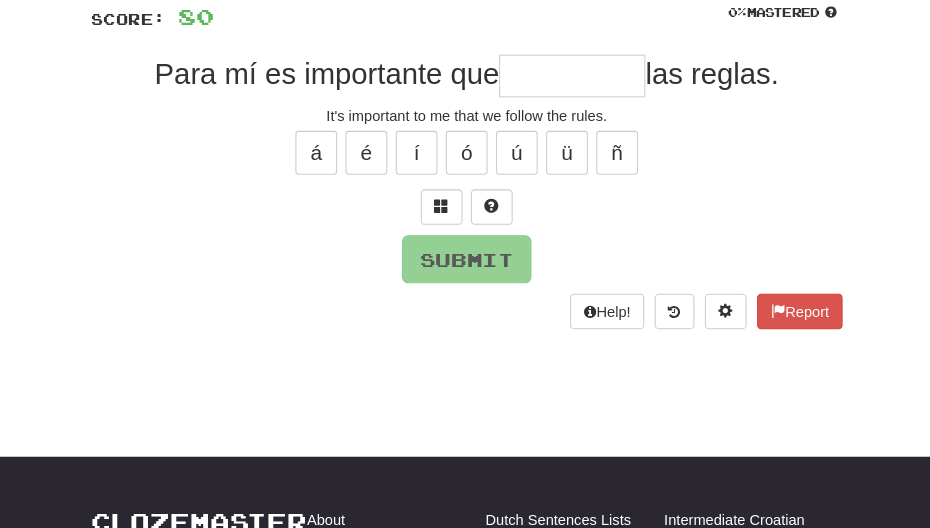 drag, startPoint x: 508, startPoint y: 98, endPoint x: 519, endPoint y: 40, distance: 59.03389 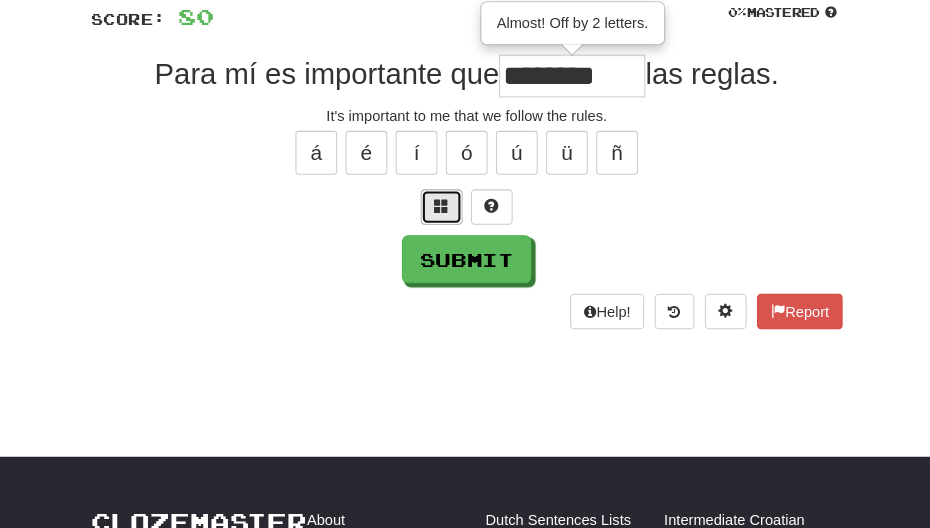 click at bounding box center (441, 220) 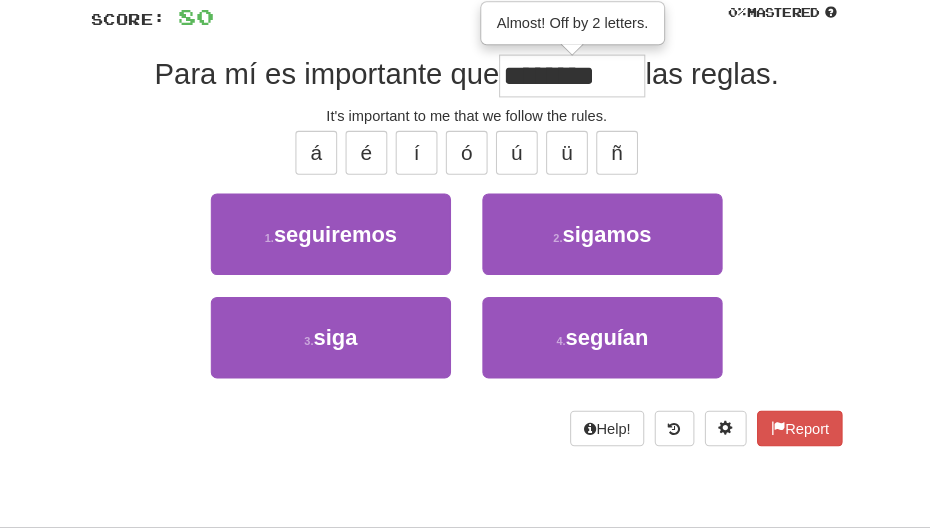 click on "********" at bounding box center [566, 95] 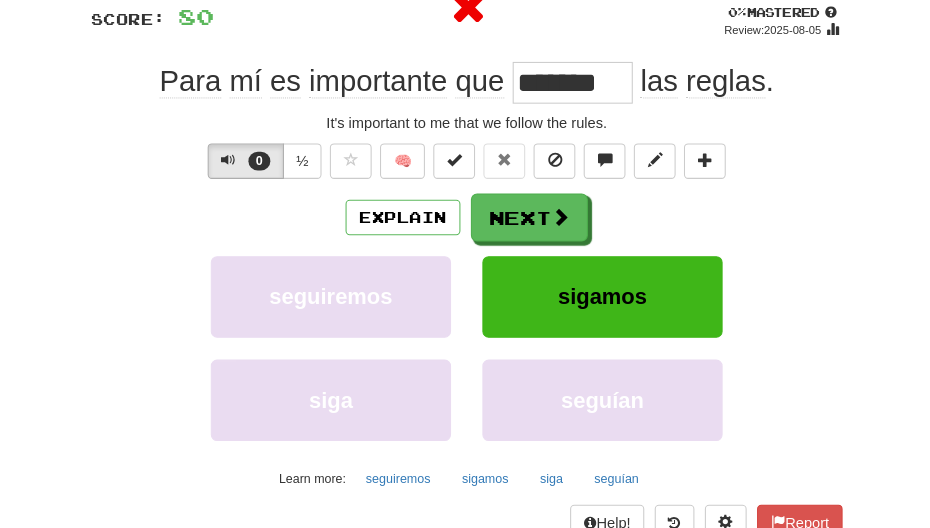 type on "*" 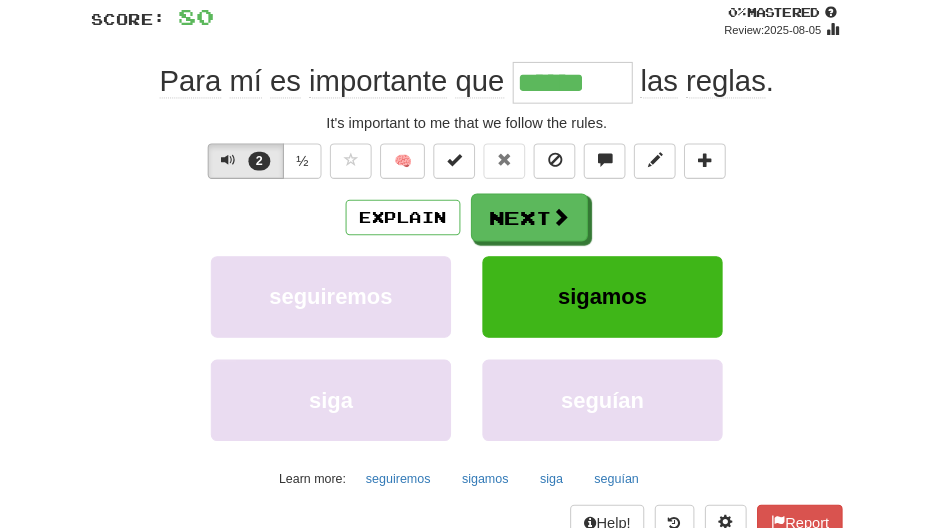type on "*******" 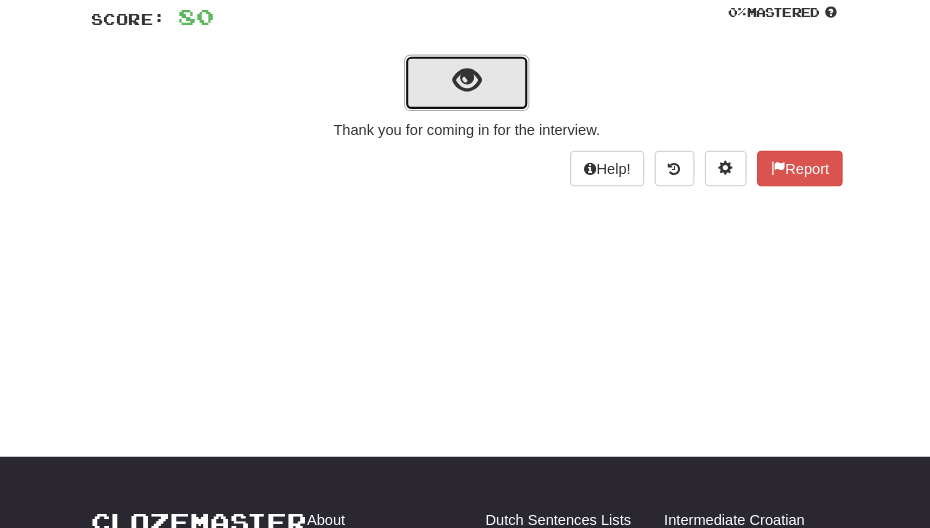 click at bounding box center (465, 100) 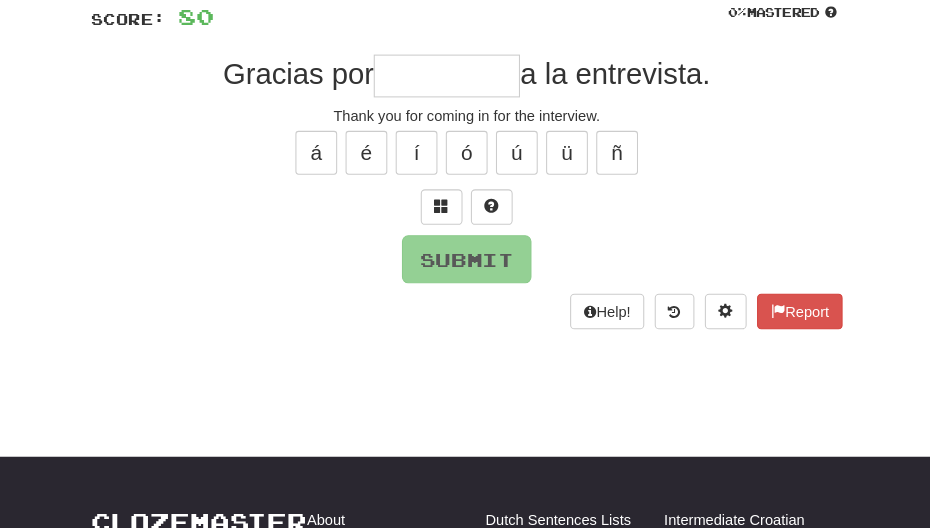 click at bounding box center (446, 95) 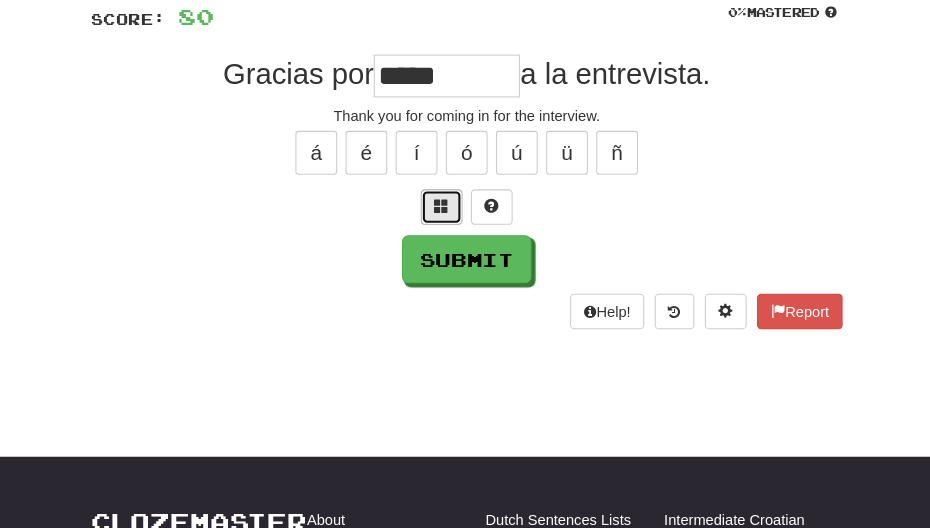 click at bounding box center [441, 220] 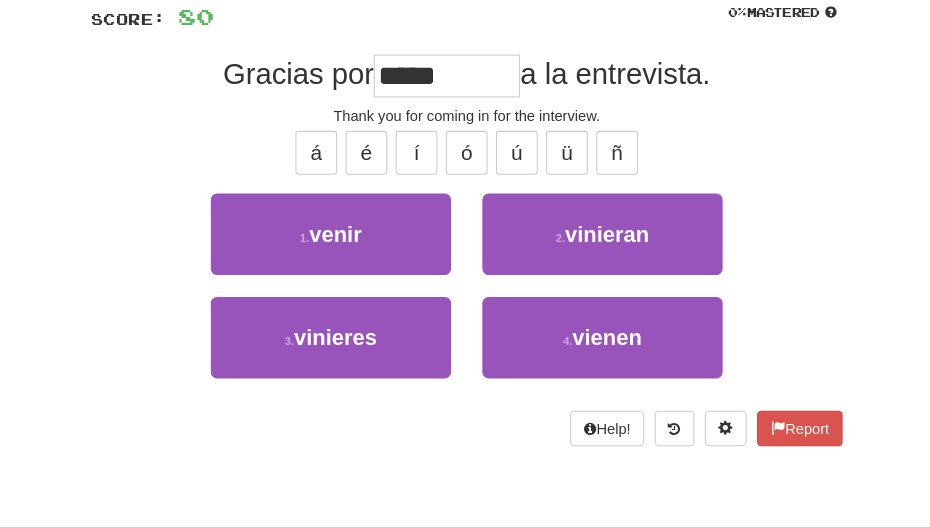 type on "*****" 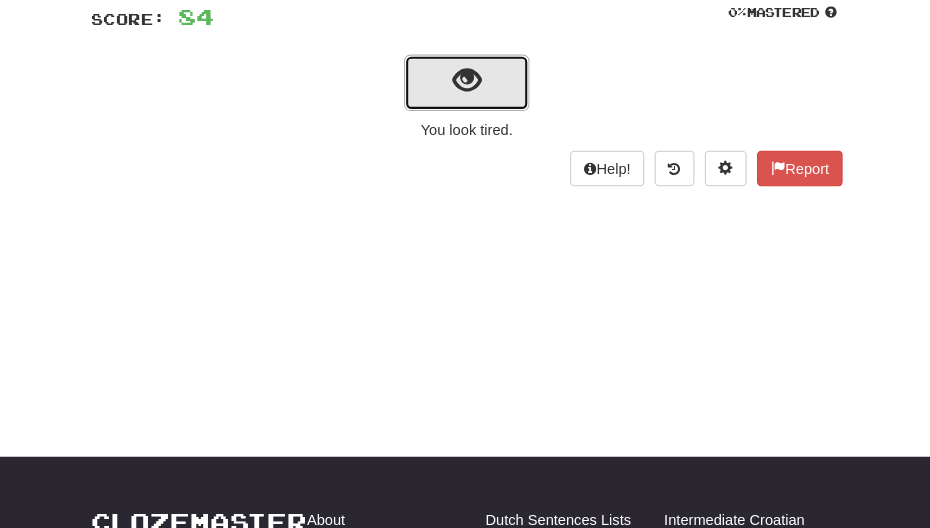 click at bounding box center (465, 100) 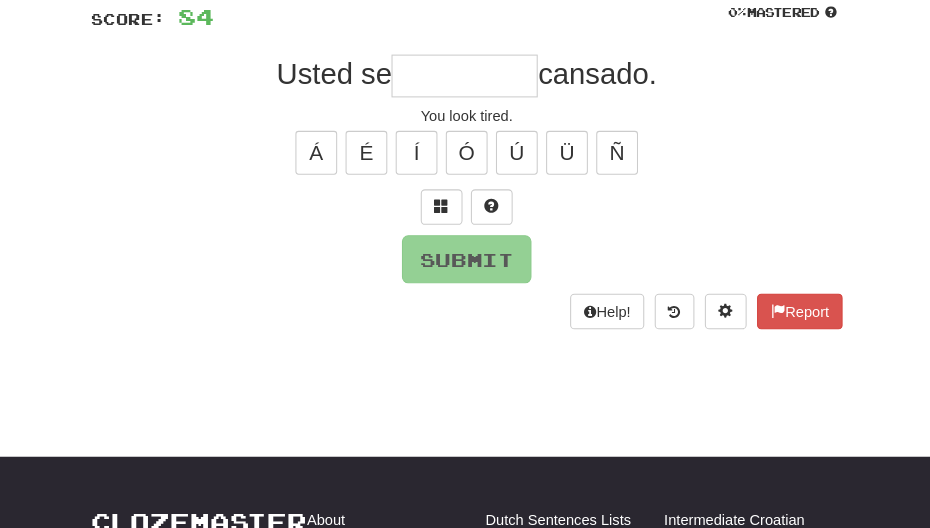 type on "*" 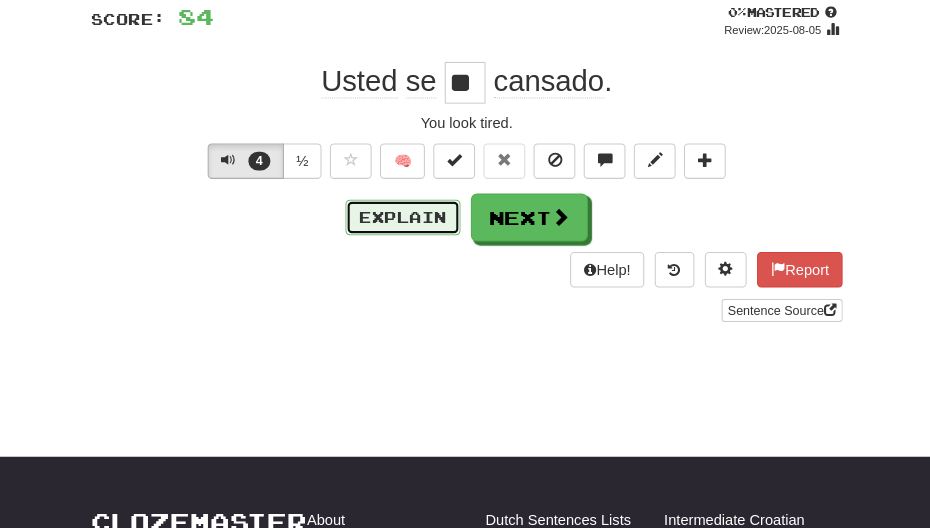 click on "Explain" at bounding box center [404, 231] 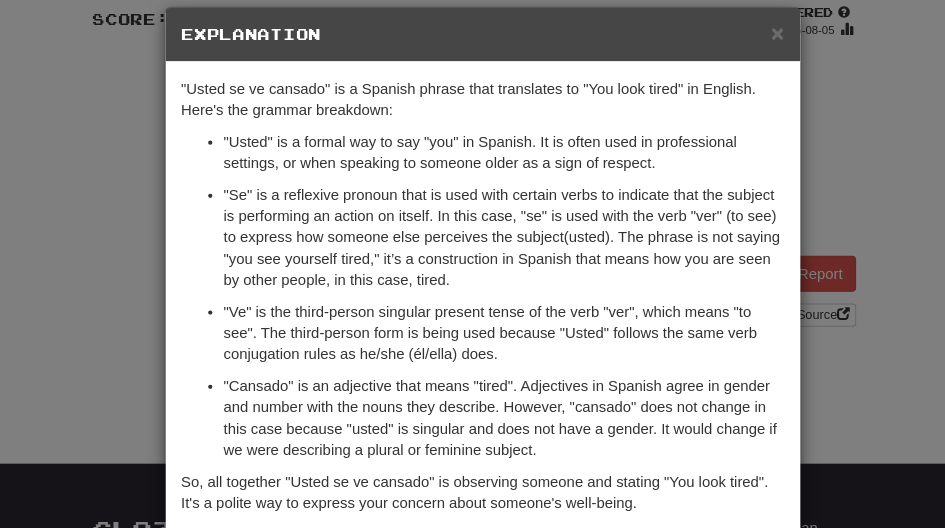 click on "× Explanation "Usted se ve cansado" is a Spanish phrase that translates to "You look tired" in English. Here's the grammar breakdown:
"Usted" is a formal way to say "you" in Spanish. It is often used in professional settings, or when speaking to someone older as a sign of respect.
"Se" is a reflexive pronoun that is used with certain verbs to indicate that the subject is performing an action on itself. In this case, "se" is used with the verb "ver" (to see) to express how someone else perceives the subject(usted). The phrase is not saying "you see yourself tired," it’s a construction in Spanish that means how you are seen by other people, in this case, tired.
"Ve" is the third-person singular present tense of the verb "ver", which means "to see". The third-person form is being used because "Usted" follows the same verb conjugation rules as he/she (él/ella) does.
In beta. Generated by ChatGPT. Like it? Hate it?  Let us know ! Close" at bounding box center [472, 264] 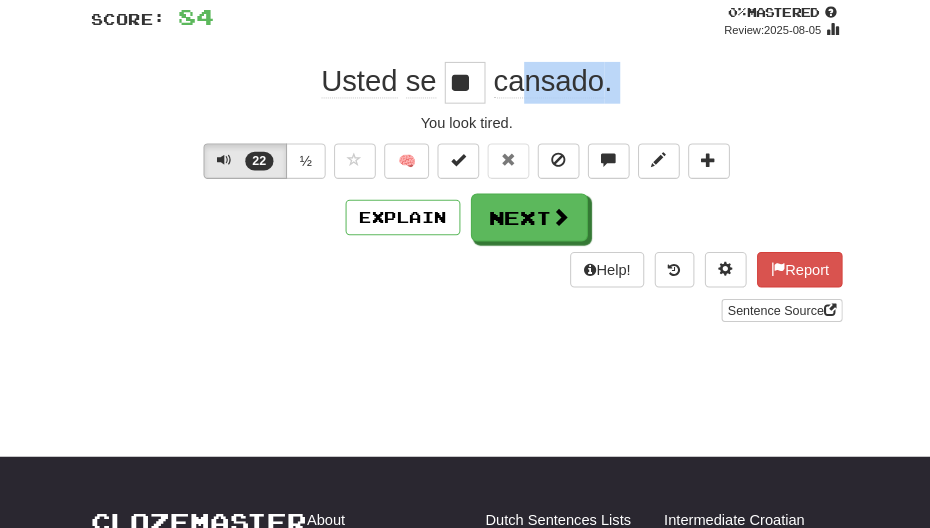 drag, startPoint x: 522, startPoint y: 127, endPoint x: 481, endPoint y: 89, distance: 55.9017 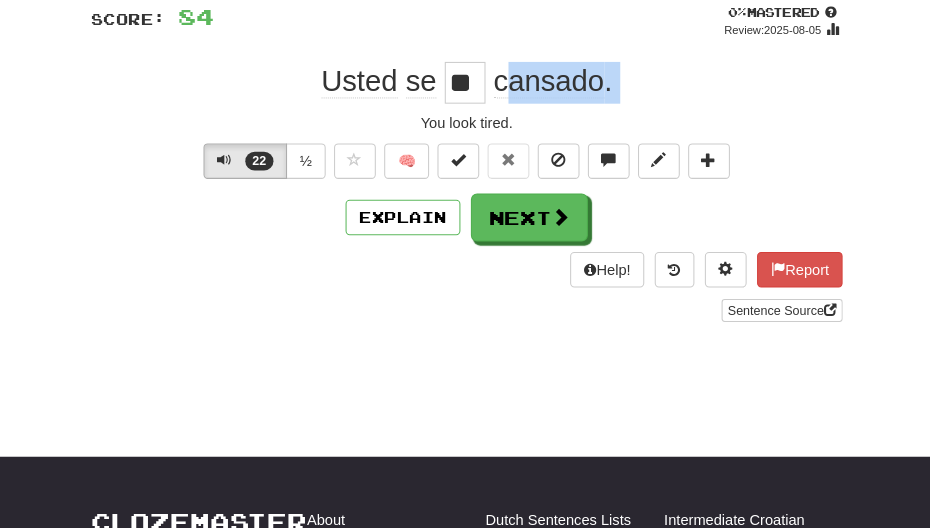 drag, startPoint x: 478, startPoint y: 125, endPoint x: 483, endPoint y: 88, distance: 37.336308 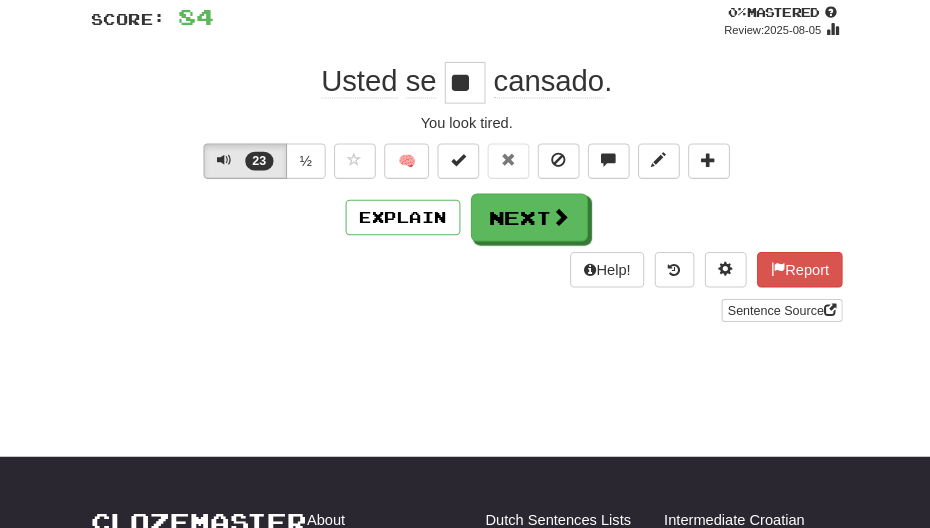 drag, startPoint x: 473, startPoint y: 106, endPoint x: 447, endPoint y: 114, distance: 27.202942 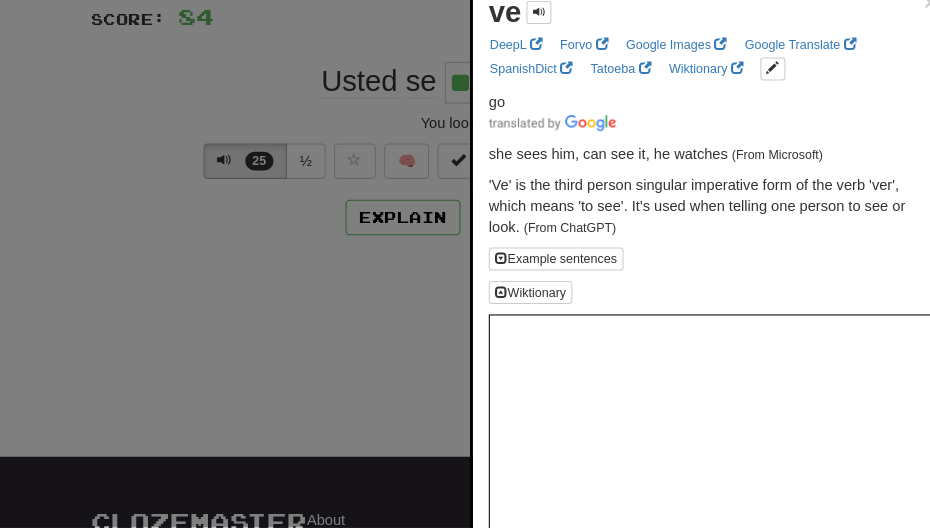 type on "**" 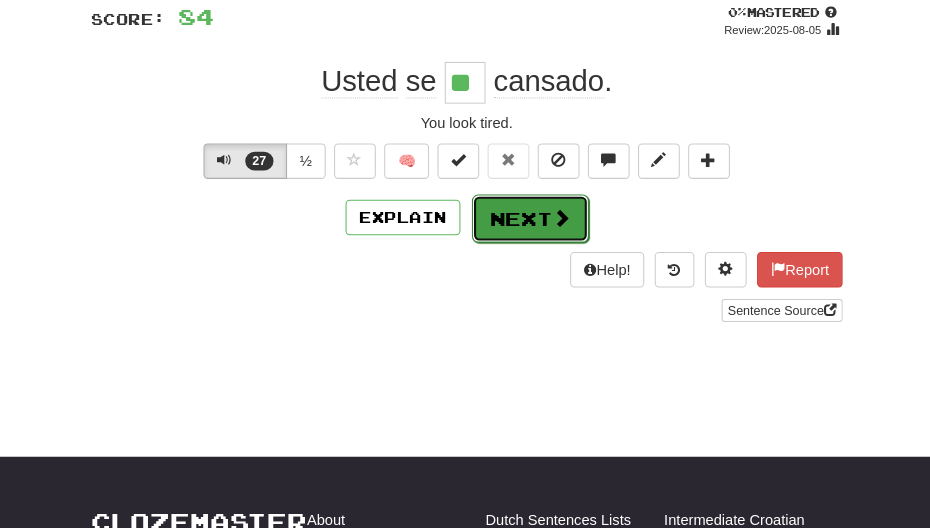 click on "Next" at bounding box center [526, 232] 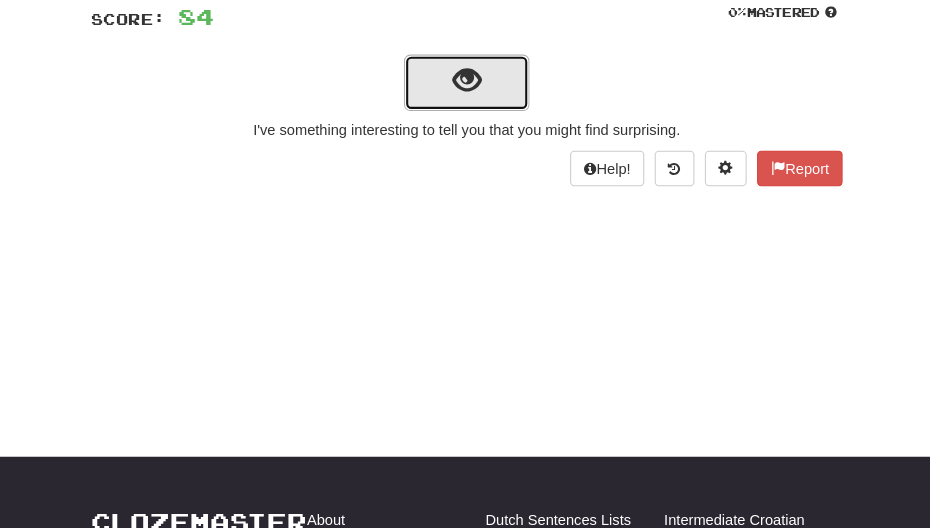 click at bounding box center (465, 102) 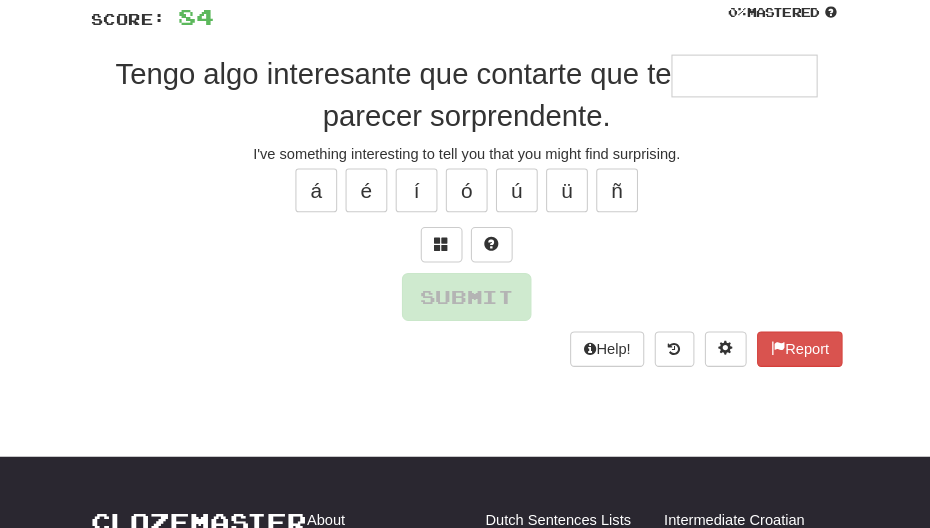 click on "Tengo algo interesante que contarte que te" at bounding box center [395, 93] 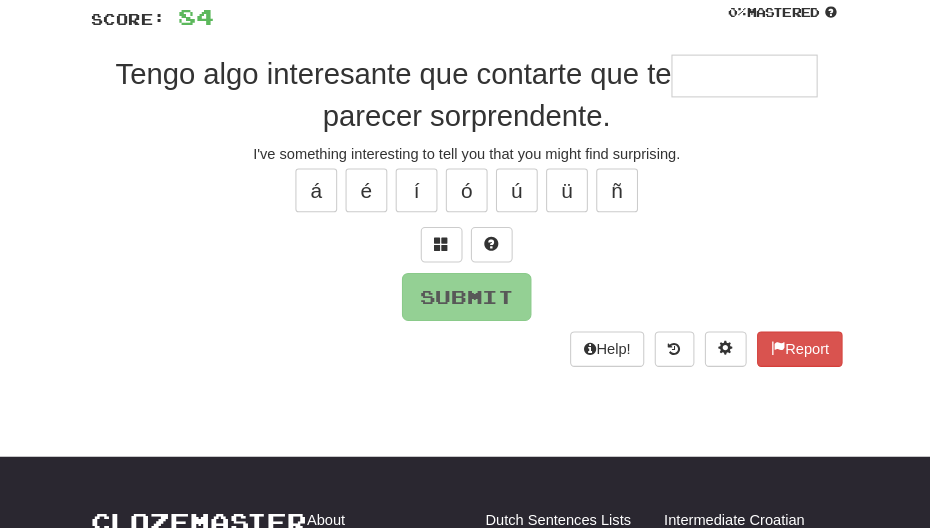 click at bounding box center [731, 95] 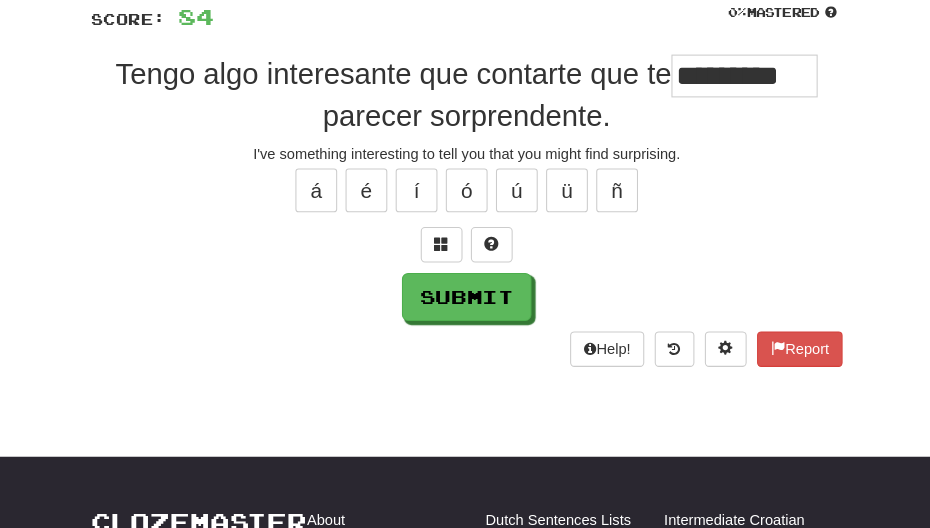 drag, startPoint x: 792, startPoint y: 94, endPoint x: 666, endPoint y: 88, distance: 126.14278 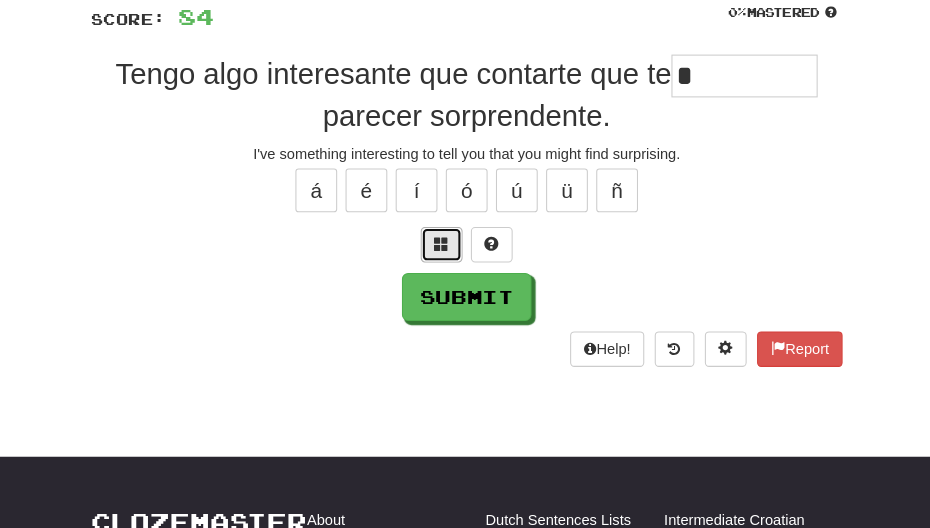 click at bounding box center [441, 257] 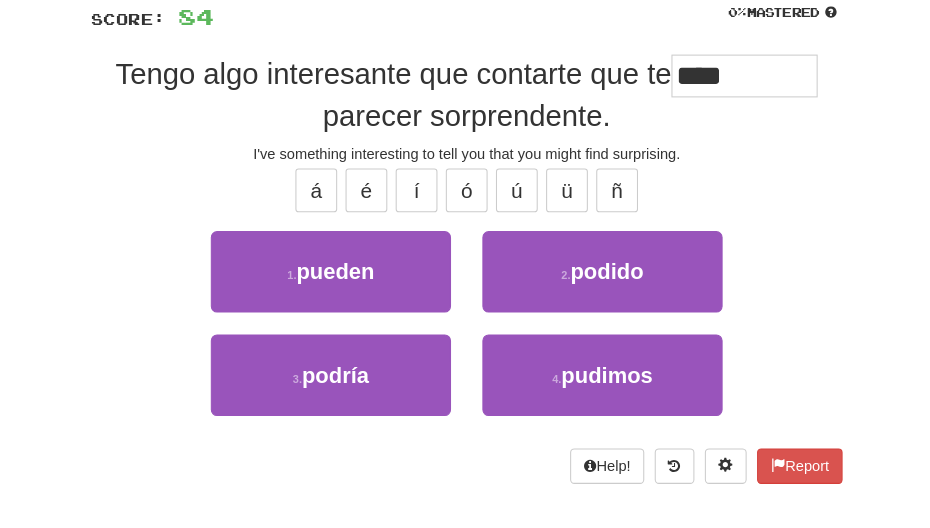 click on "/  Score:   84 0 %  Mastered Tengo algo interesante que contarte que te  ****  parecer sorprendente. I've something interesting to tell you that you might find surprising. á é í ó ú ü ñ 1 .  pueden 2 .  podido 3 .  podría 4 .  pudimos  Help!  Report" at bounding box center [465, 243] 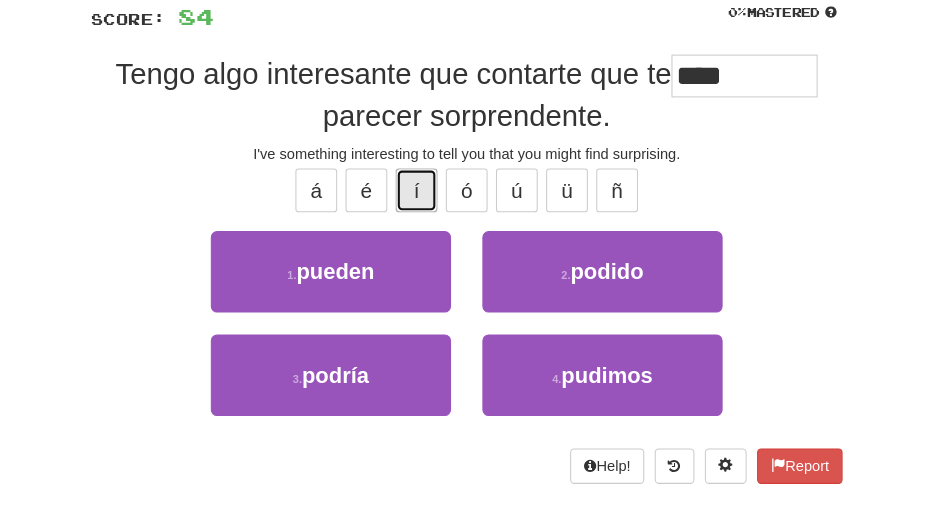 click on "í" at bounding box center (417, 205) 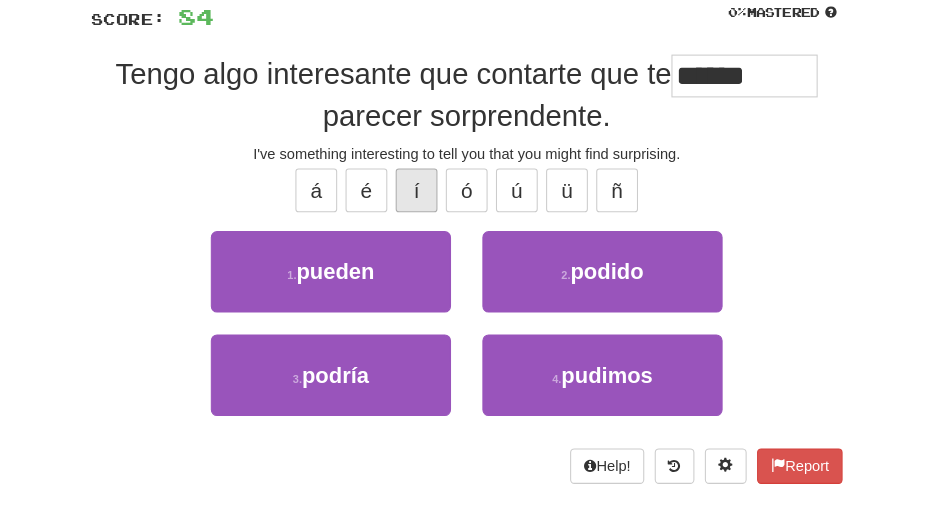 type on "******" 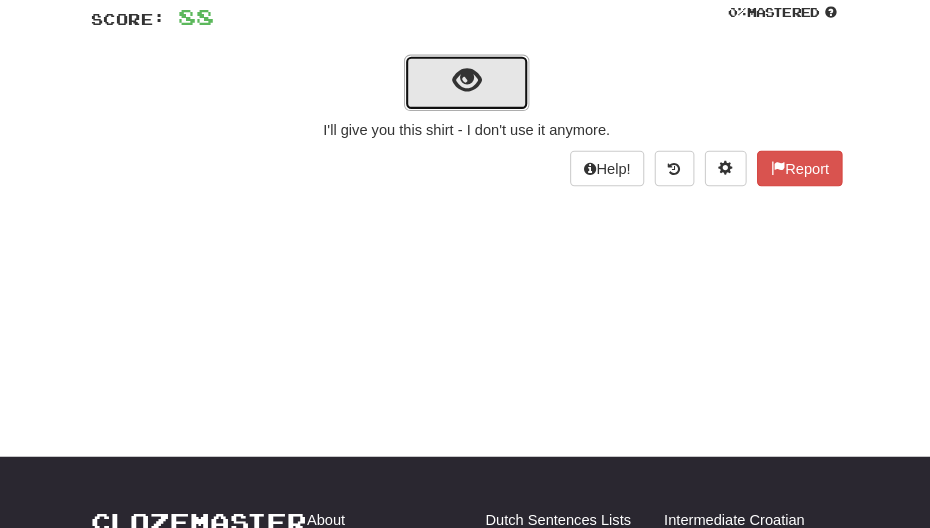 click at bounding box center [465, 100] 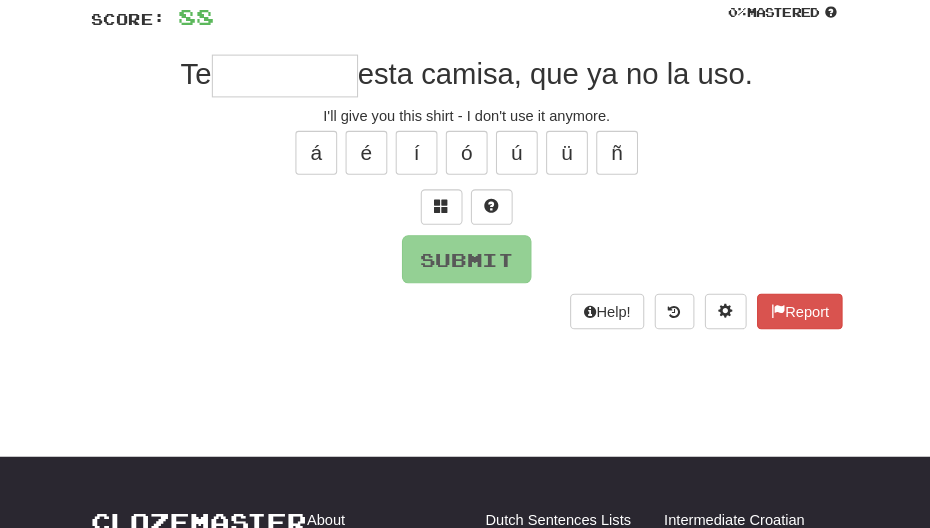 click at bounding box center [291, 95] 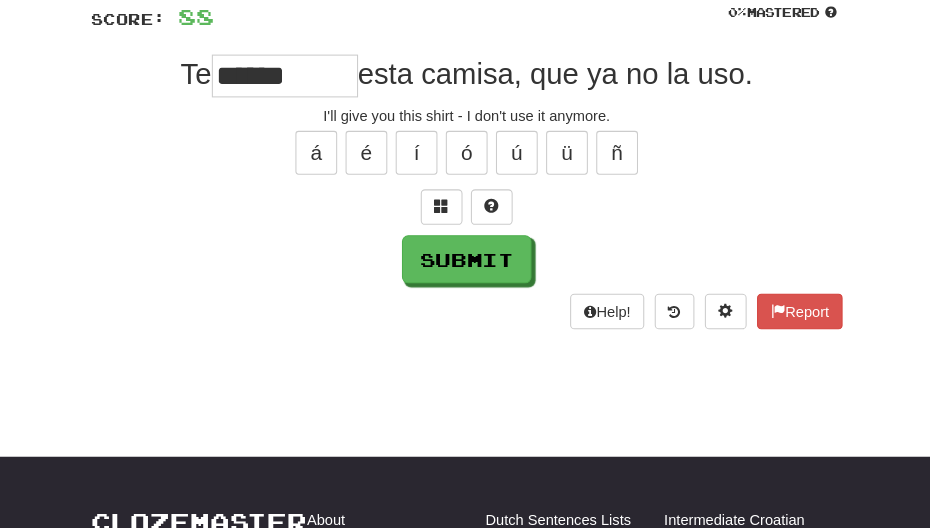 type on "******" 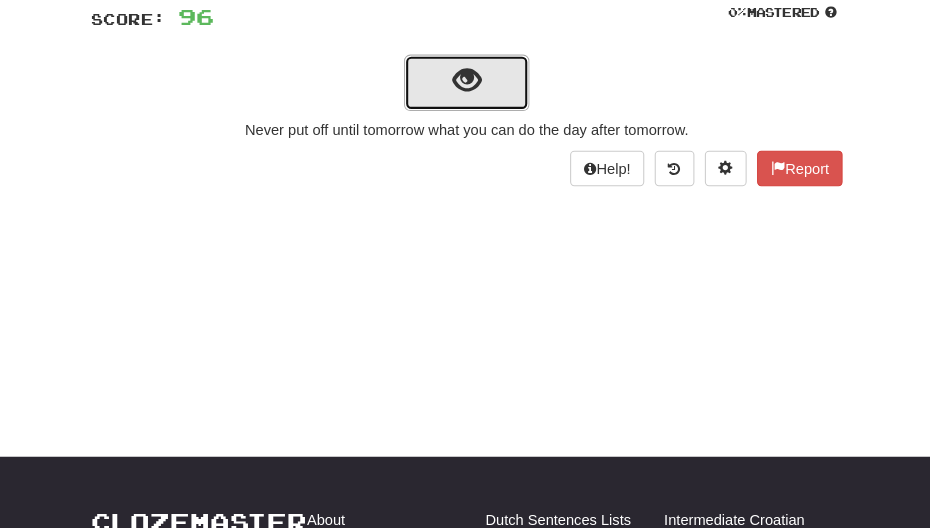 click at bounding box center [465, 100] 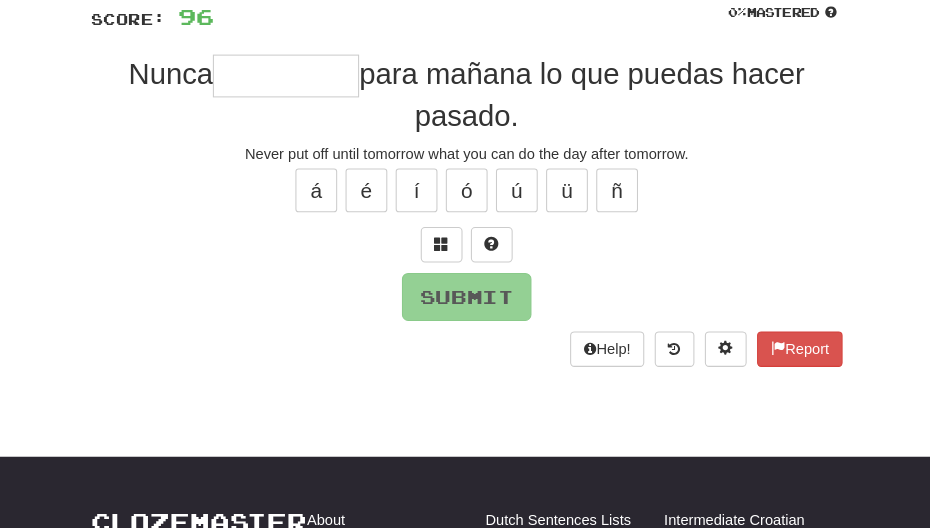 click at bounding box center [292, 95] 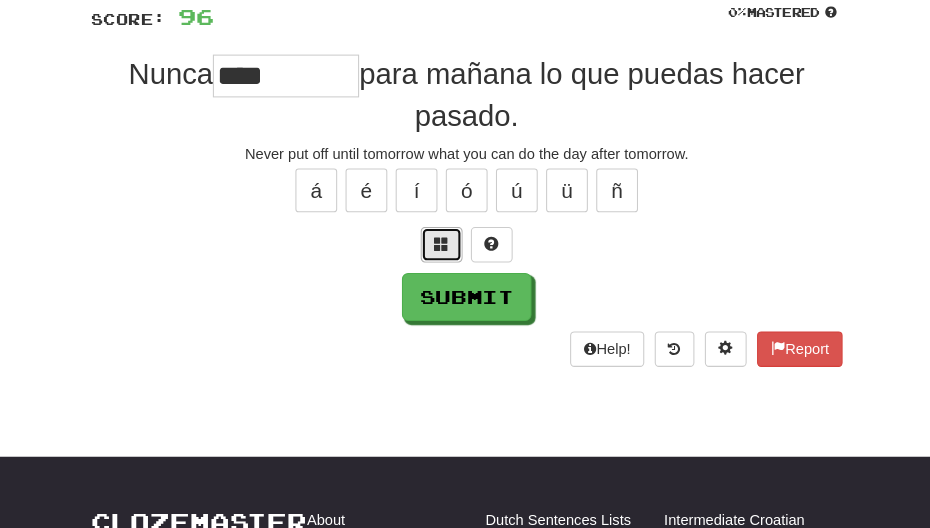 click at bounding box center (441, 257) 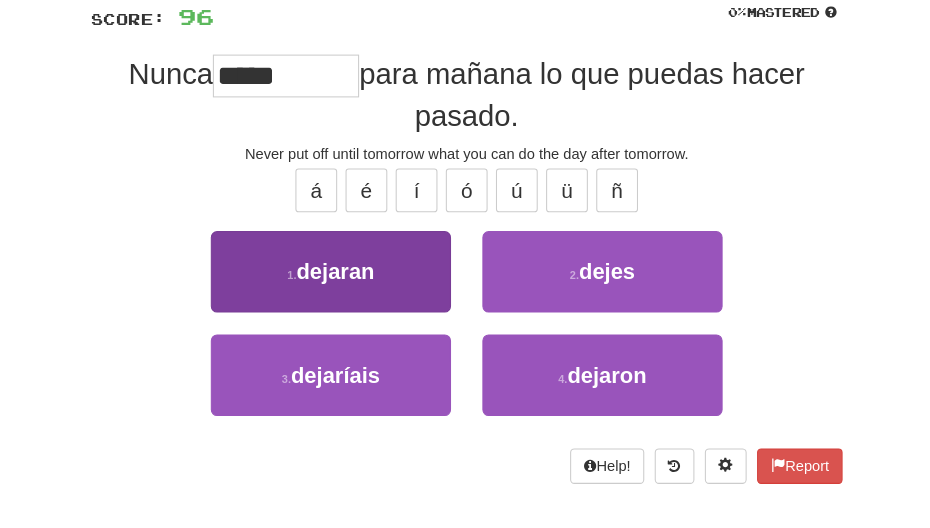 type on "*****" 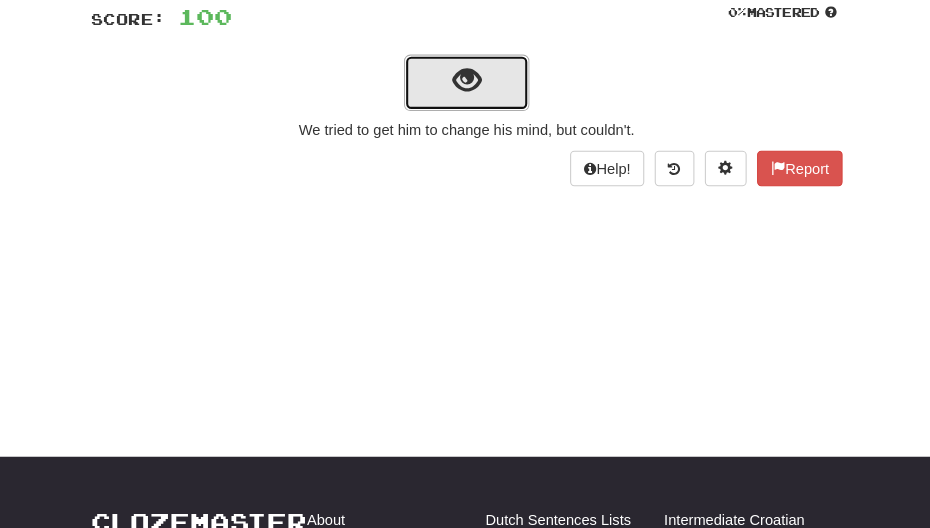 click at bounding box center (465, 100) 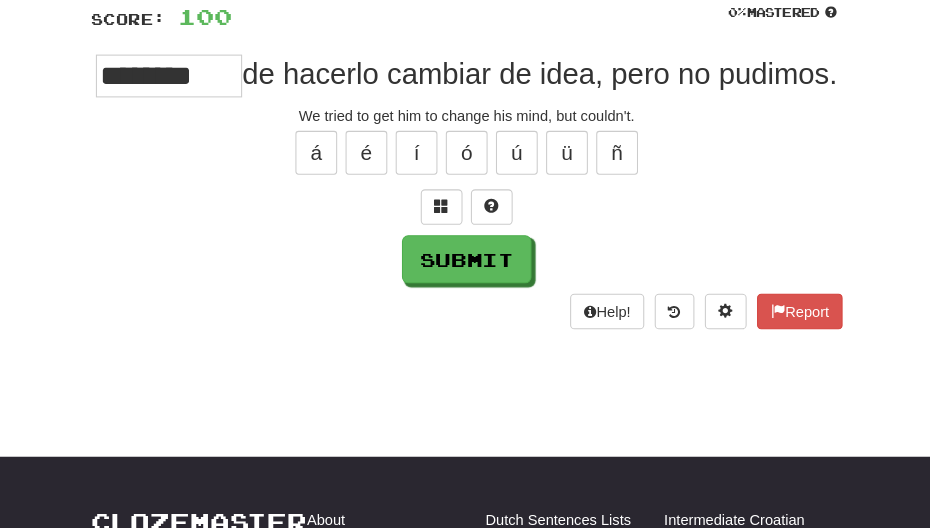 type on "********" 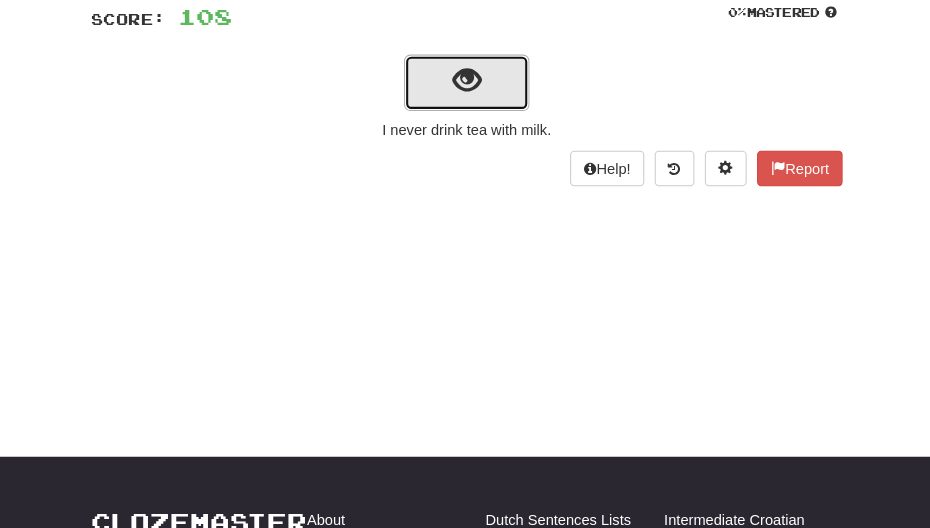 click at bounding box center [465, 102] 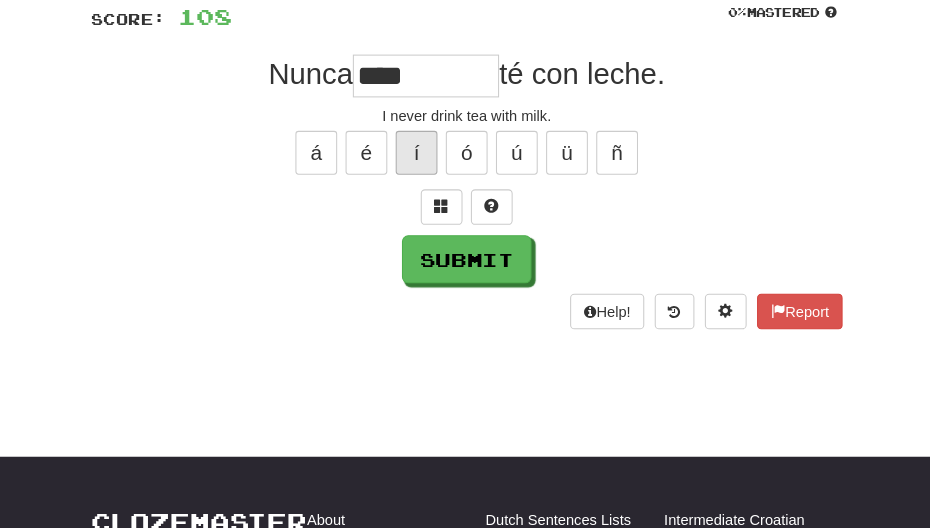 type on "****" 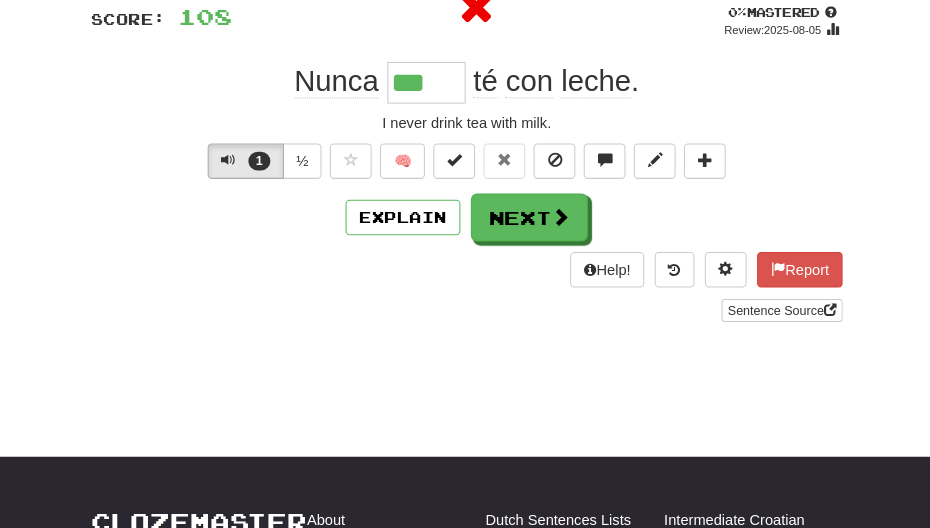type on "****" 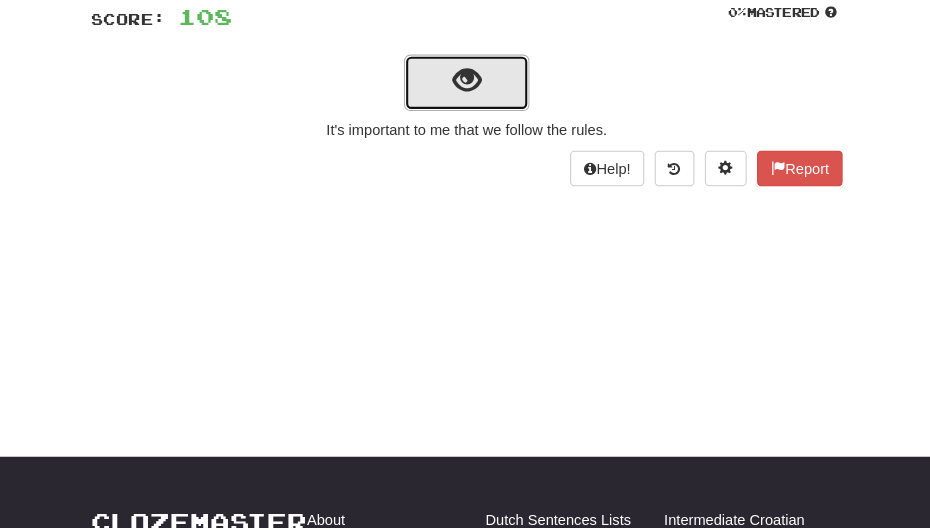 click at bounding box center (465, 100) 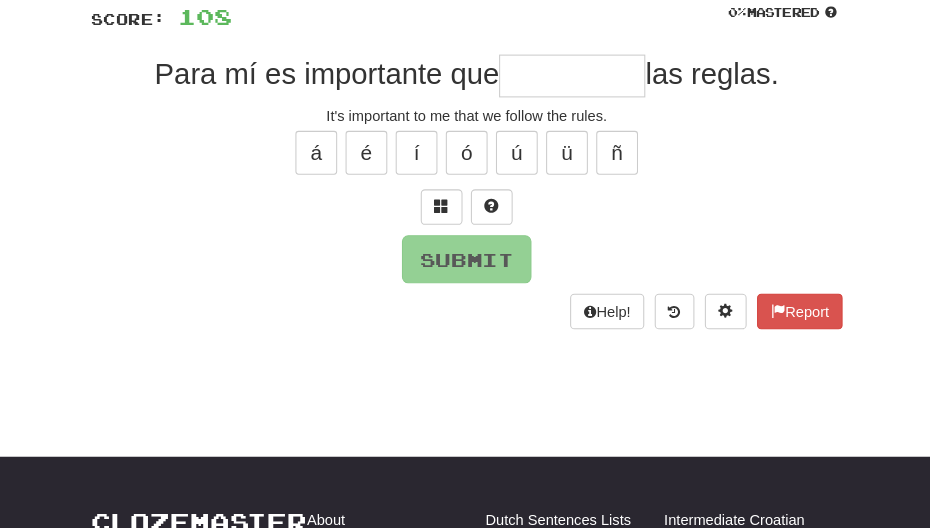 click at bounding box center (566, 95) 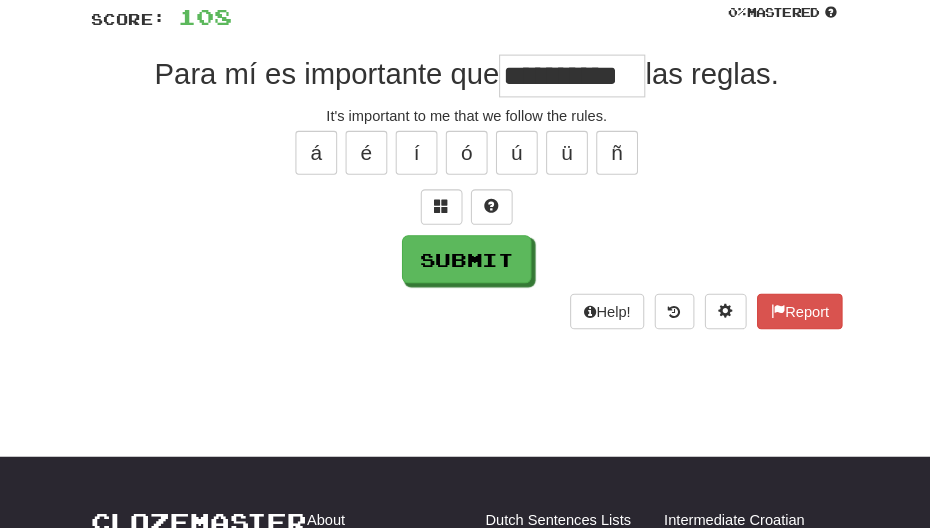 scroll, scrollTop: 0, scrollLeft: 3, axis: horizontal 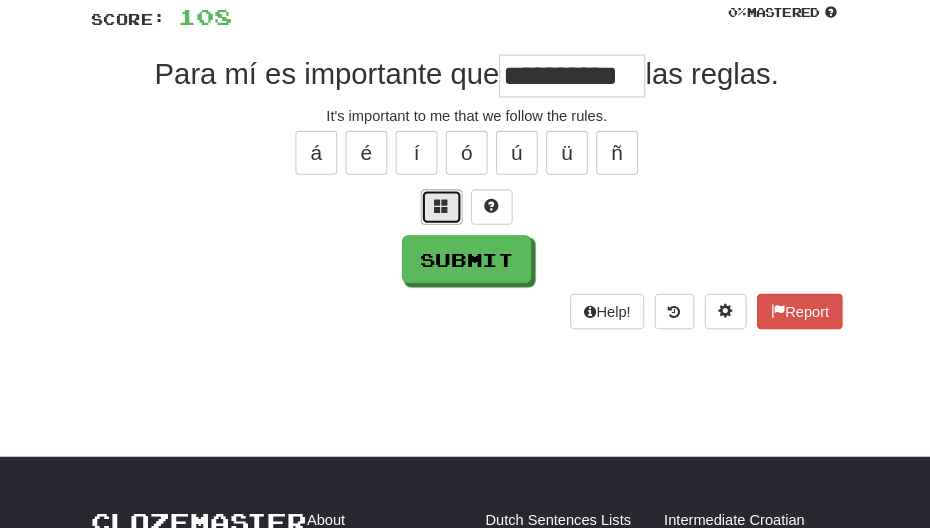 click at bounding box center (441, 220) 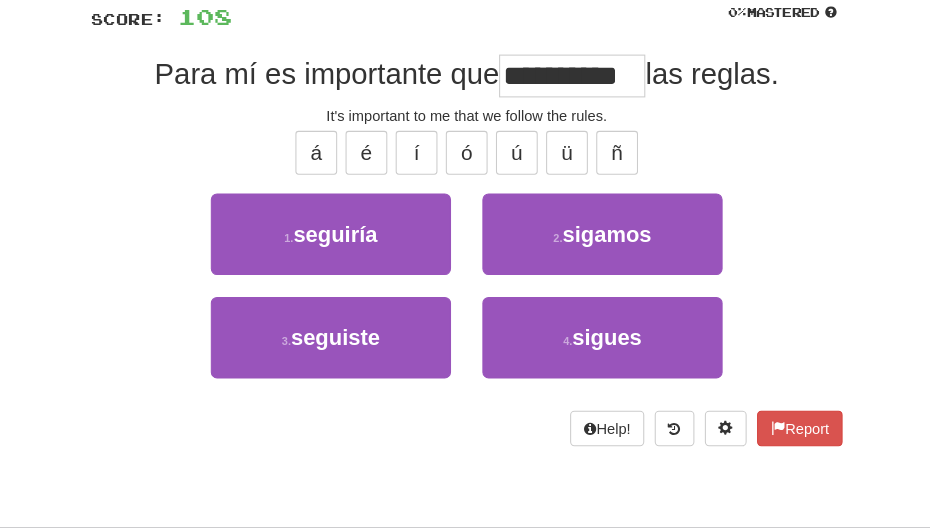 drag, startPoint x: 532, startPoint y: 97, endPoint x: 579, endPoint y: 98, distance: 47.010635 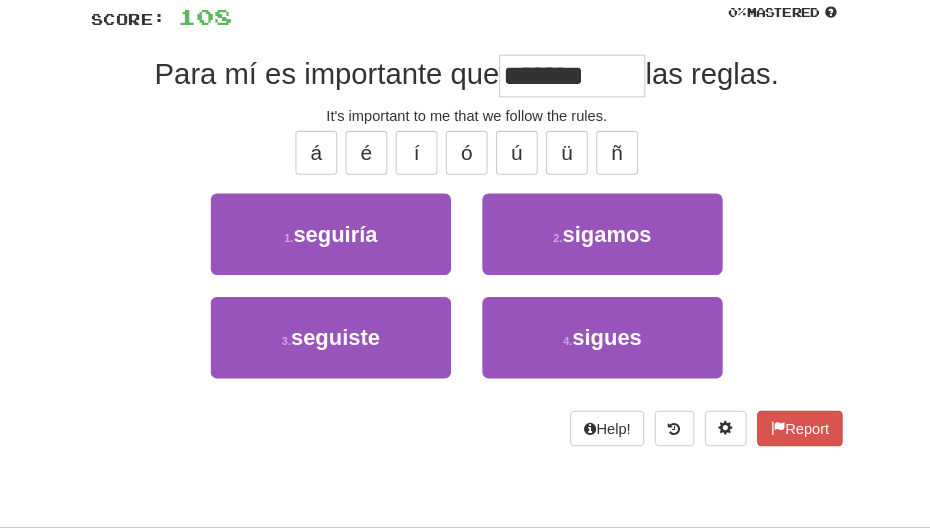 scroll, scrollTop: 0, scrollLeft: 0, axis: both 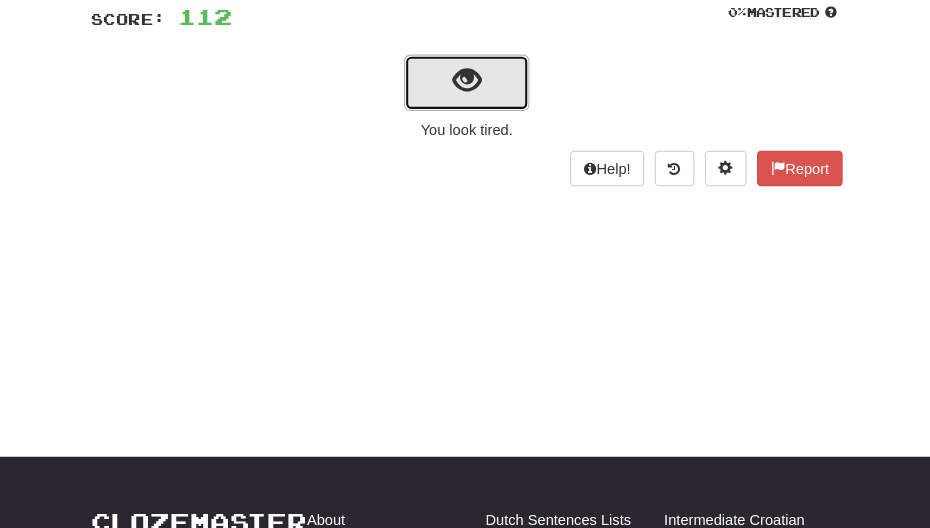 click at bounding box center (465, 100) 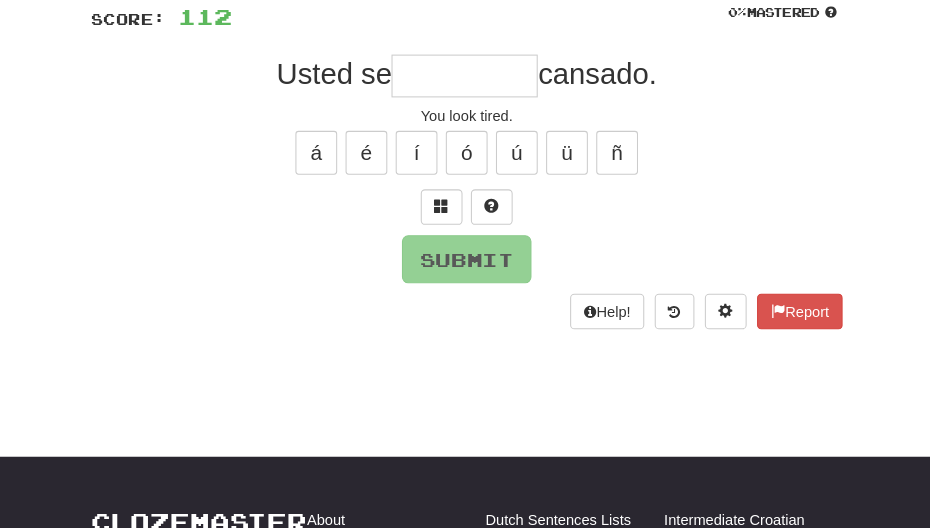 click at bounding box center [463, 95] 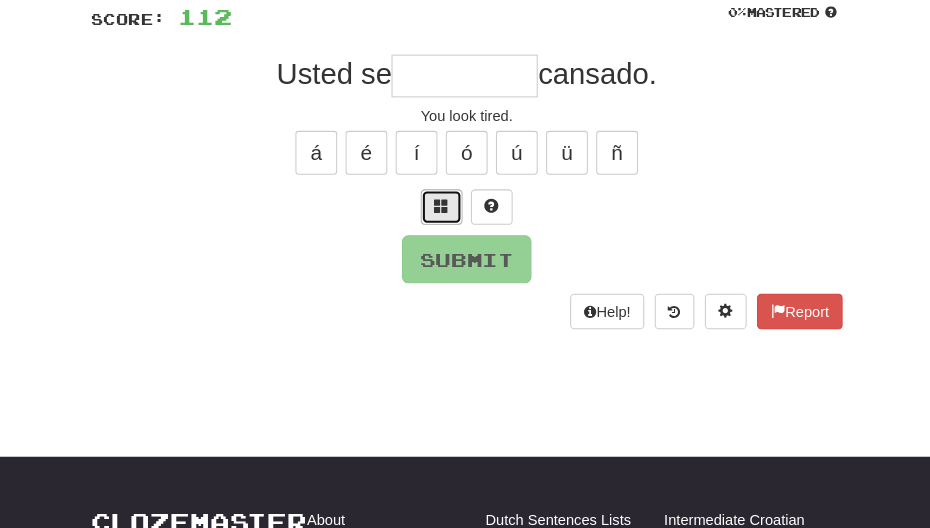 click at bounding box center [441, 220] 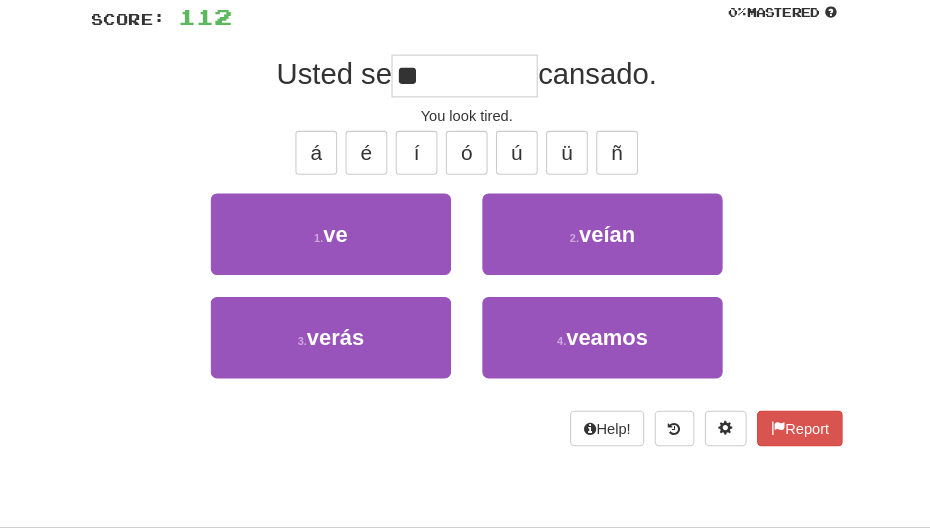 type on "**" 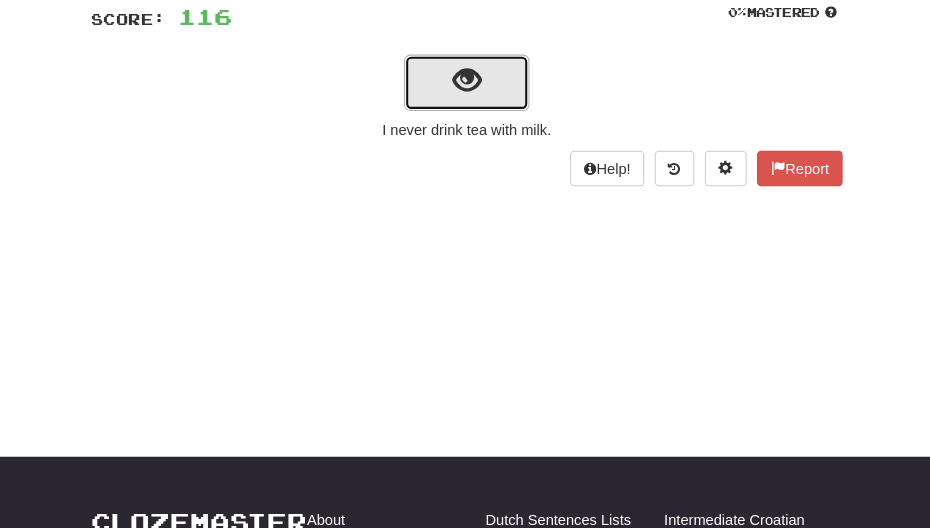 click at bounding box center (465, 102) 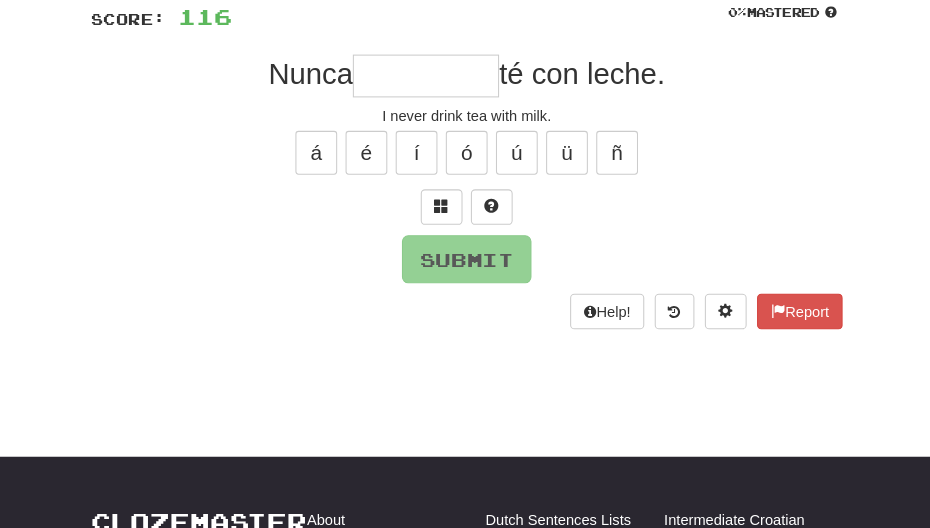 click at bounding box center [426, 95] 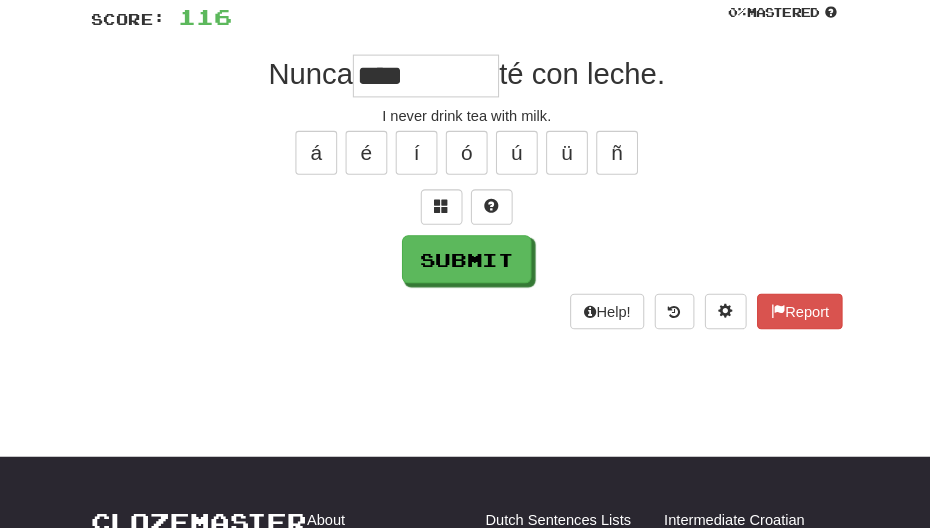 type on "****" 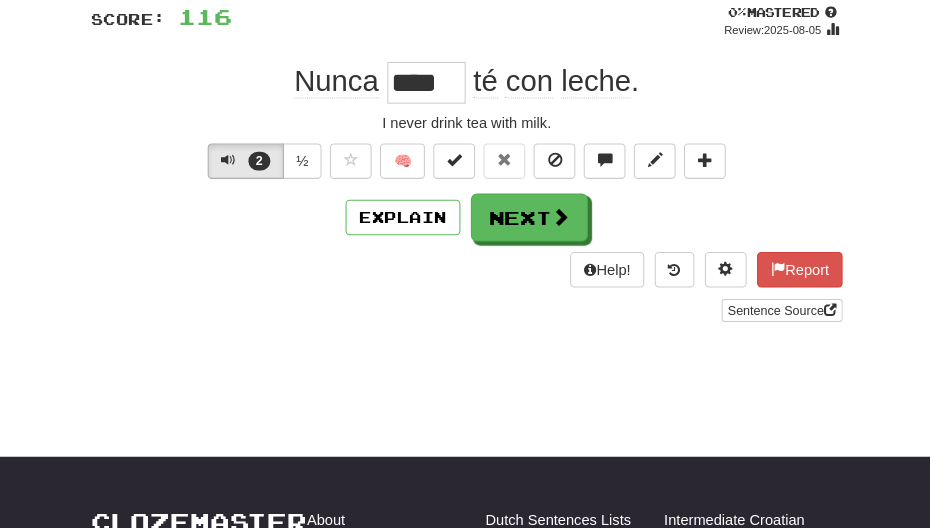 drag, startPoint x: 456, startPoint y: 99, endPoint x: 383, endPoint y: 94, distance: 73.171036 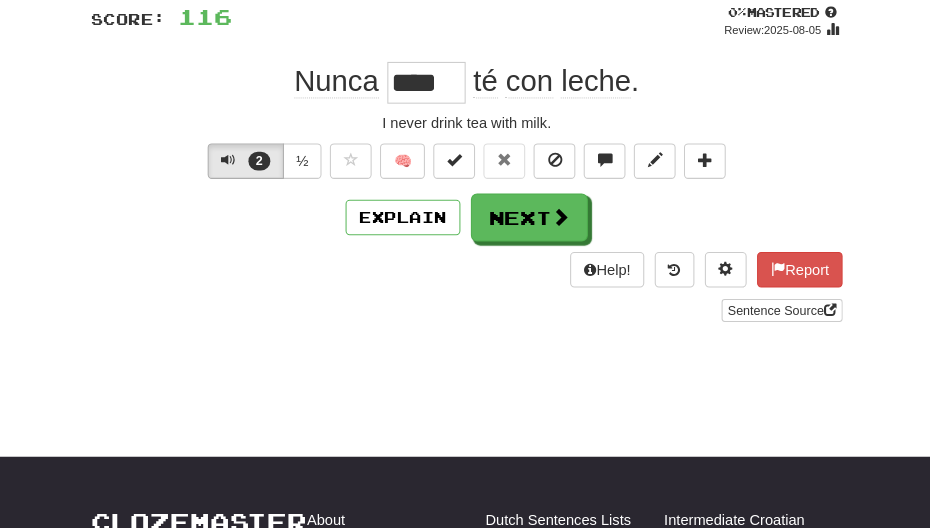 click on "****" at bounding box center [426, 102] 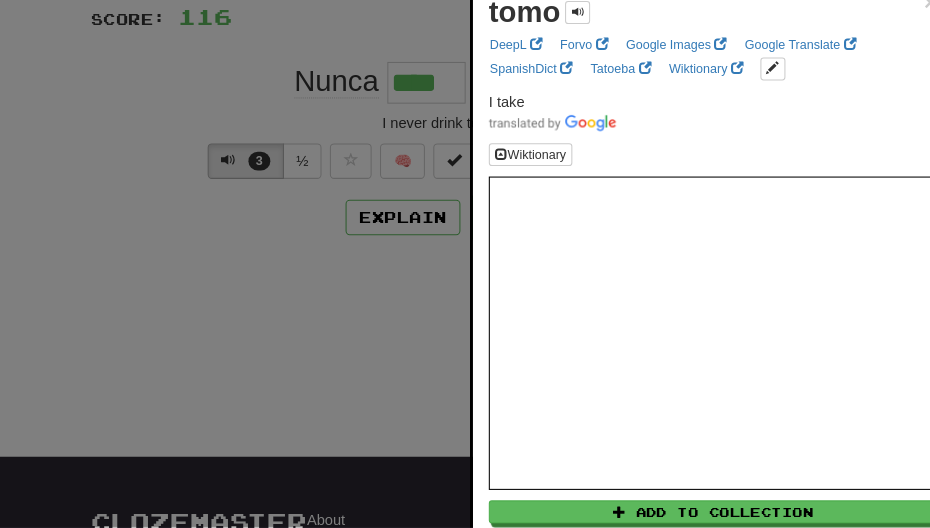 type on "****" 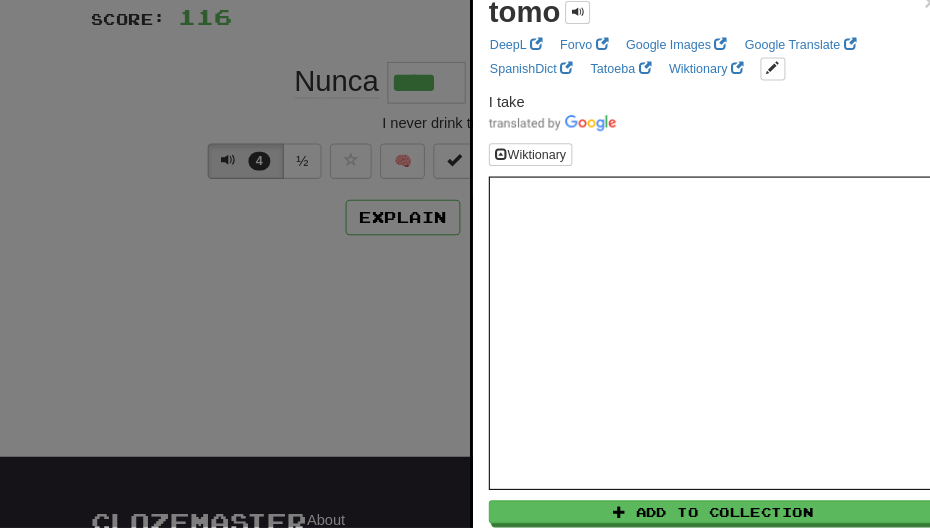 click at bounding box center [465, 264] 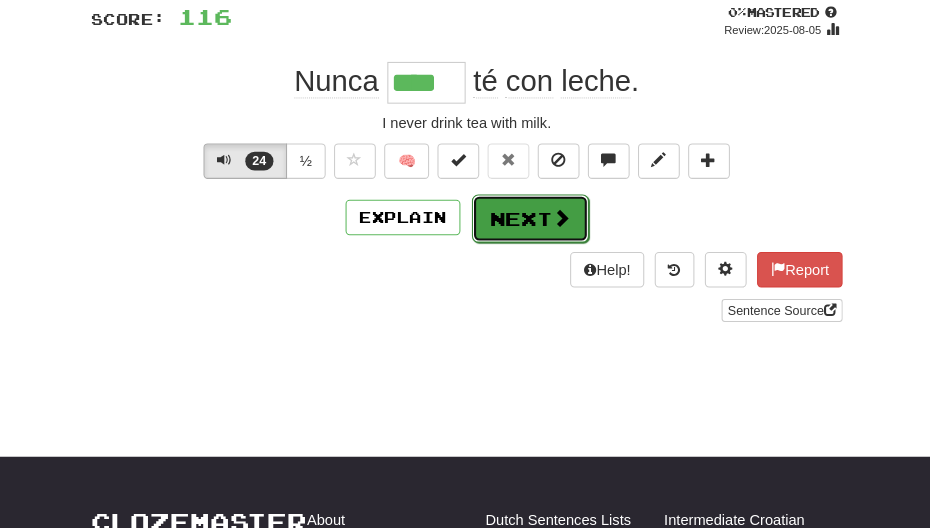 click on "Next" at bounding box center (526, 232) 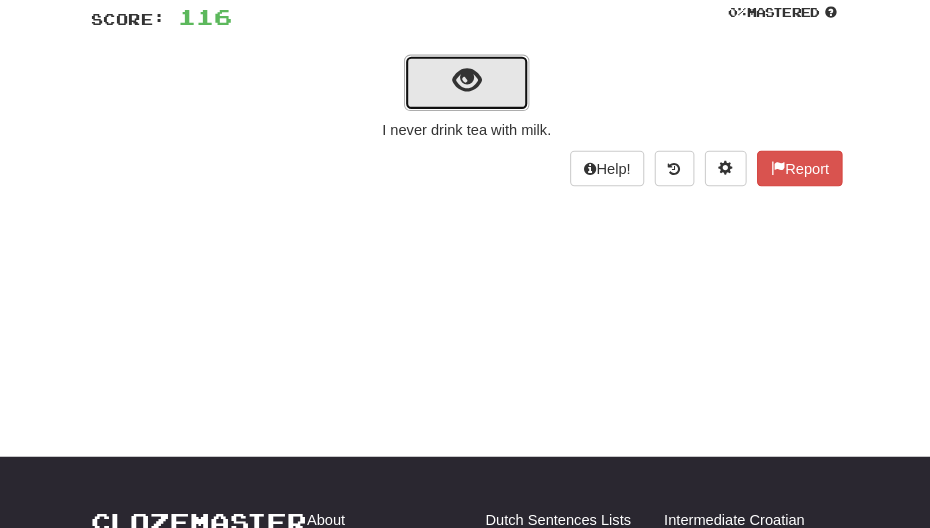 click at bounding box center [465, 100] 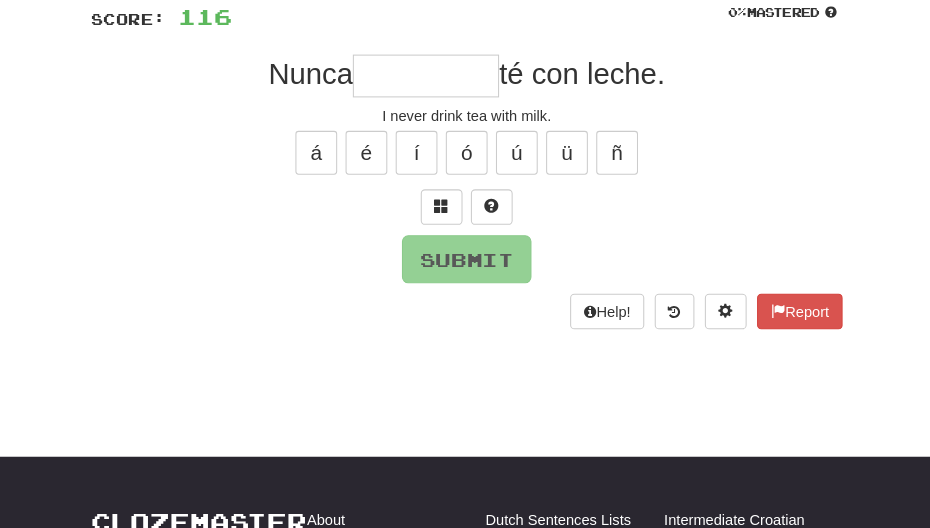 click at bounding box center [426, 95] 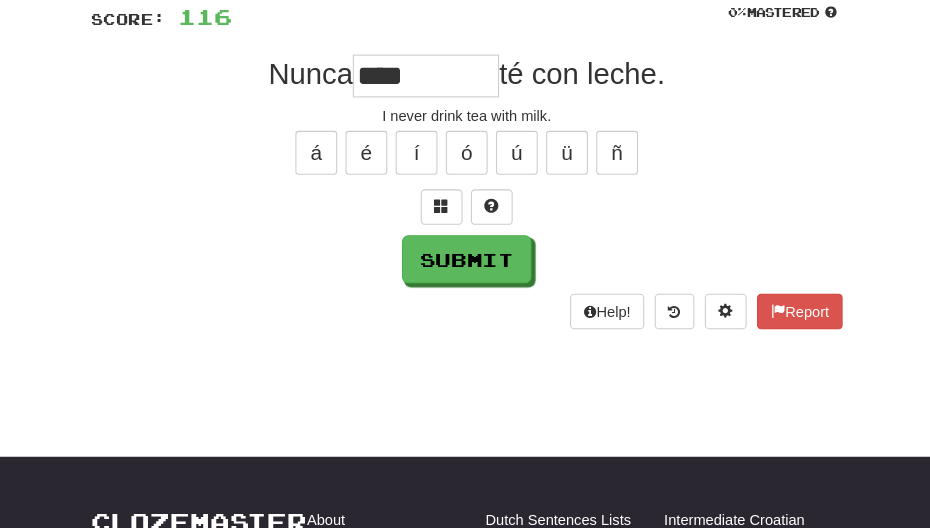 type on "****" 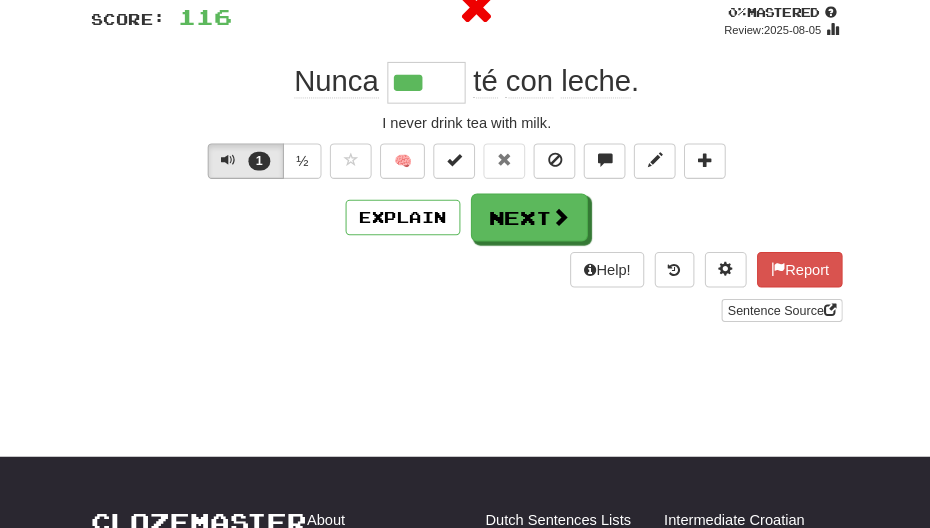 type on "****" 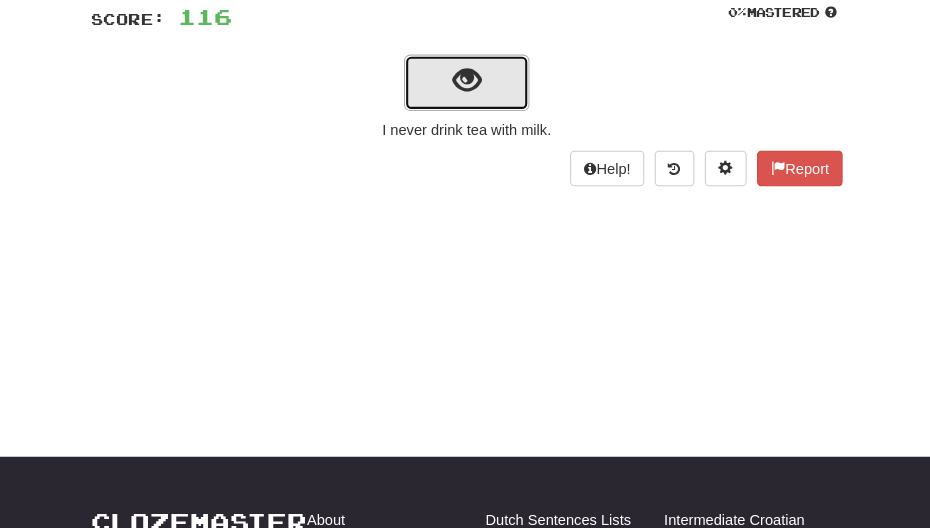 click at bounding box center (465, 100) 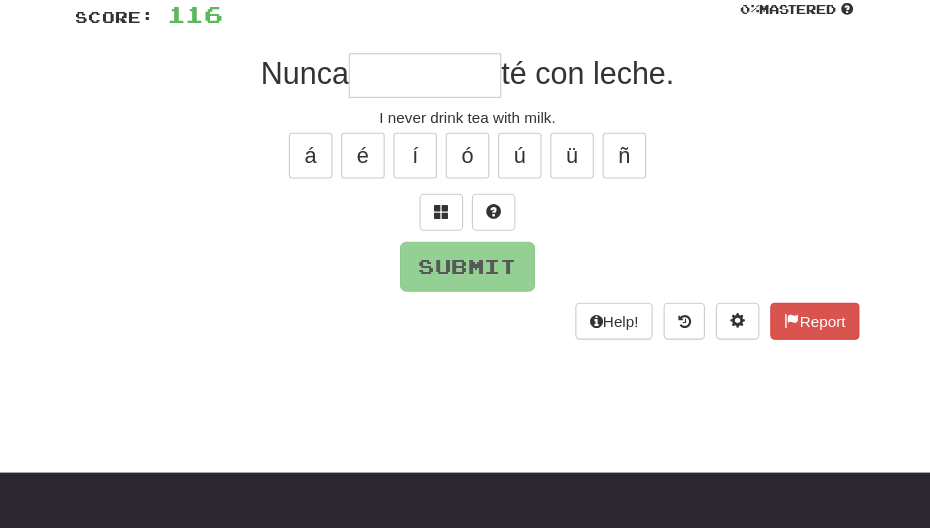 click at bounding box center [426, 95] 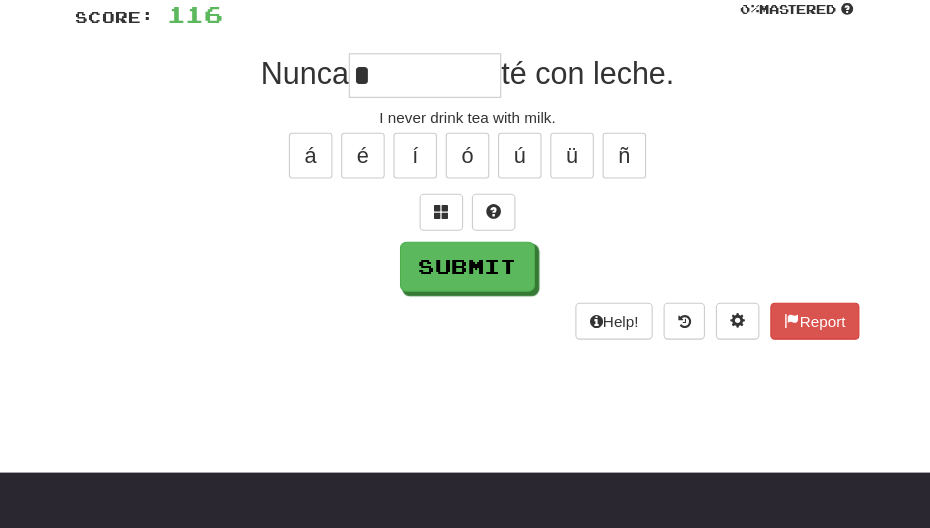 click on "*" at bounding box center [426, 95] 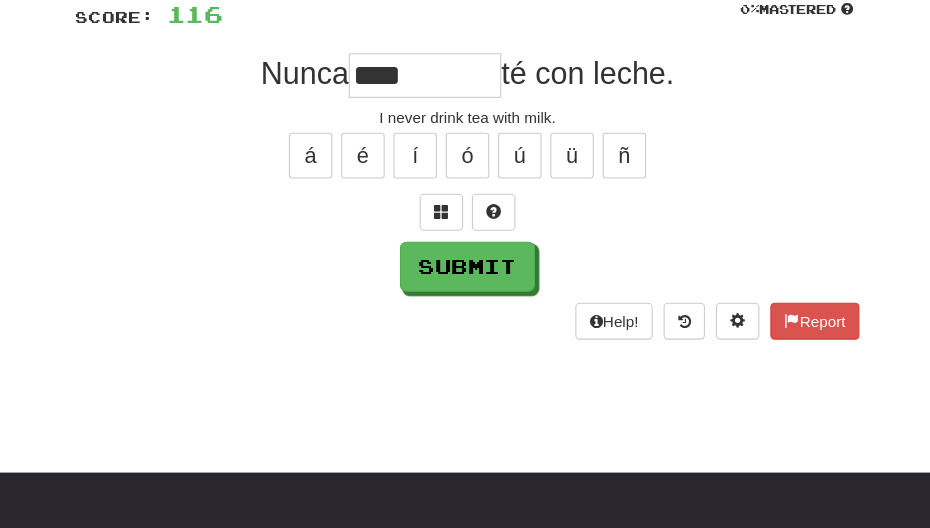 type on "****" 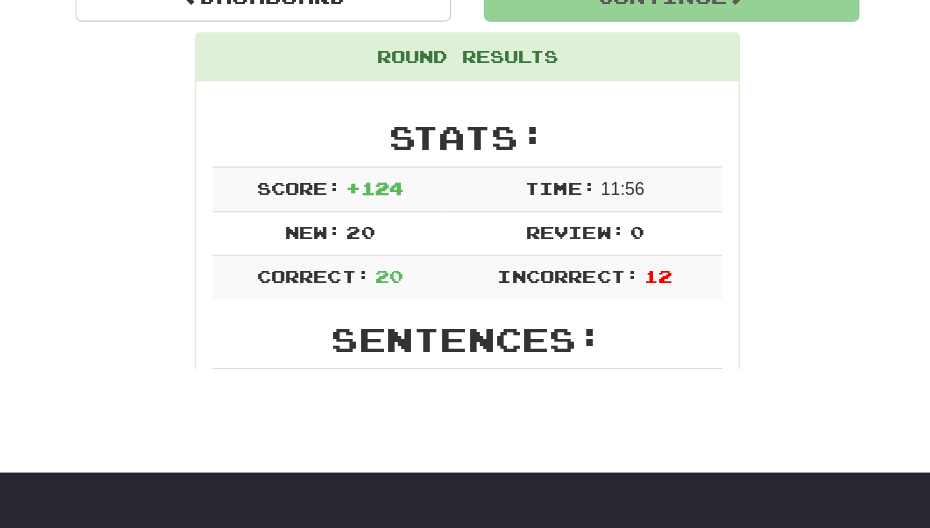 scroll, scrollTop: 175, scrollLeft: 0, axis: vertical 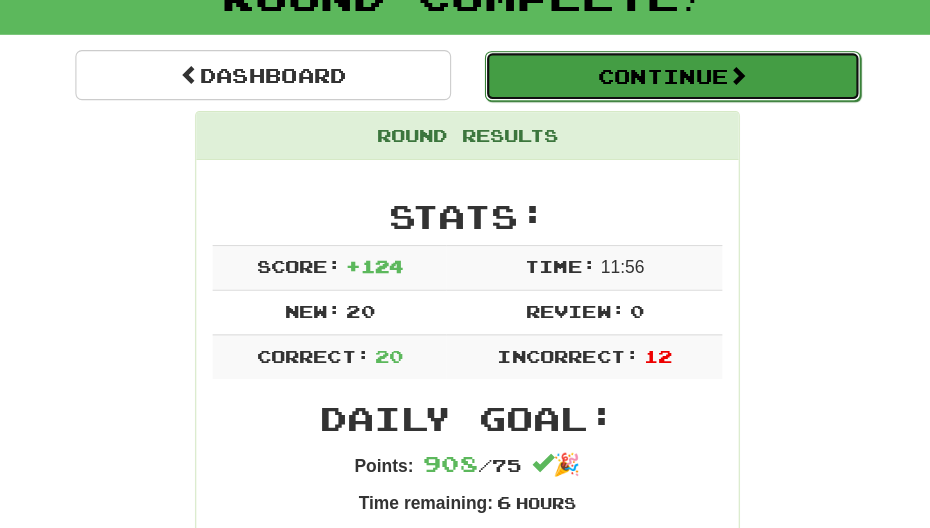click on "Continue" at bounding box center [653, 70] 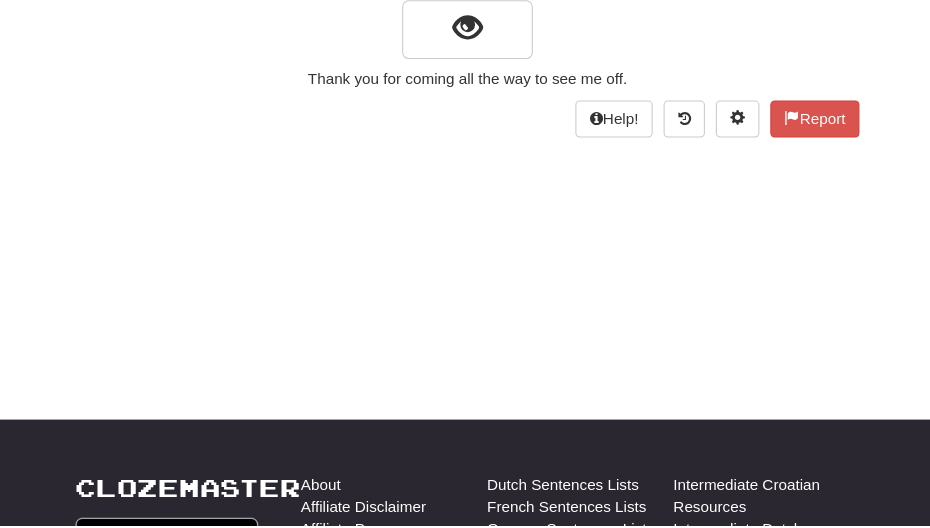 scroll, scrollTop: 145, scrollLeft: 0, axis: vertical 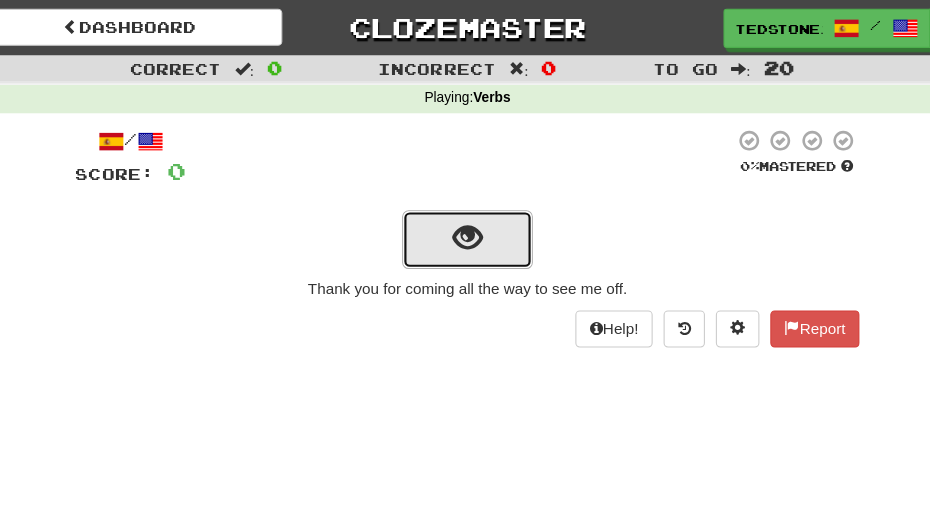 click at bounding box center [465, 218] 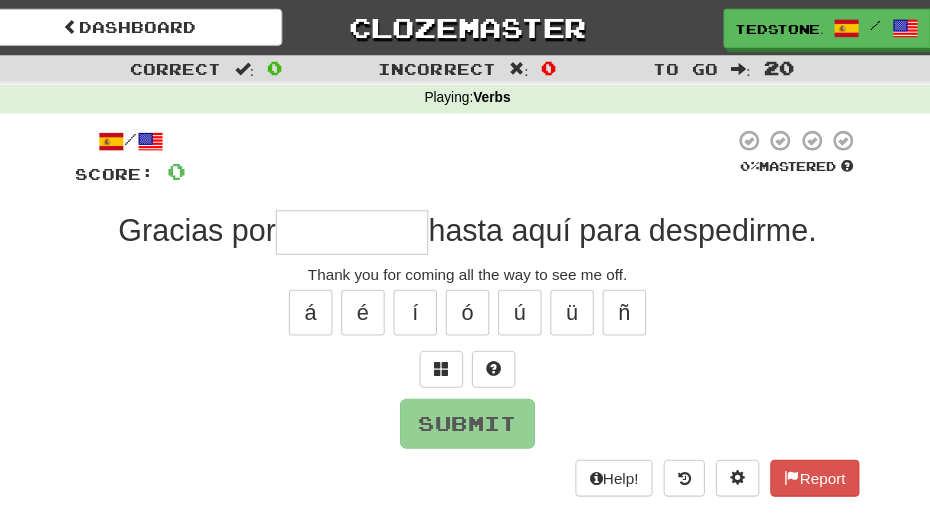 click at bounding box center (359, 213) 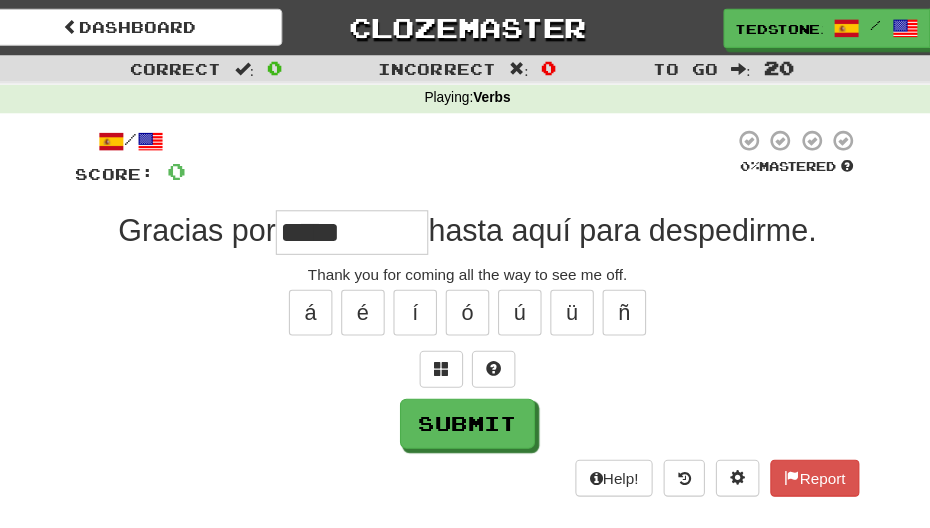 type on "*****" 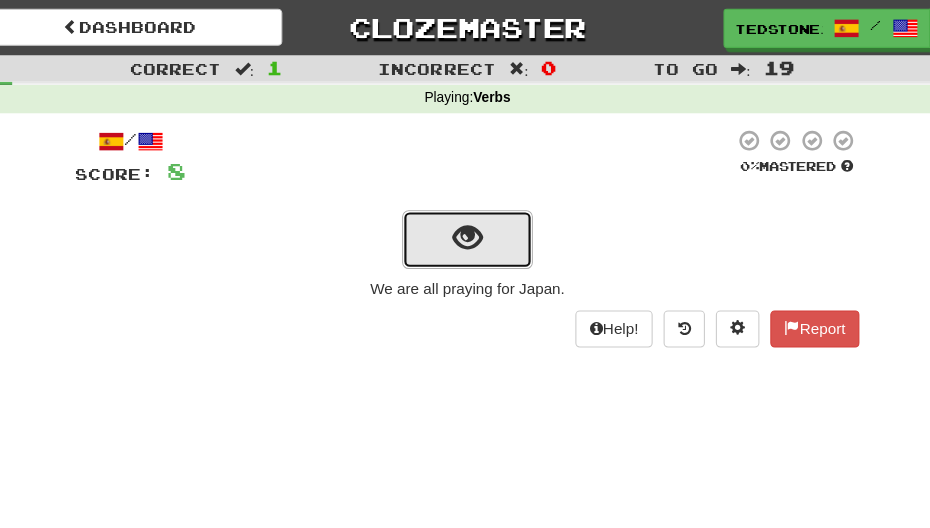 click at bounding box center (465, 218) 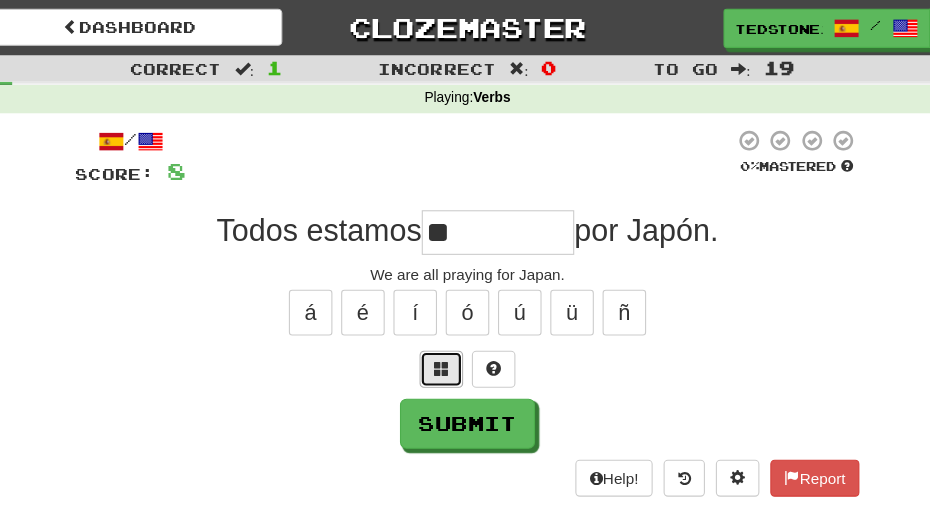 click at bounding box center (441, 339) 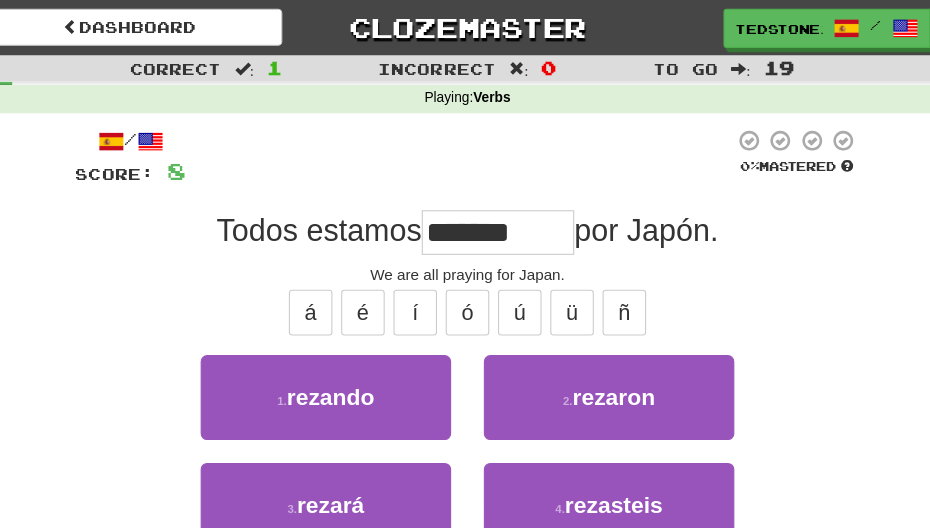 type on "*******" 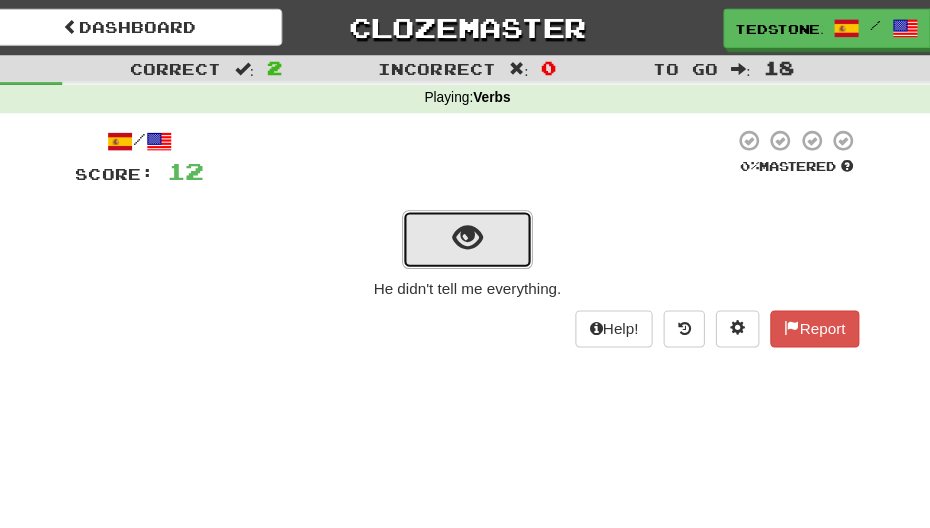 click at bounding box center [465, 218] 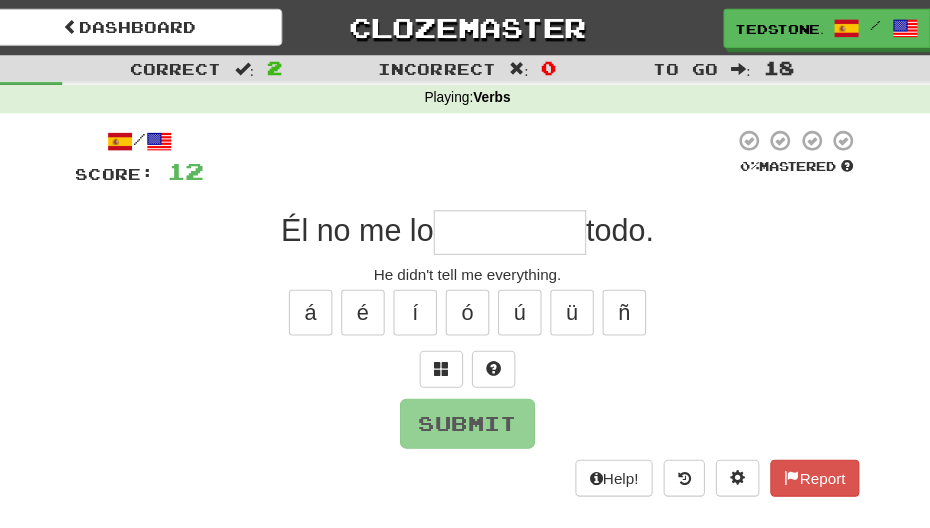 click at bounding box center [504, 213] 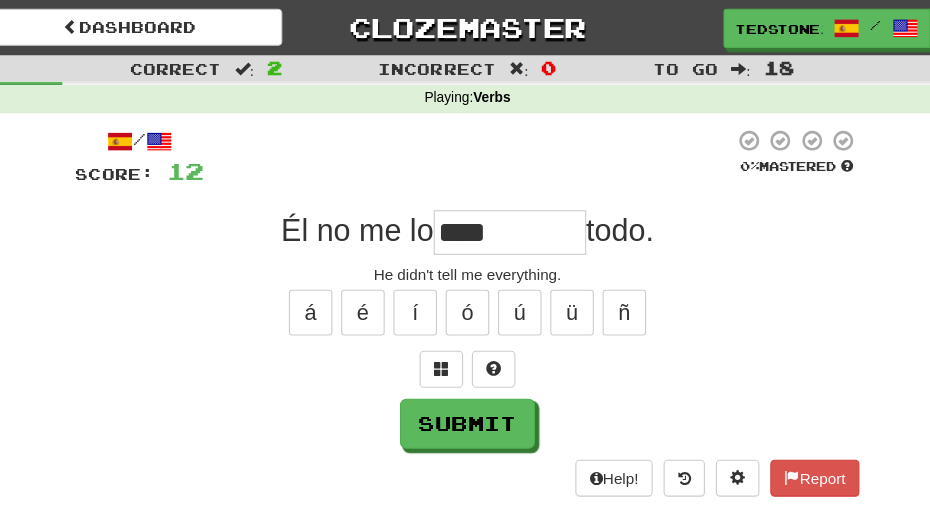 click on "****" at bounding box center [504, 213] 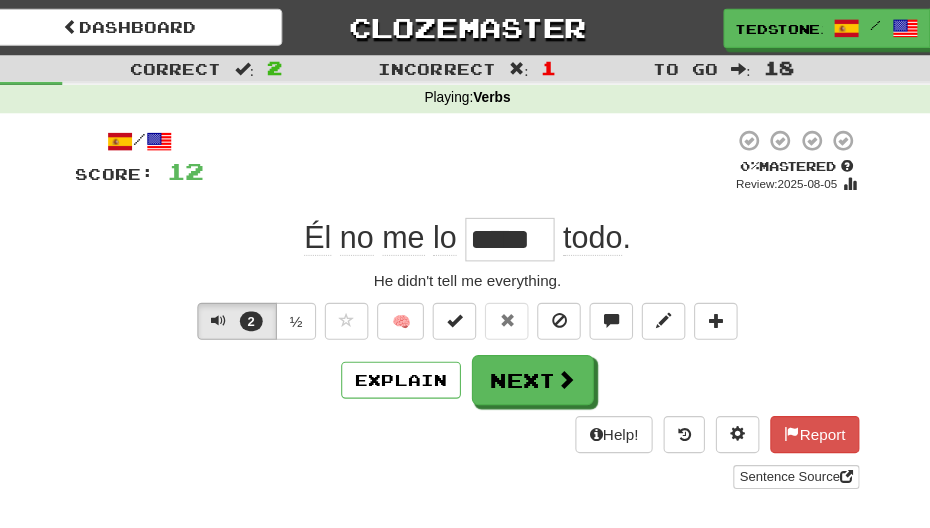click on "Playing :  Verbs" at bounding box center [465, 91] 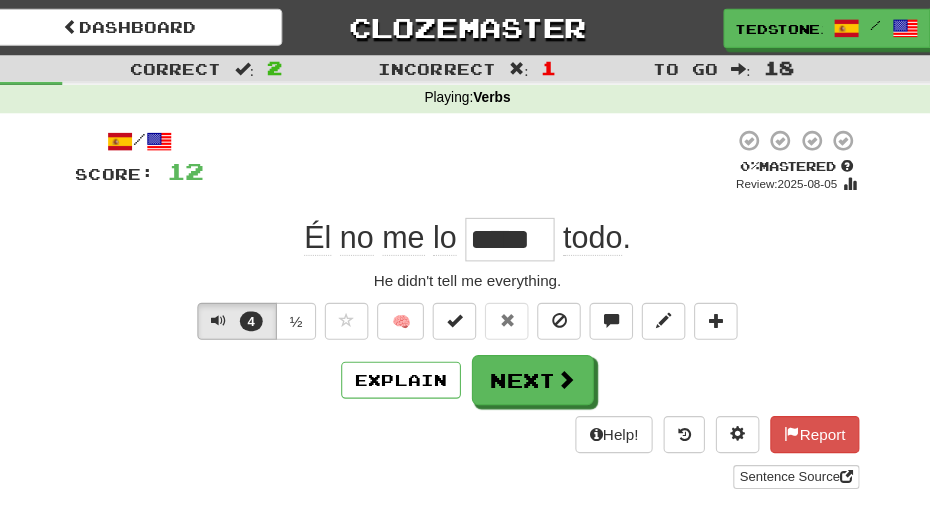 click on "todo ." at bounding box center (580, 219) 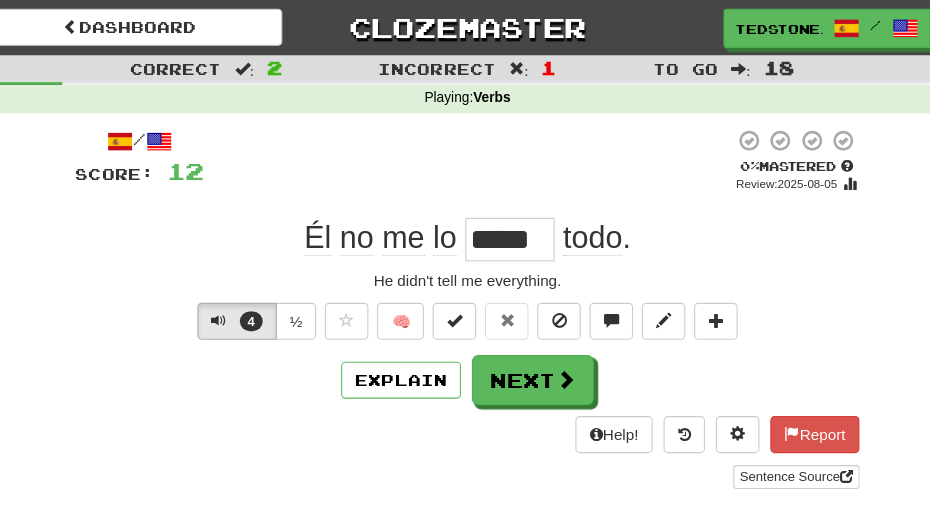 click on "*****" at bounding box center (504, 220) 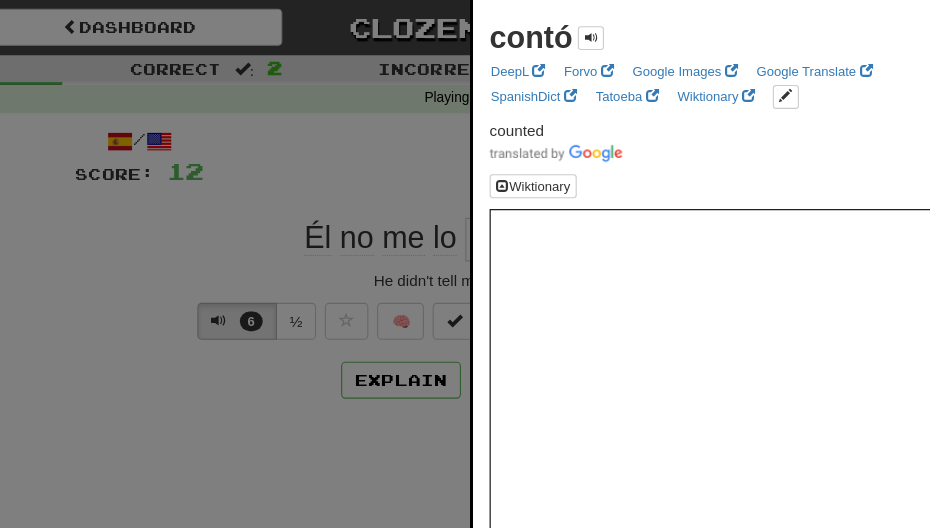 click at bounding box center [465, 264] 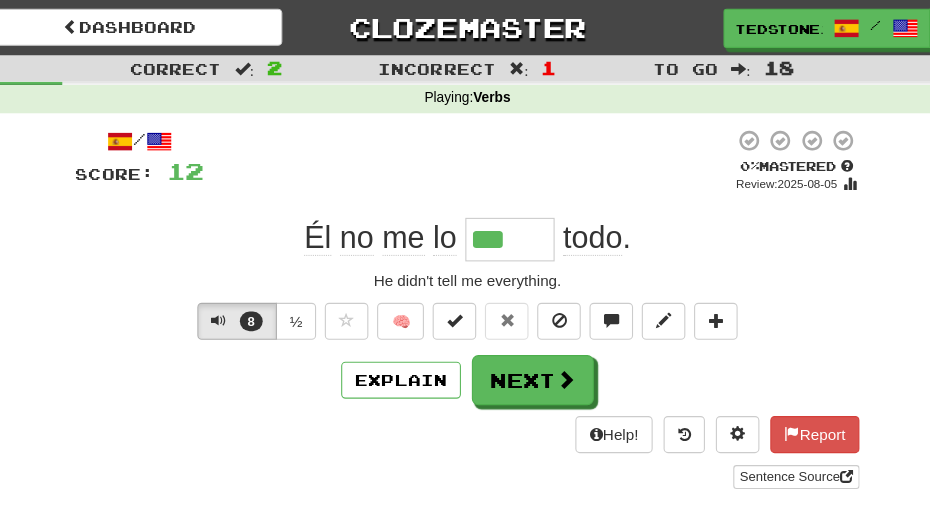 click on "***" at bounding box center (504, 220) 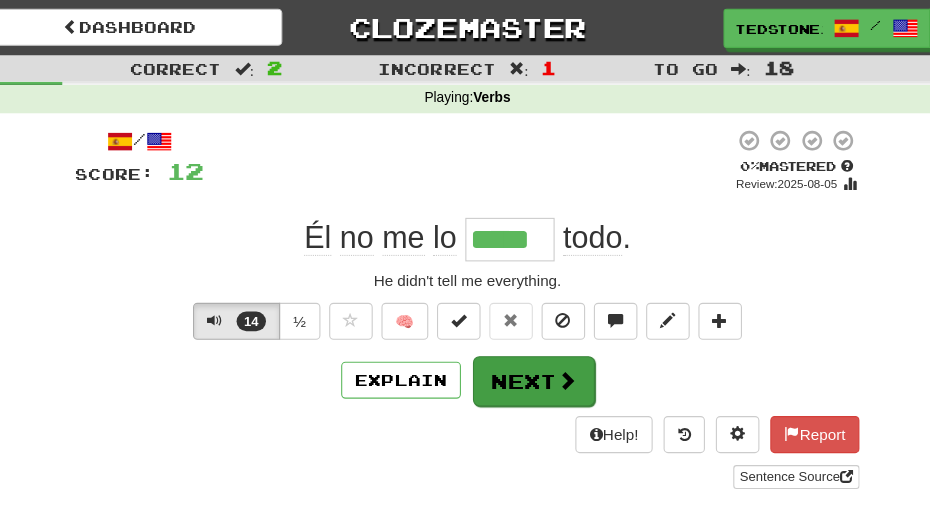 type on "*****" 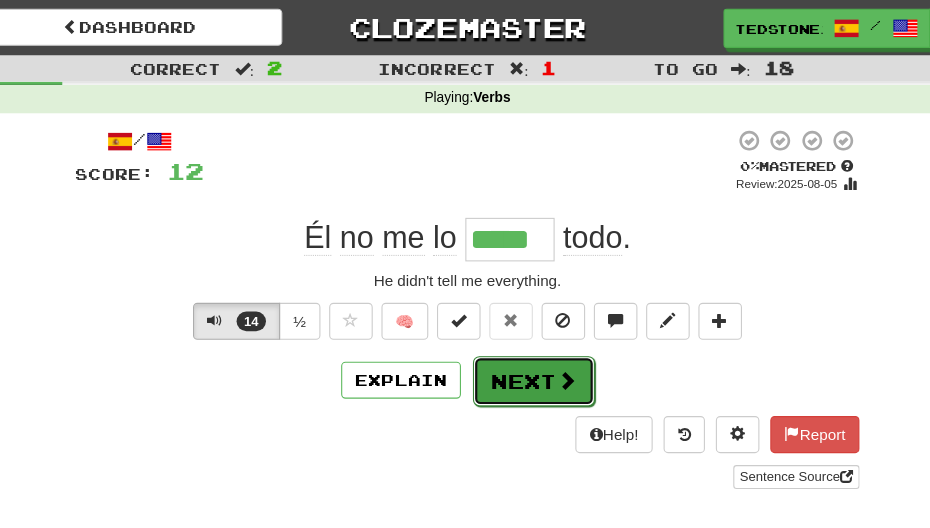 click on "Next" at bounding box center [526, 350] 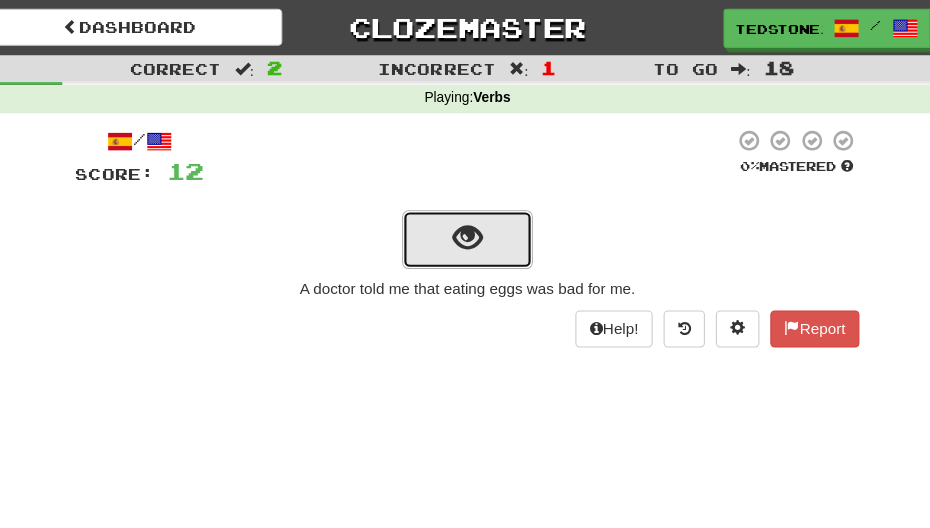 click at bounding box center [465, 218] 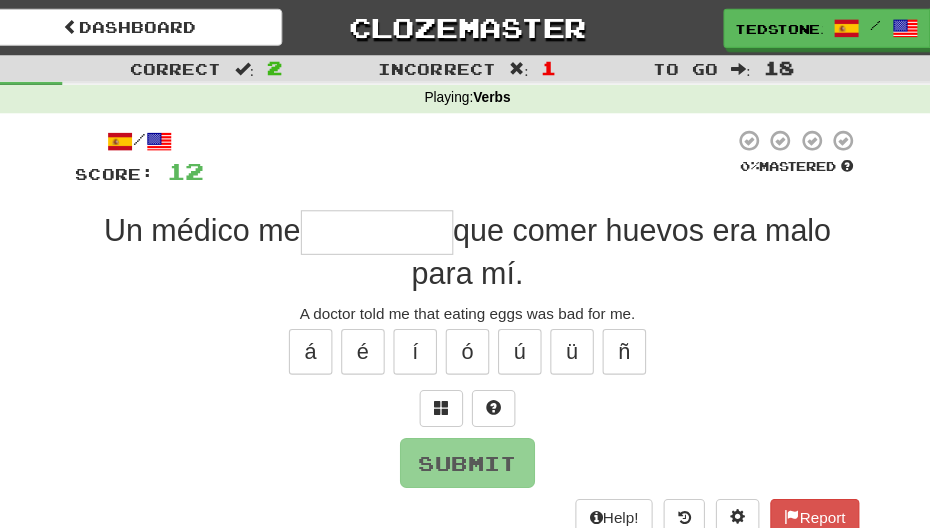 click at bounding box center [382, 213] 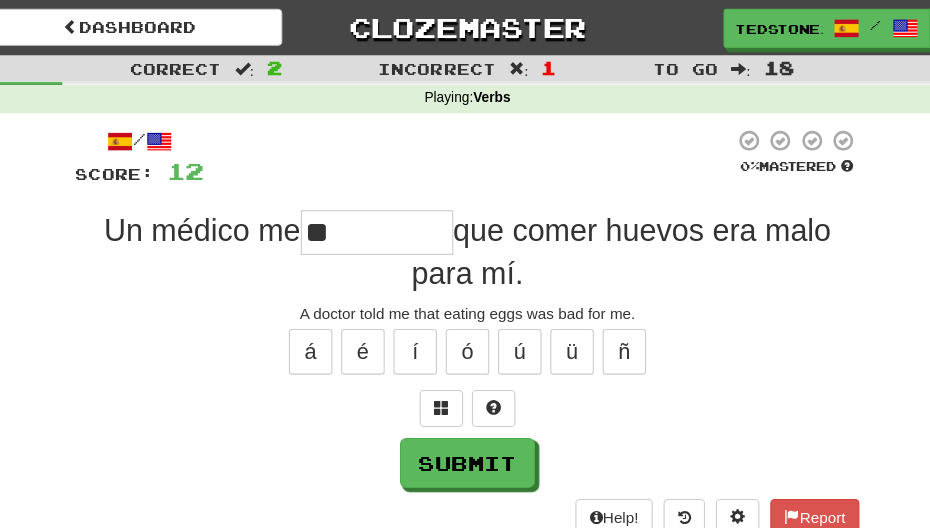 type on "*" 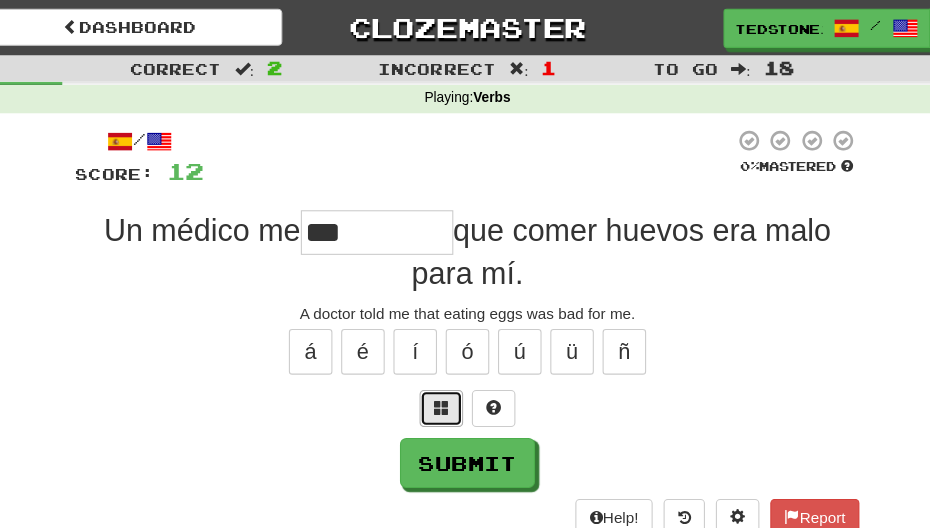click at bounding box center [441, 374] 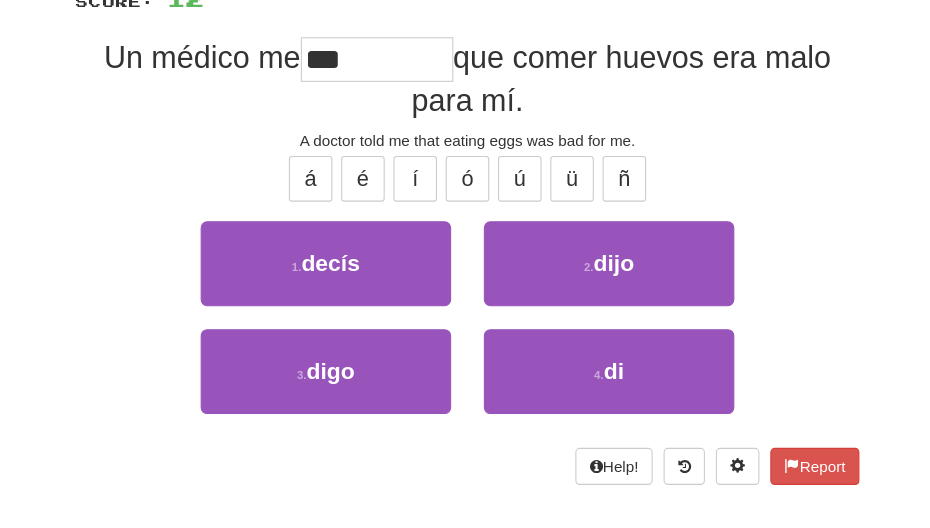 scroll, scrollTop: 107, scrollLeft: 0, axis: vertical 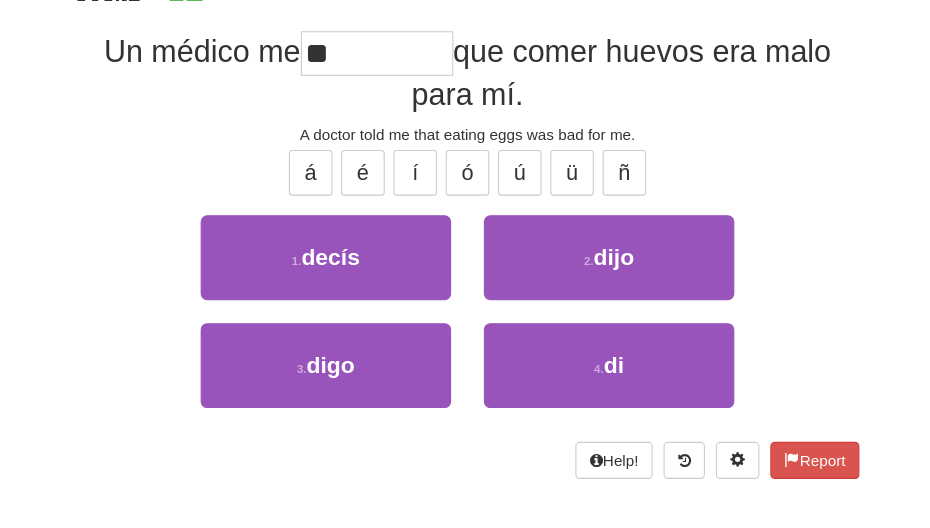 type on "*" 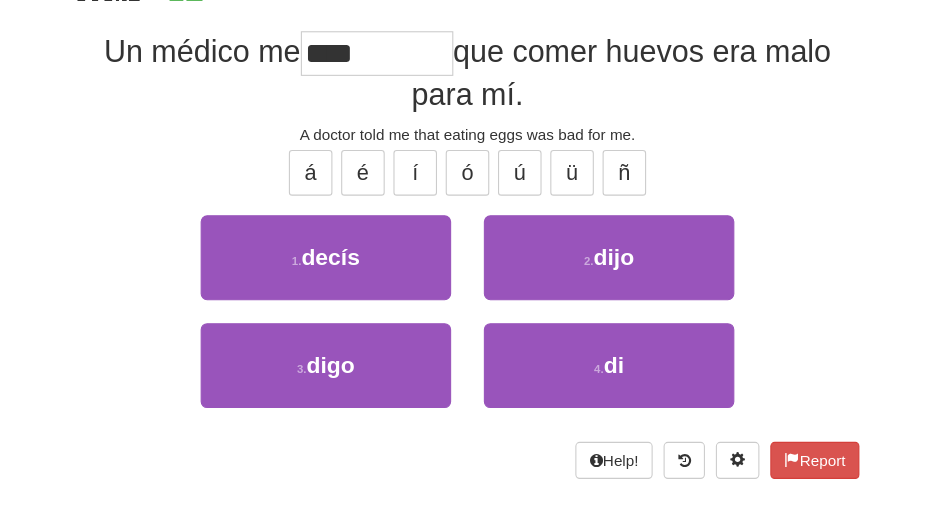 type on "****" 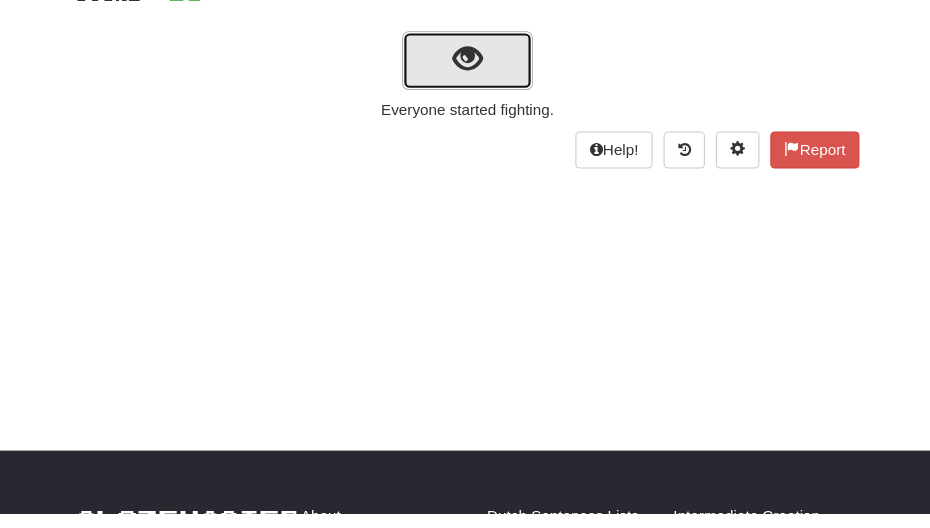 click at bounding box center [465, 111] 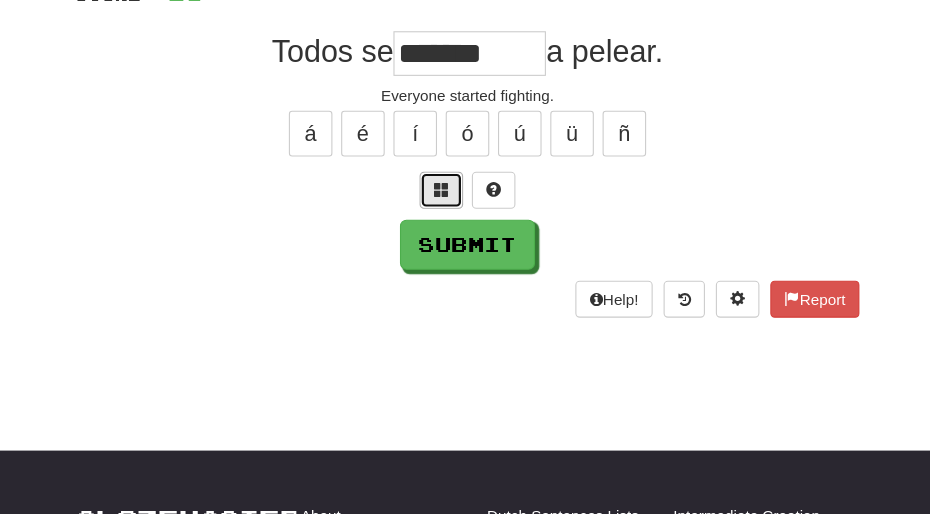 click at bounding box center (441, 232) 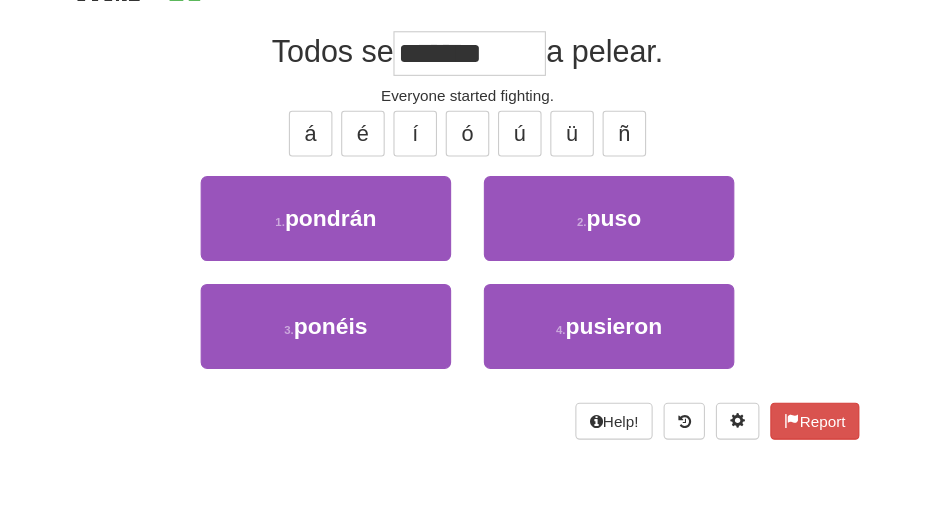 drag, startPoint x: 505, startPoint y: 103, endPoint x: 391, endPoint y: 108, distance: 114.1096 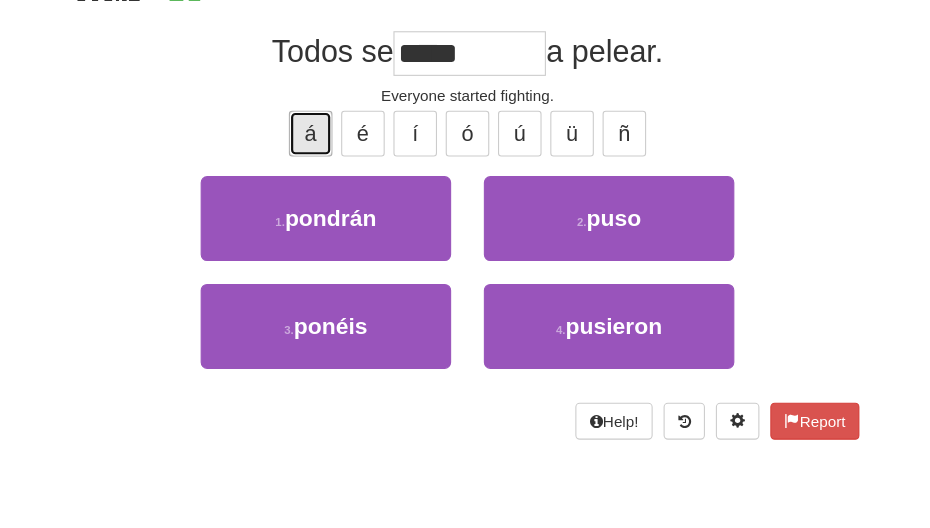 click on "á" at bounding box center [321, 180] 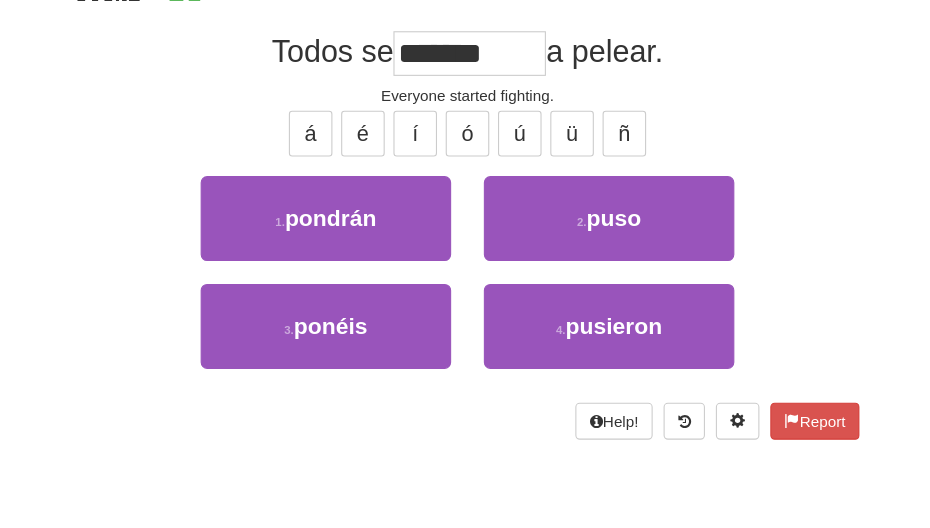 click on "*******" at bounding box center (467, 106) 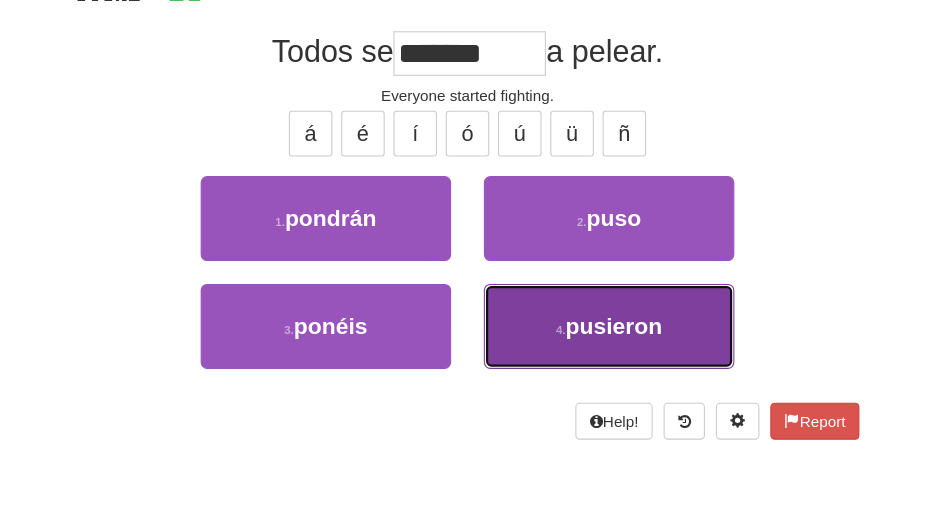 click on "pusieron" at bounding box center (599, 356) 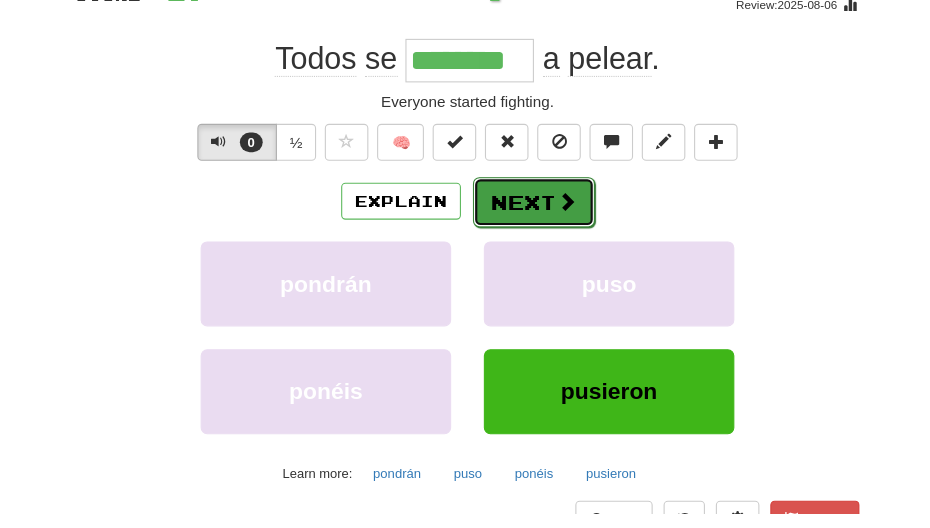 click on "Next" at bounding box center (526, 243) 